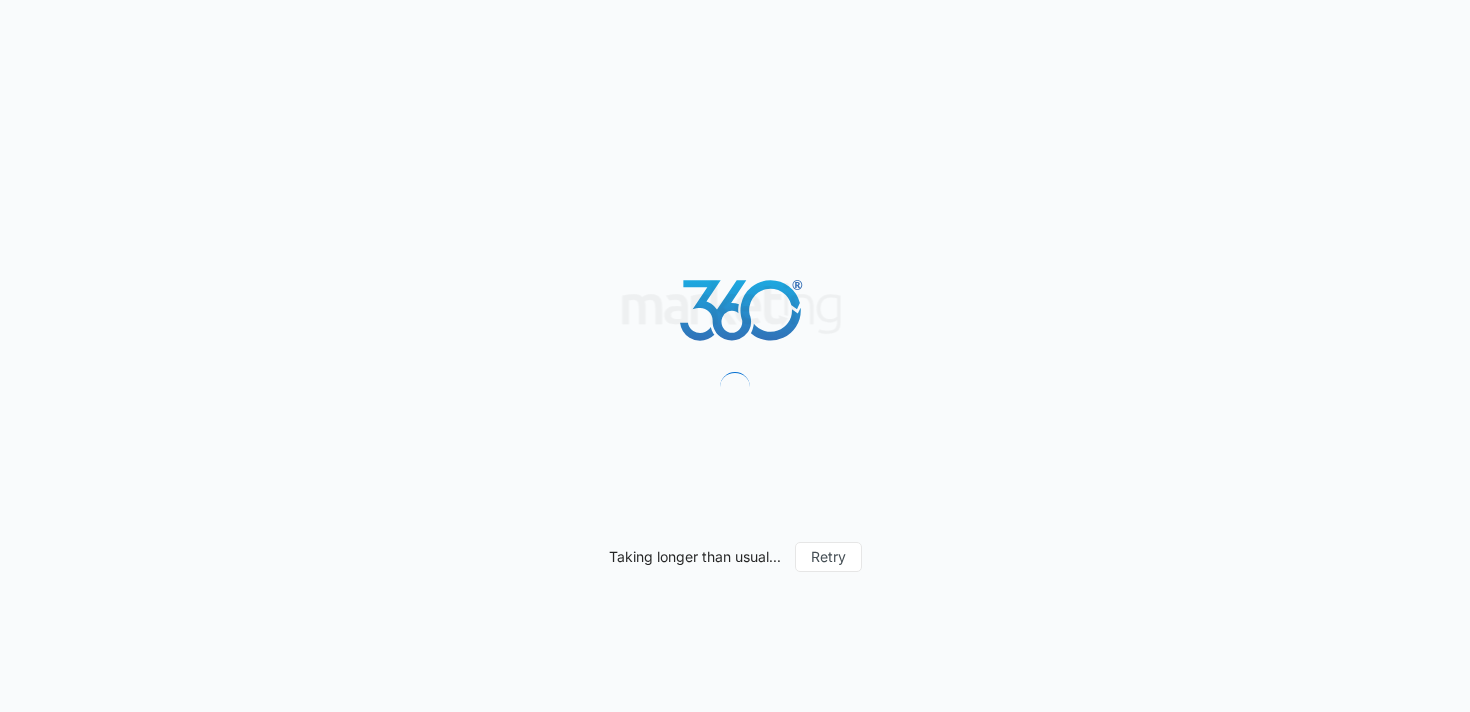 scroll, scrollTop: 0, scrollLeft: 0, axis: both 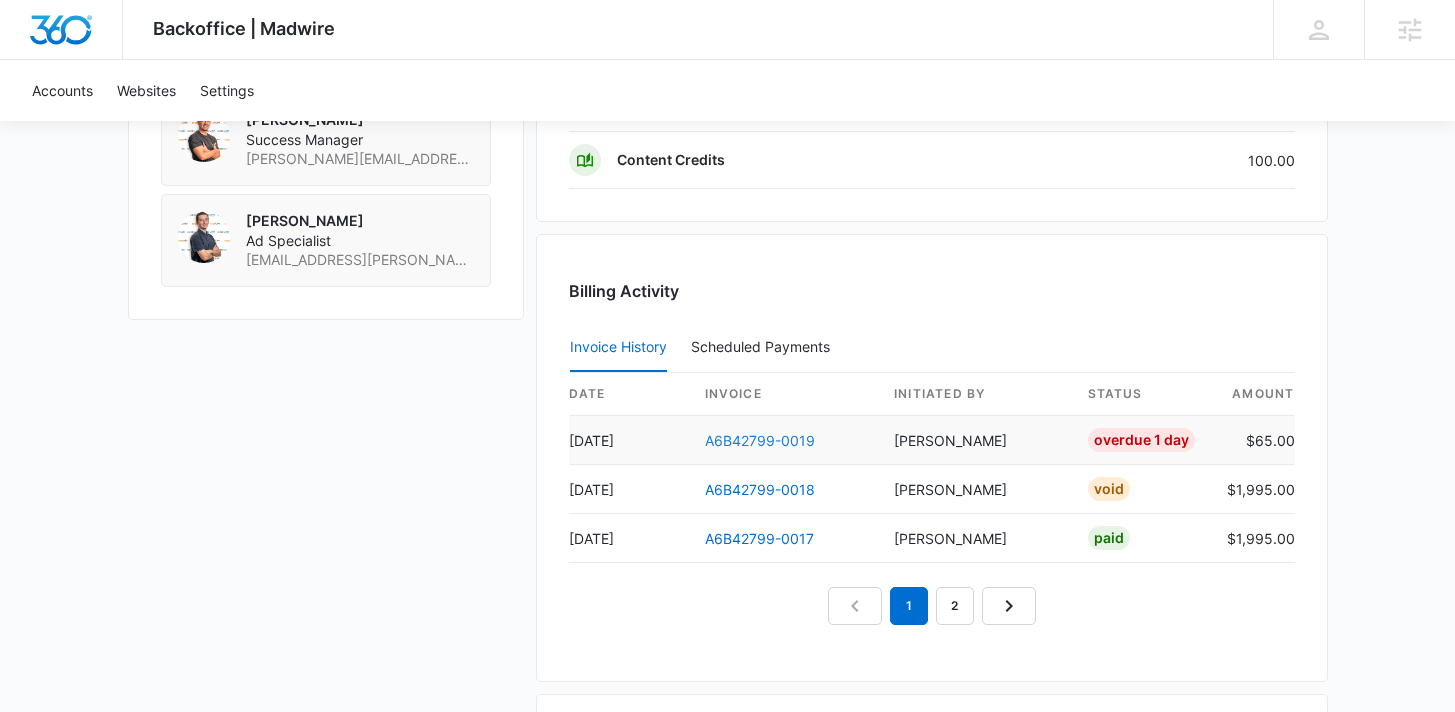 click on "A6B42799-0019" at bounding box center (760, 440) 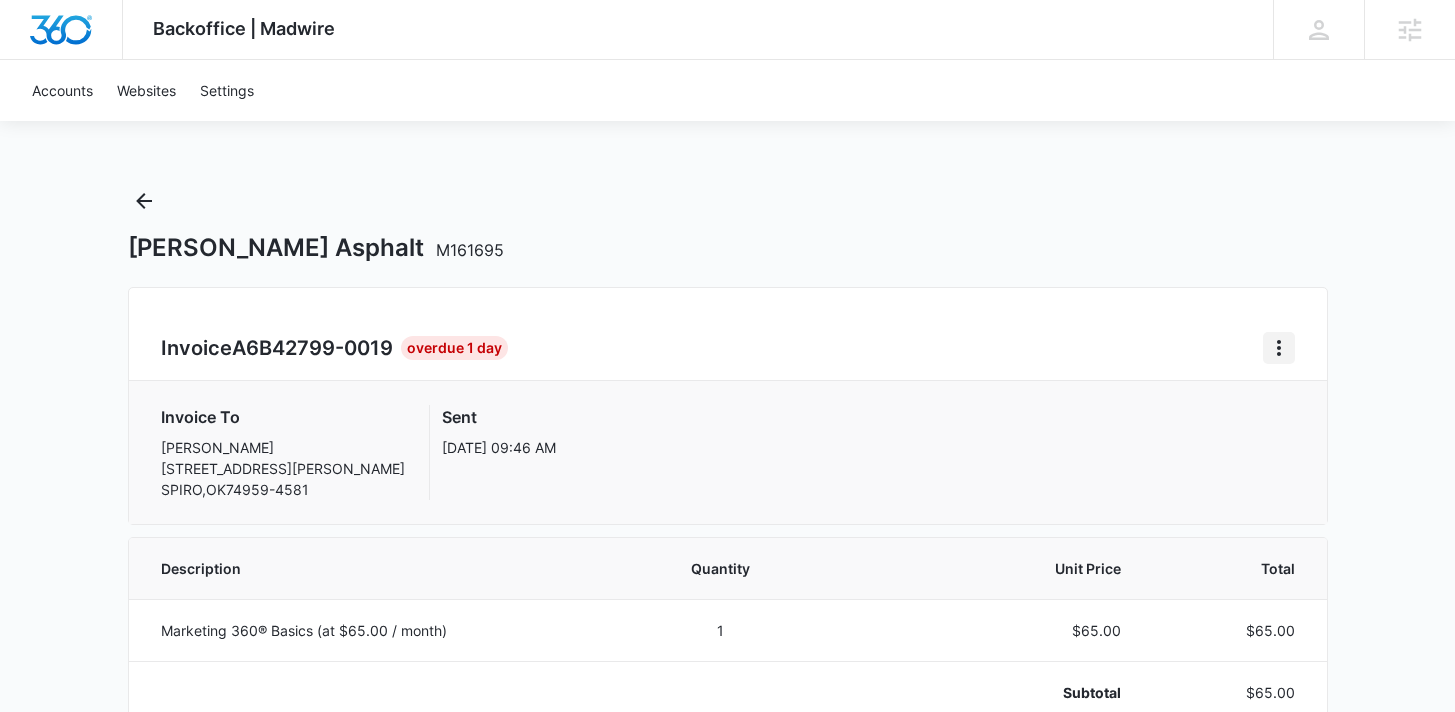 click 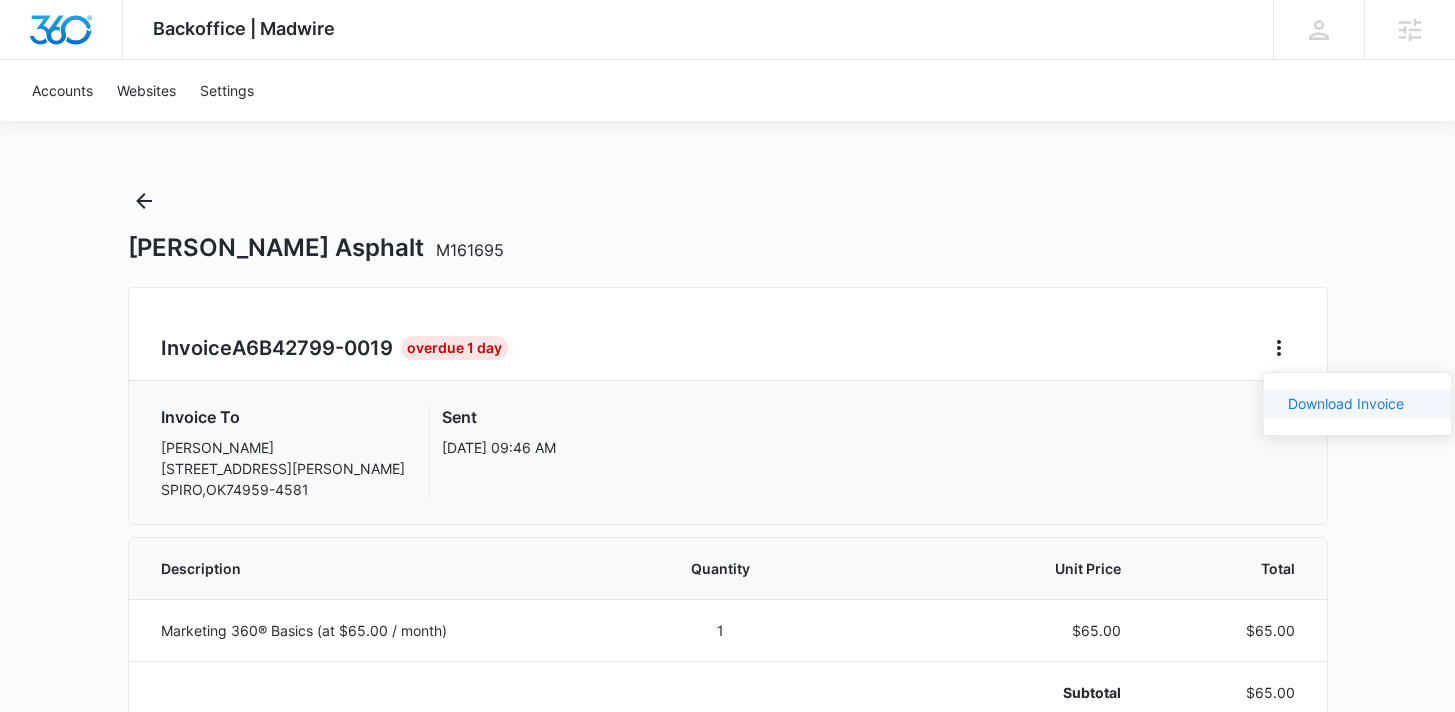 click on "Download Invoice" at bounding box center [1346, 403] 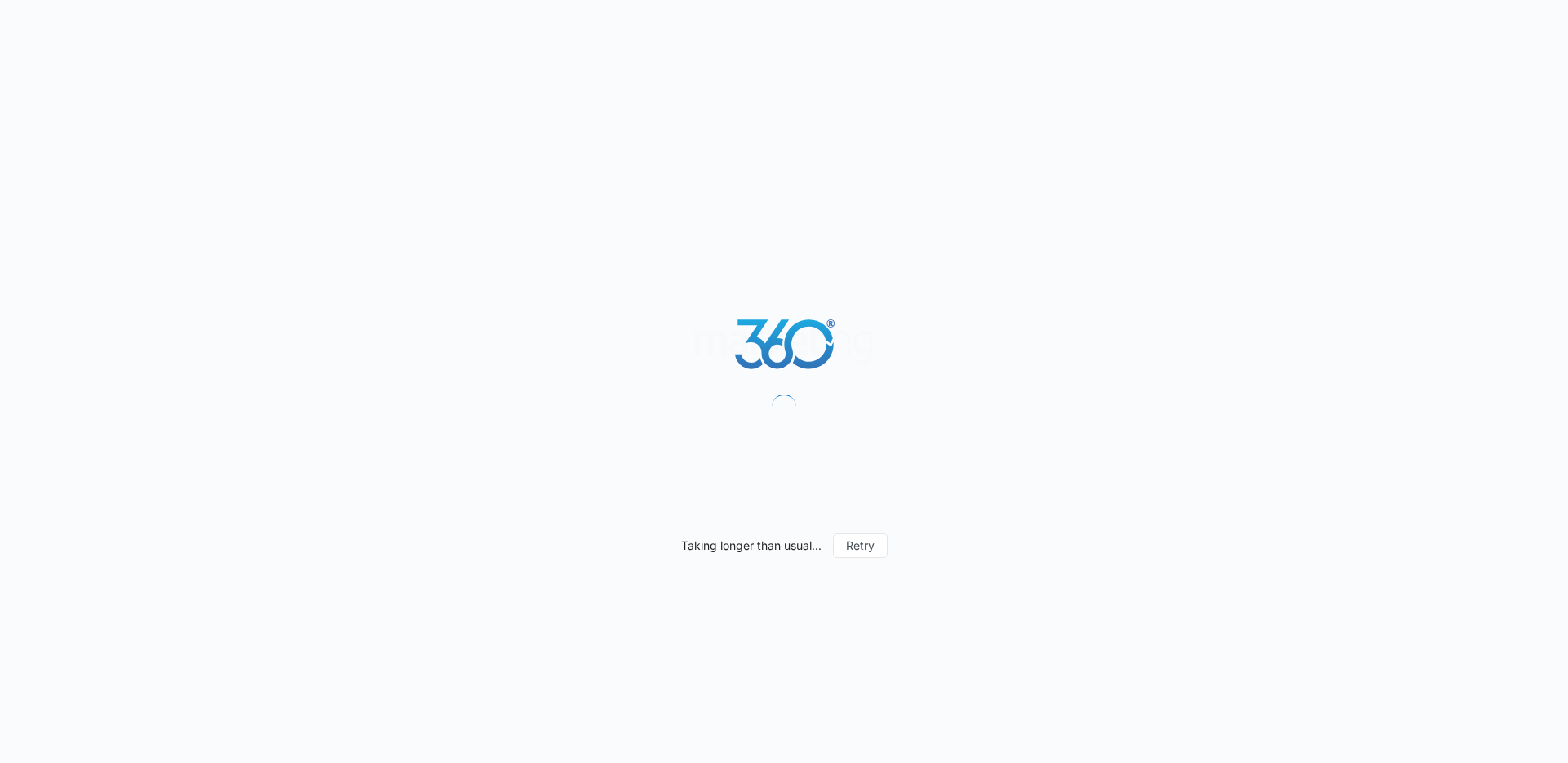 scroll, scrollTop: 0, scrollLeft: 0, axis: both 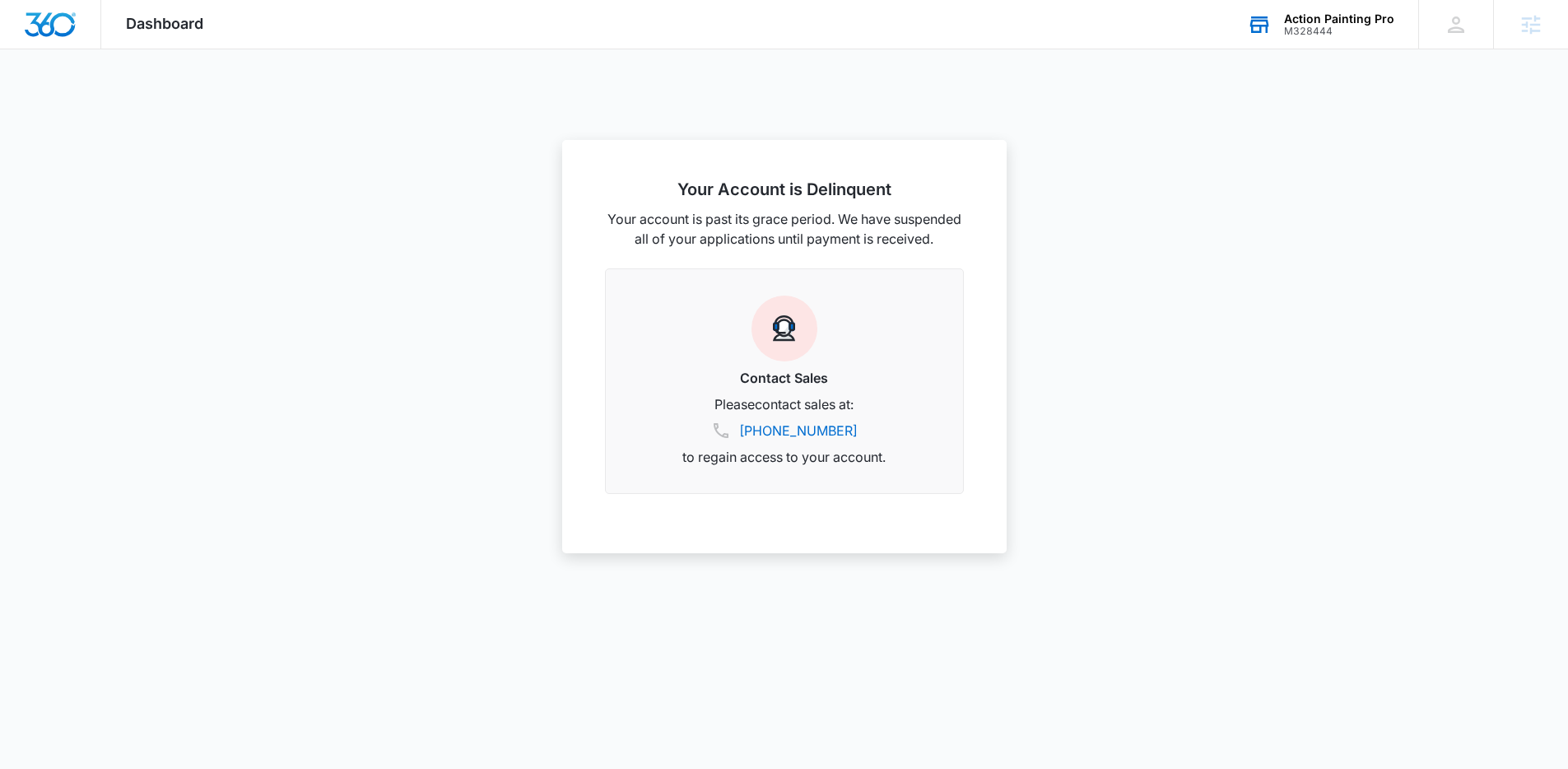 click on "M328444" at bounding box center (1339, 31) 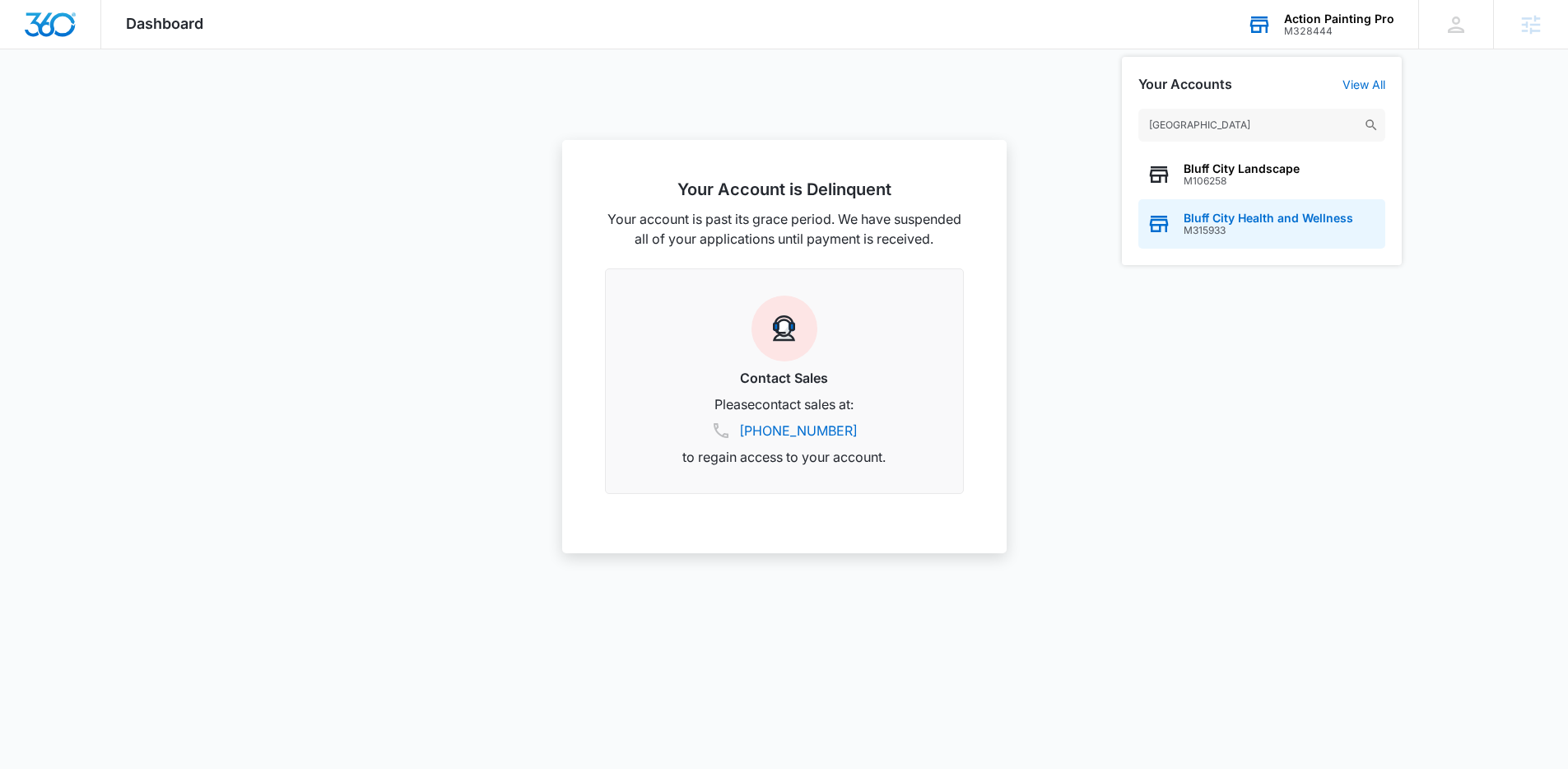type on "bluff city" 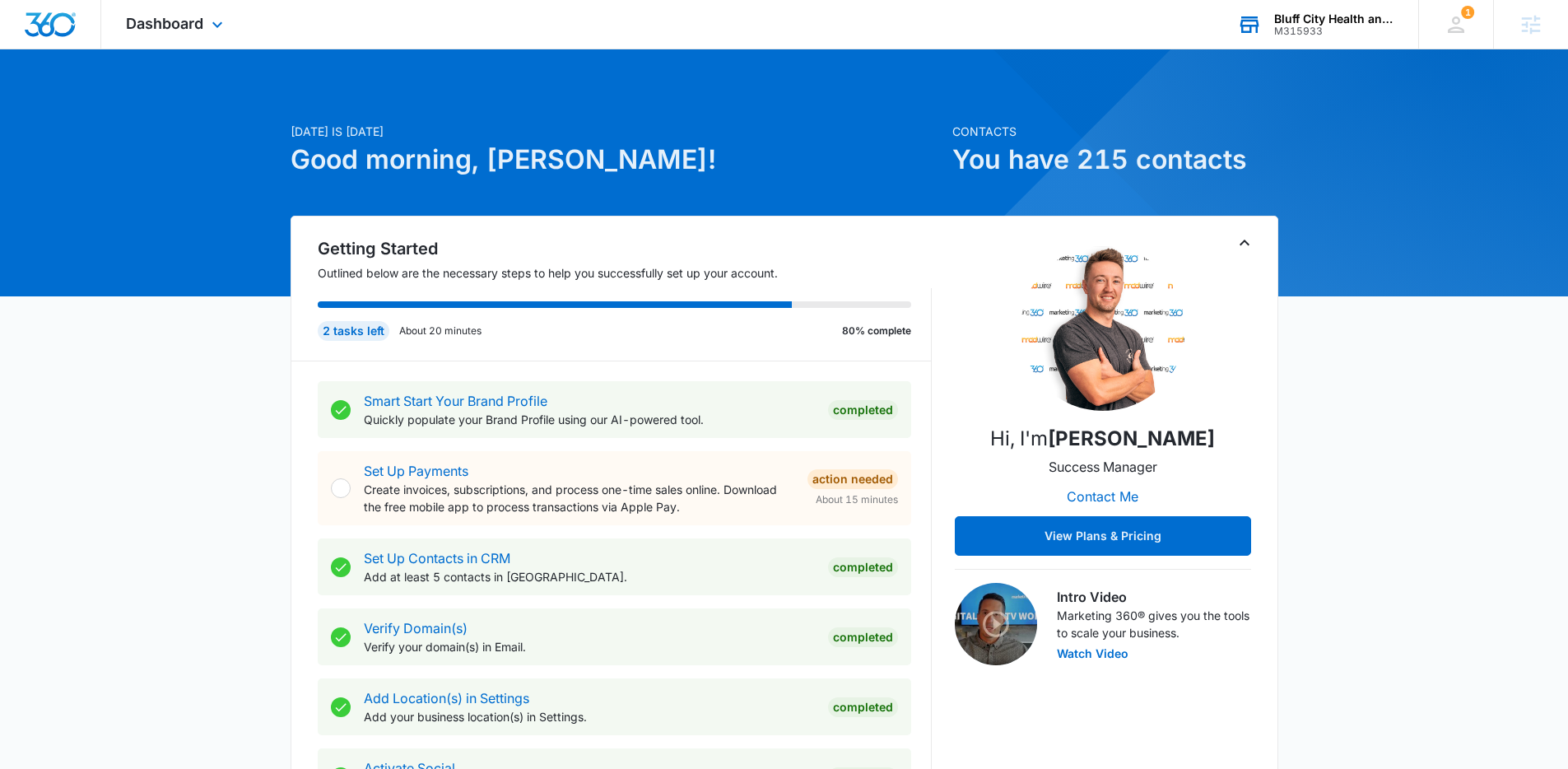 click on "M315933" at bounding box center [1334, 31] 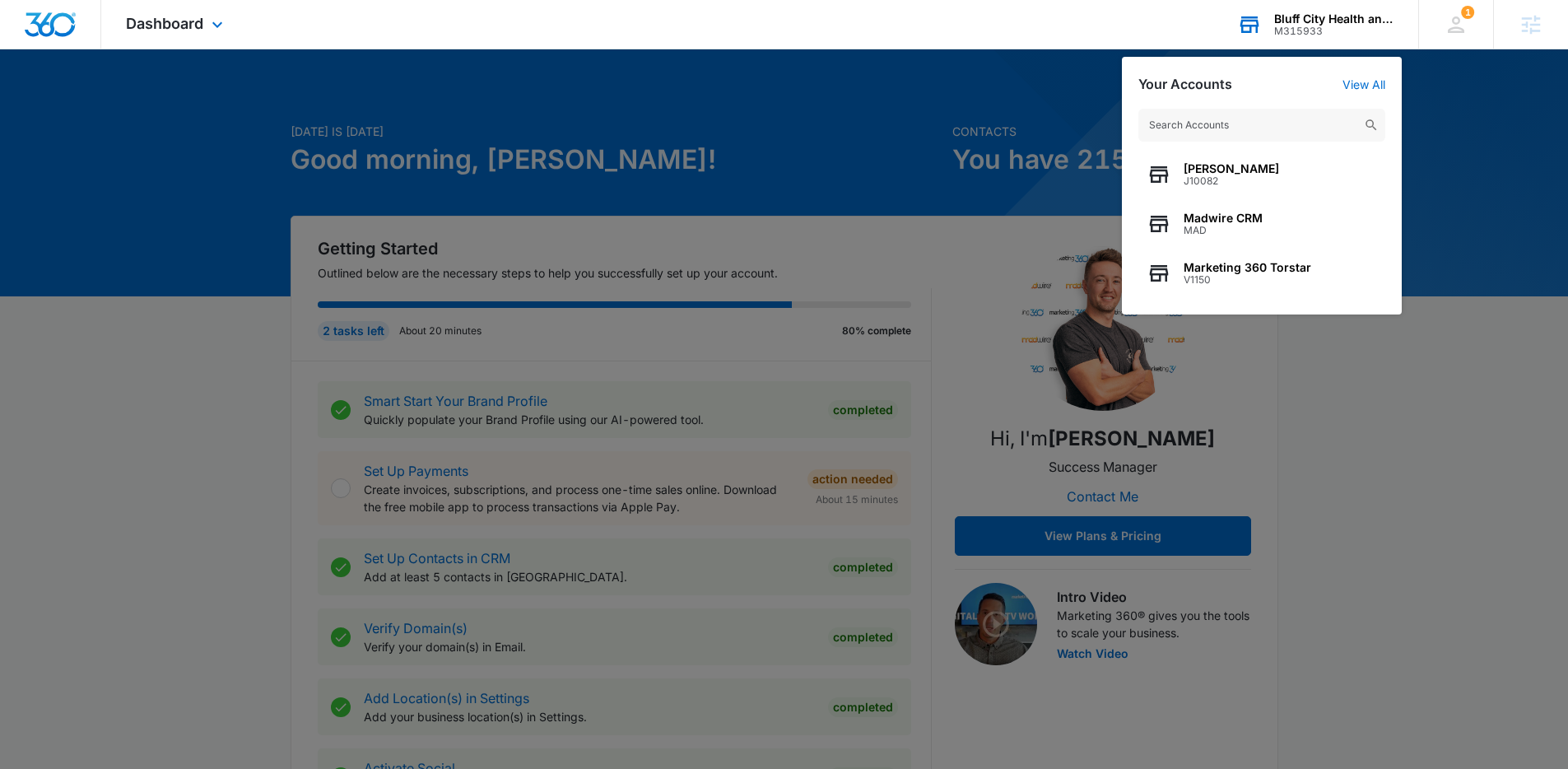 click at bounding box center (1262, 125) 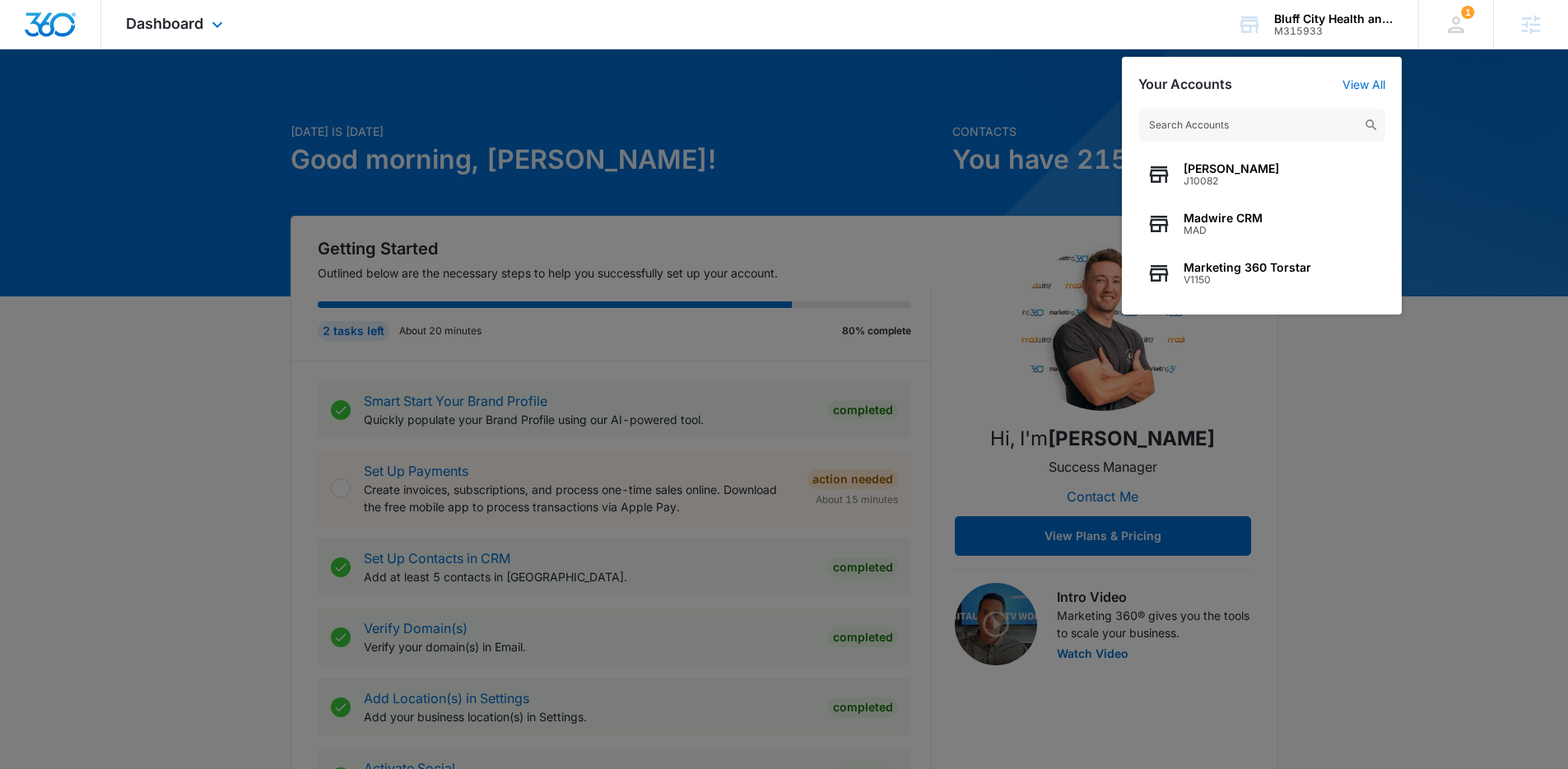 click on "Dashboard Apps Reputation Websites Forms CRM Email Social POS Content Ads Intelligence Files Brand Settings" at bounding box center [176, 24] 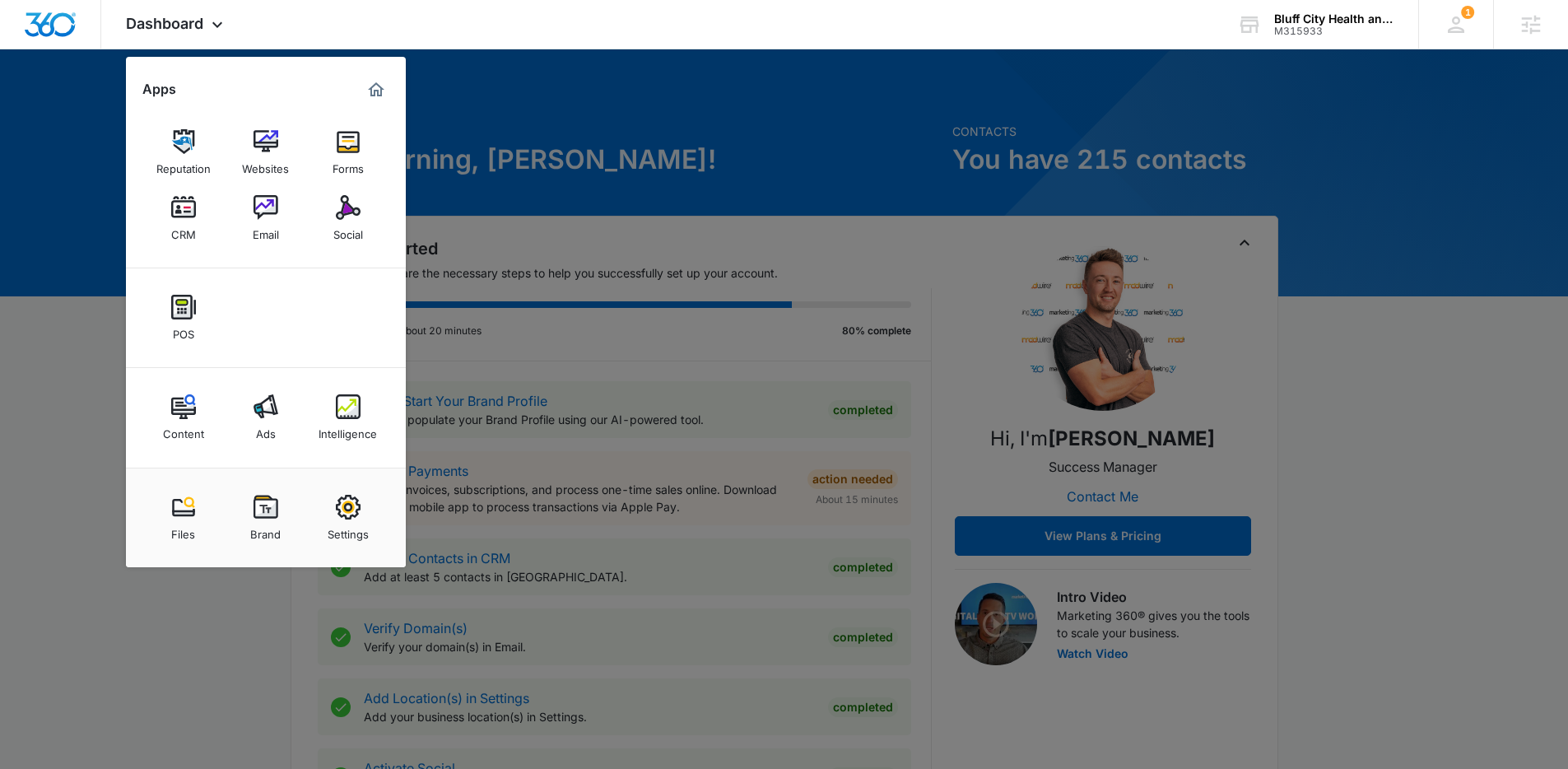 click on "Ads" at bounding box center (266, 417) 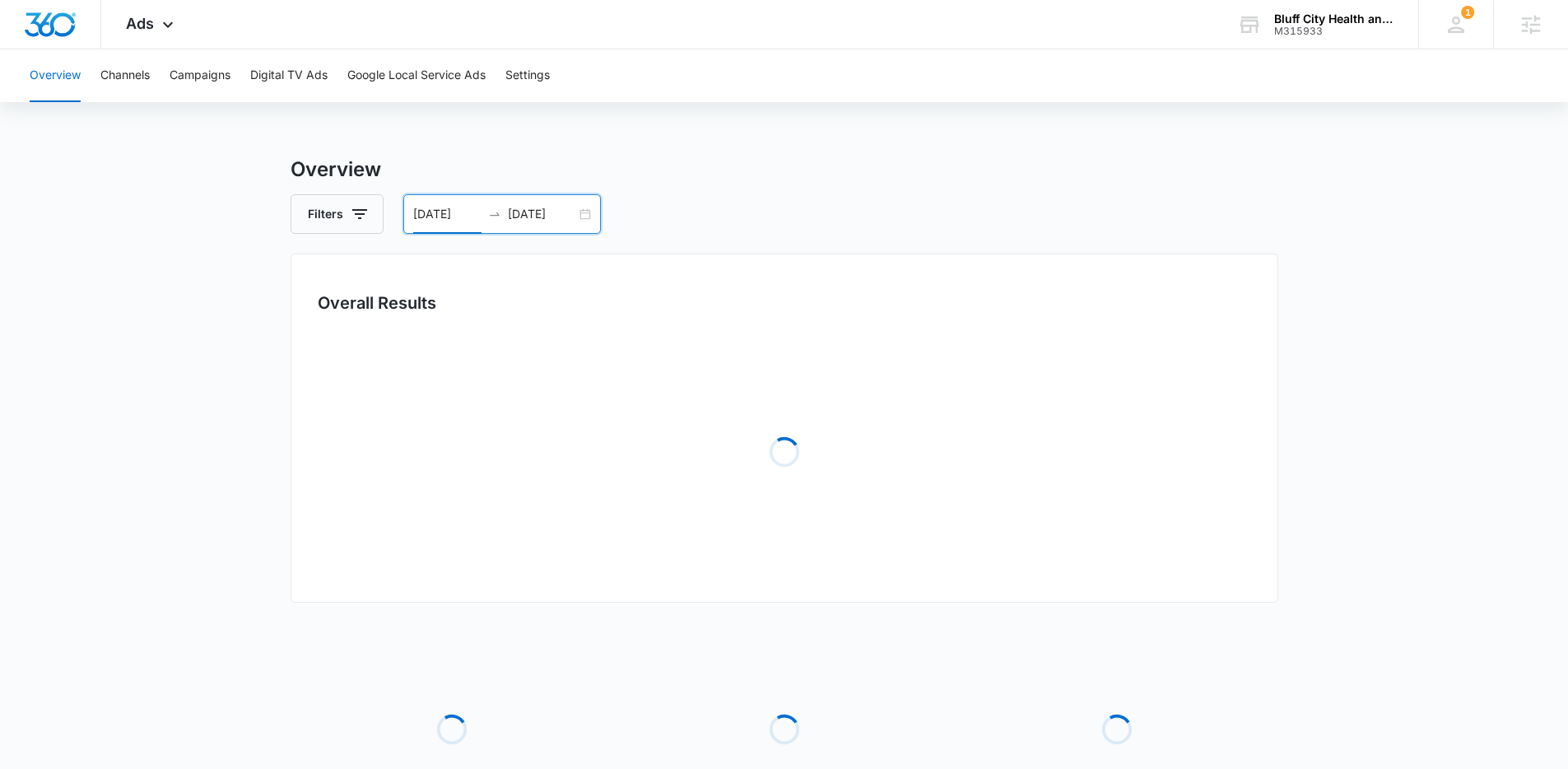 drag, startPoint x: 436, startPoint y: 217, endPoint x: 437, endPoint y: 204, distance: 13.0384 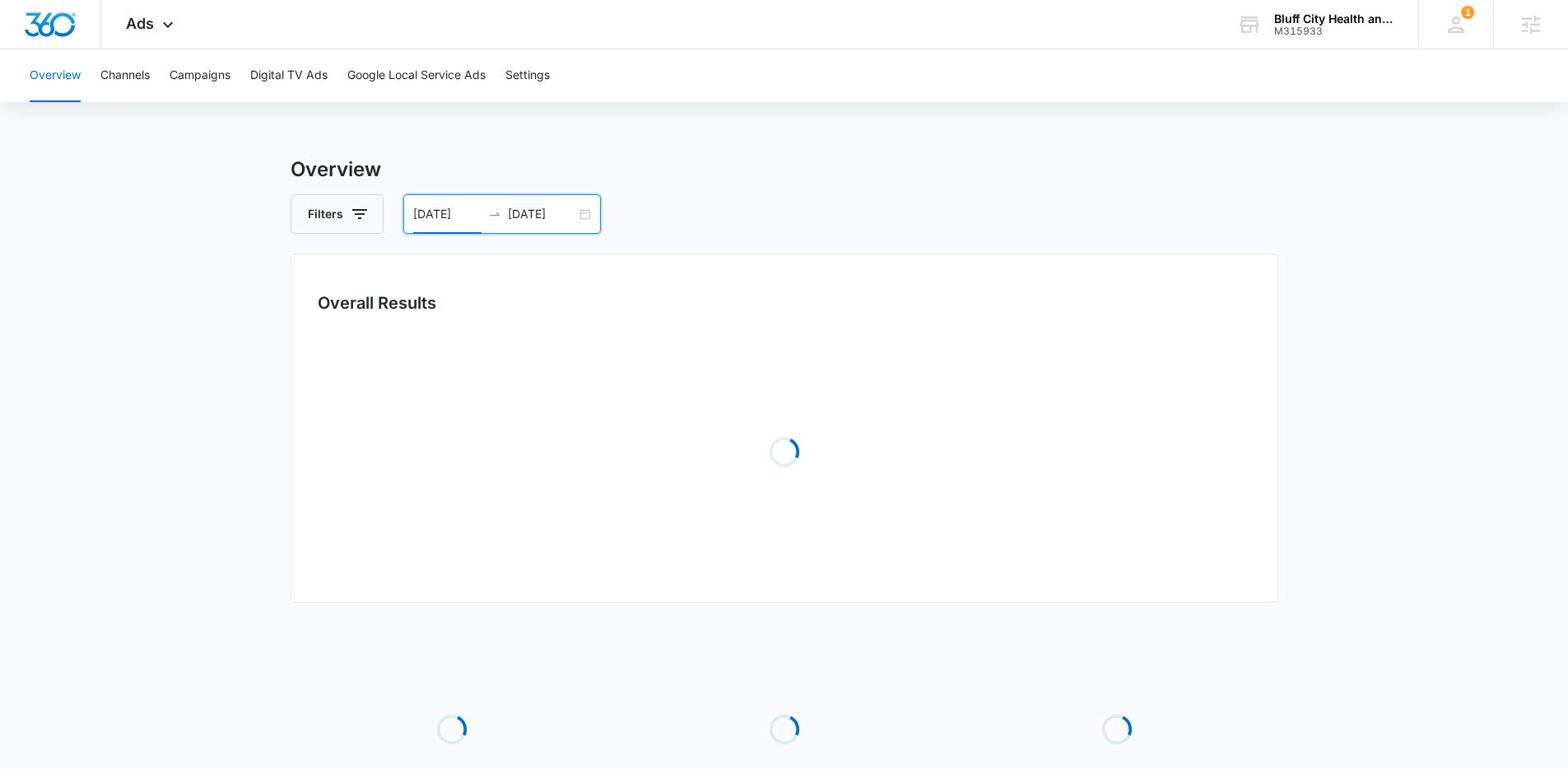 click on "05/09/2025" at bounding box center [447, 214] 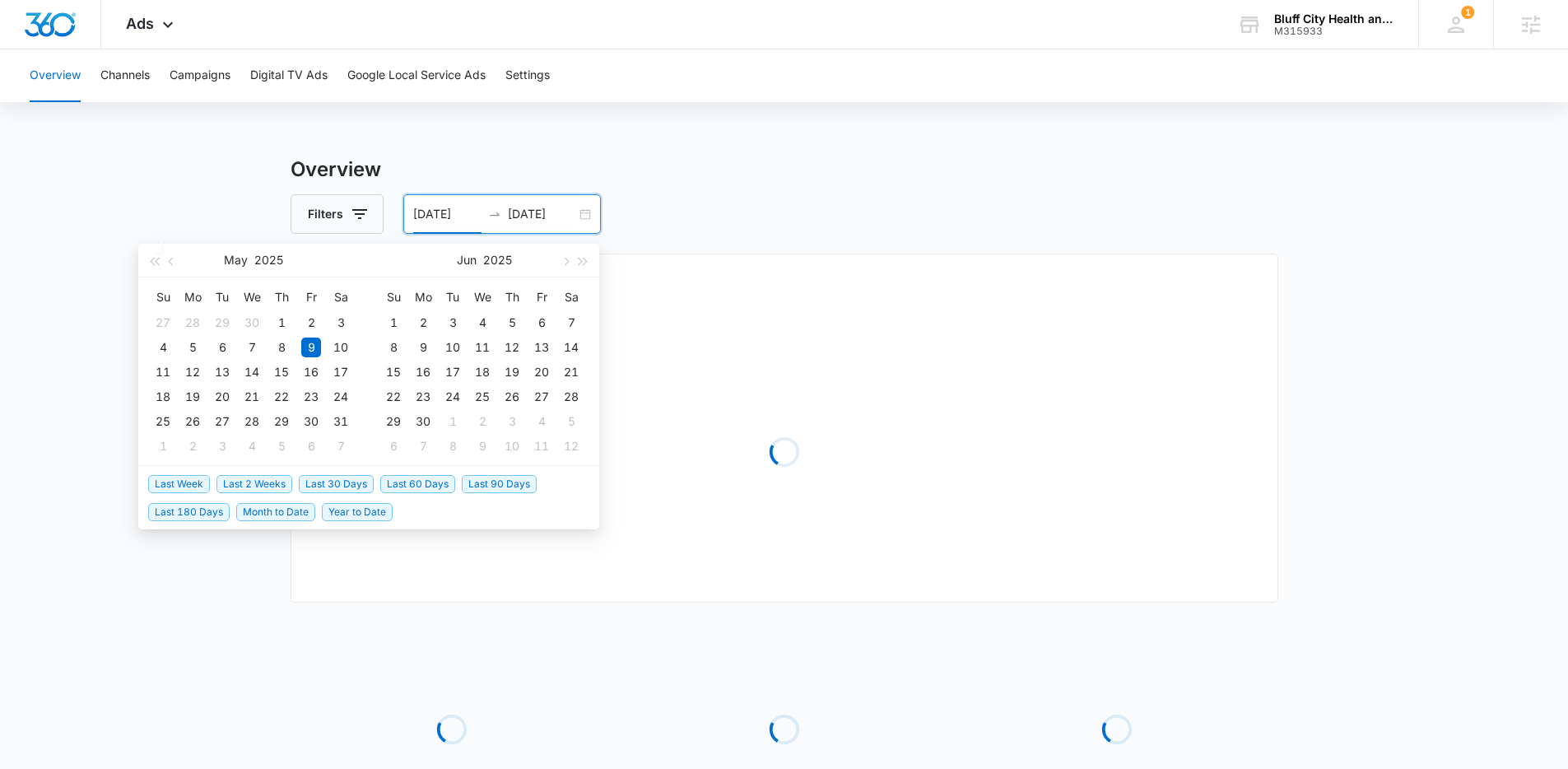 click on "Last  Week" at bounding box center [179, 484] 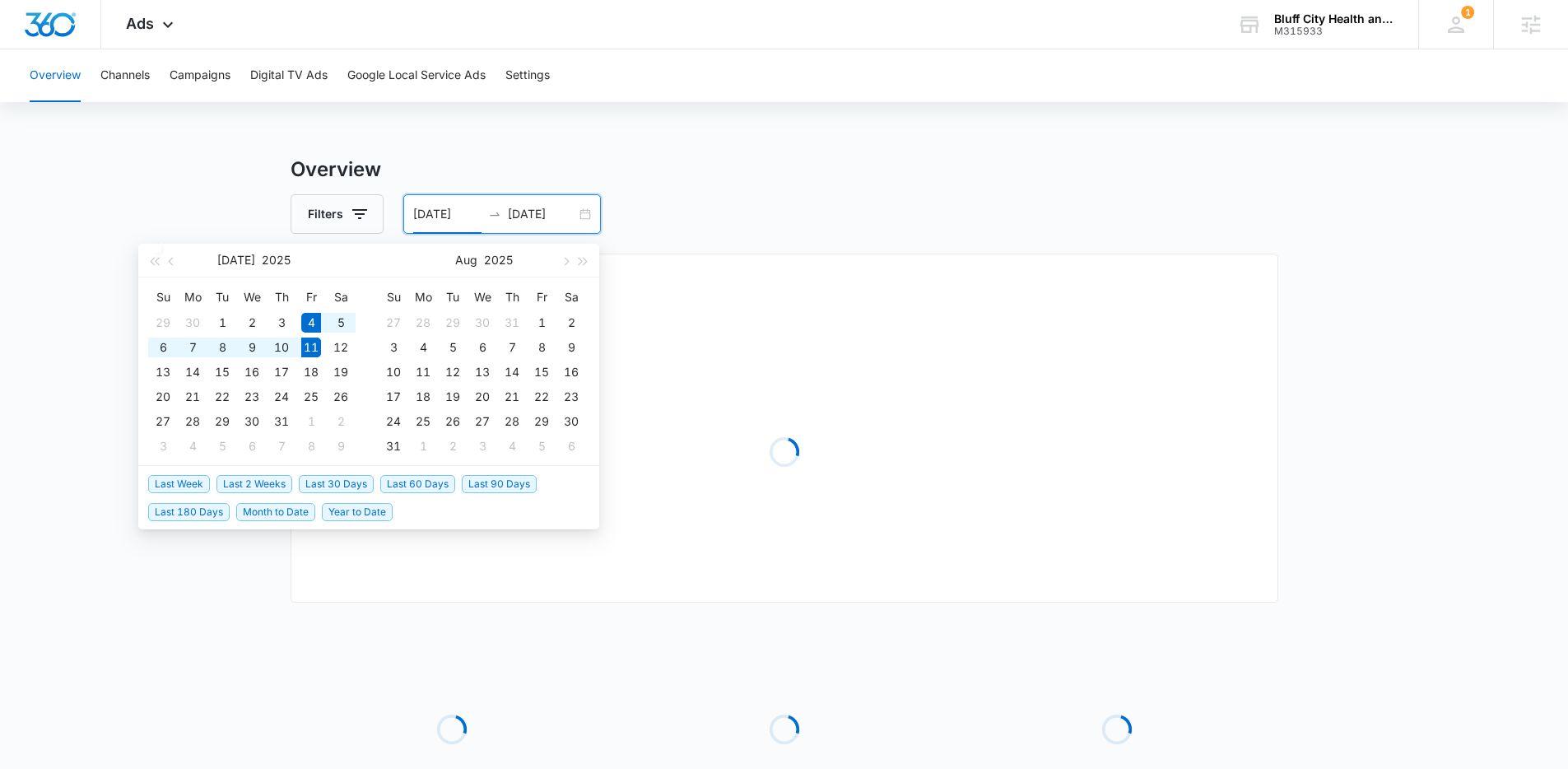 type on "07/04/2025" 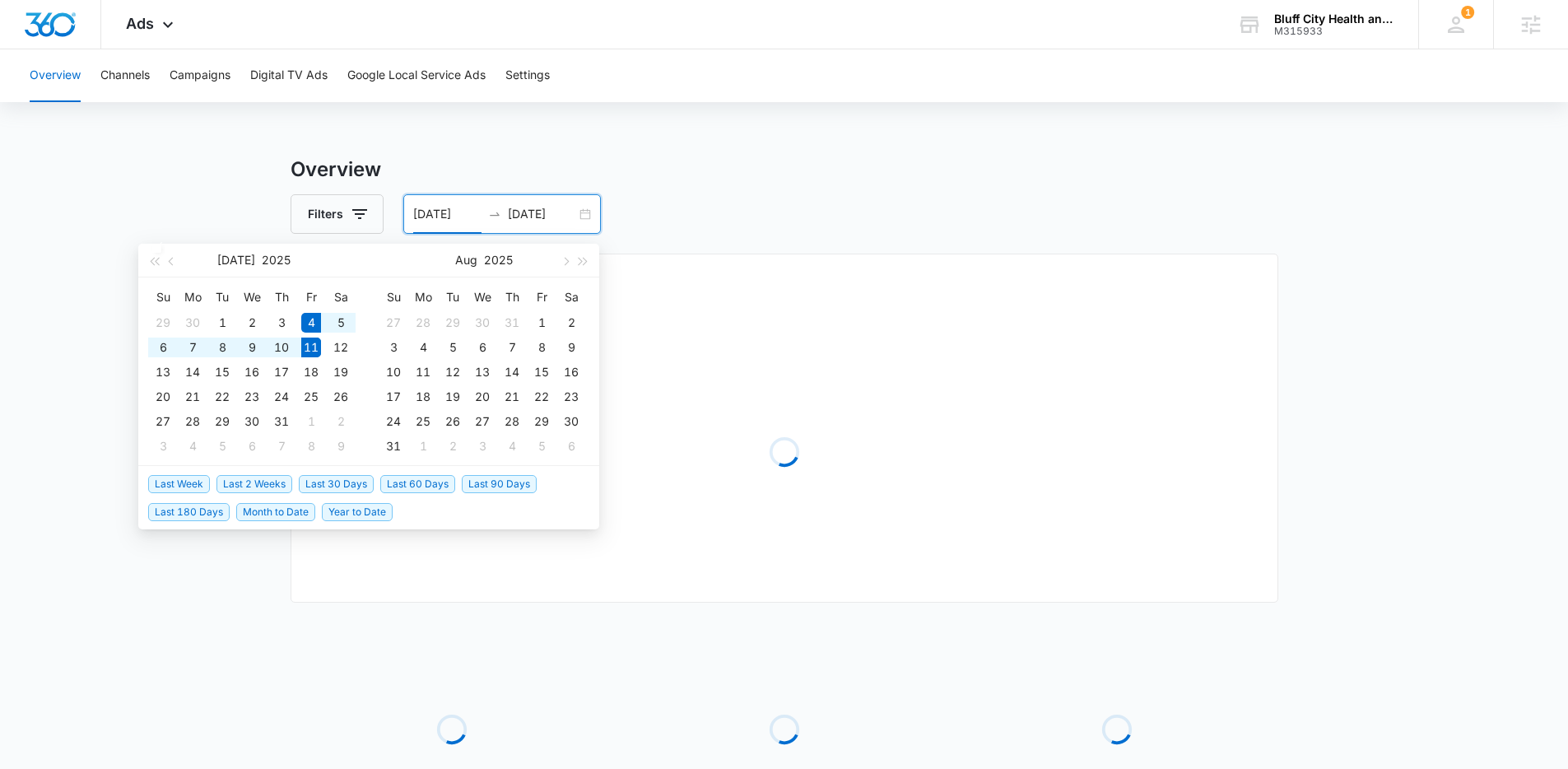 type on "07/11/2025" 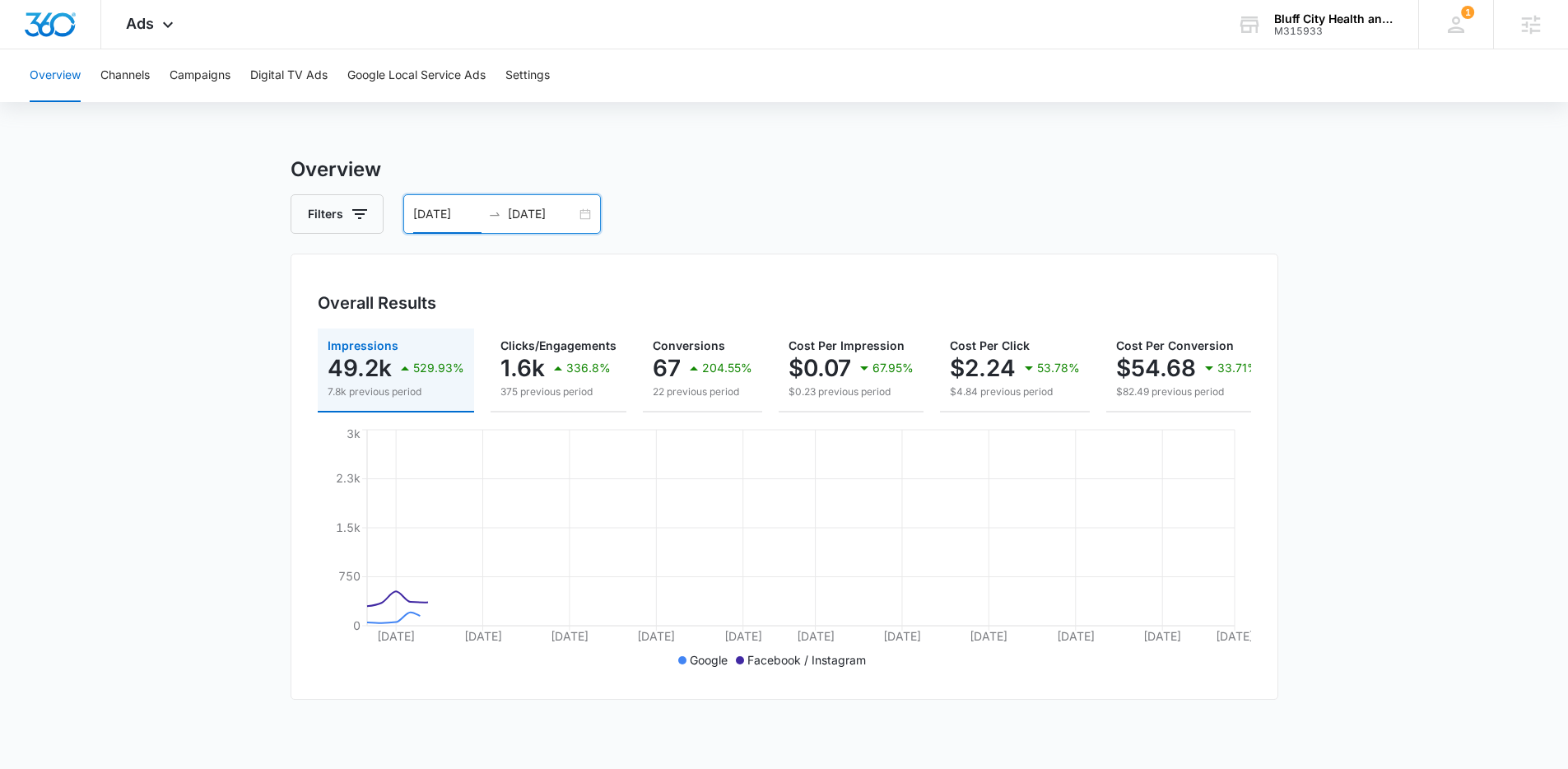 click on "07/04/2025" at bounding box center [447, 214] 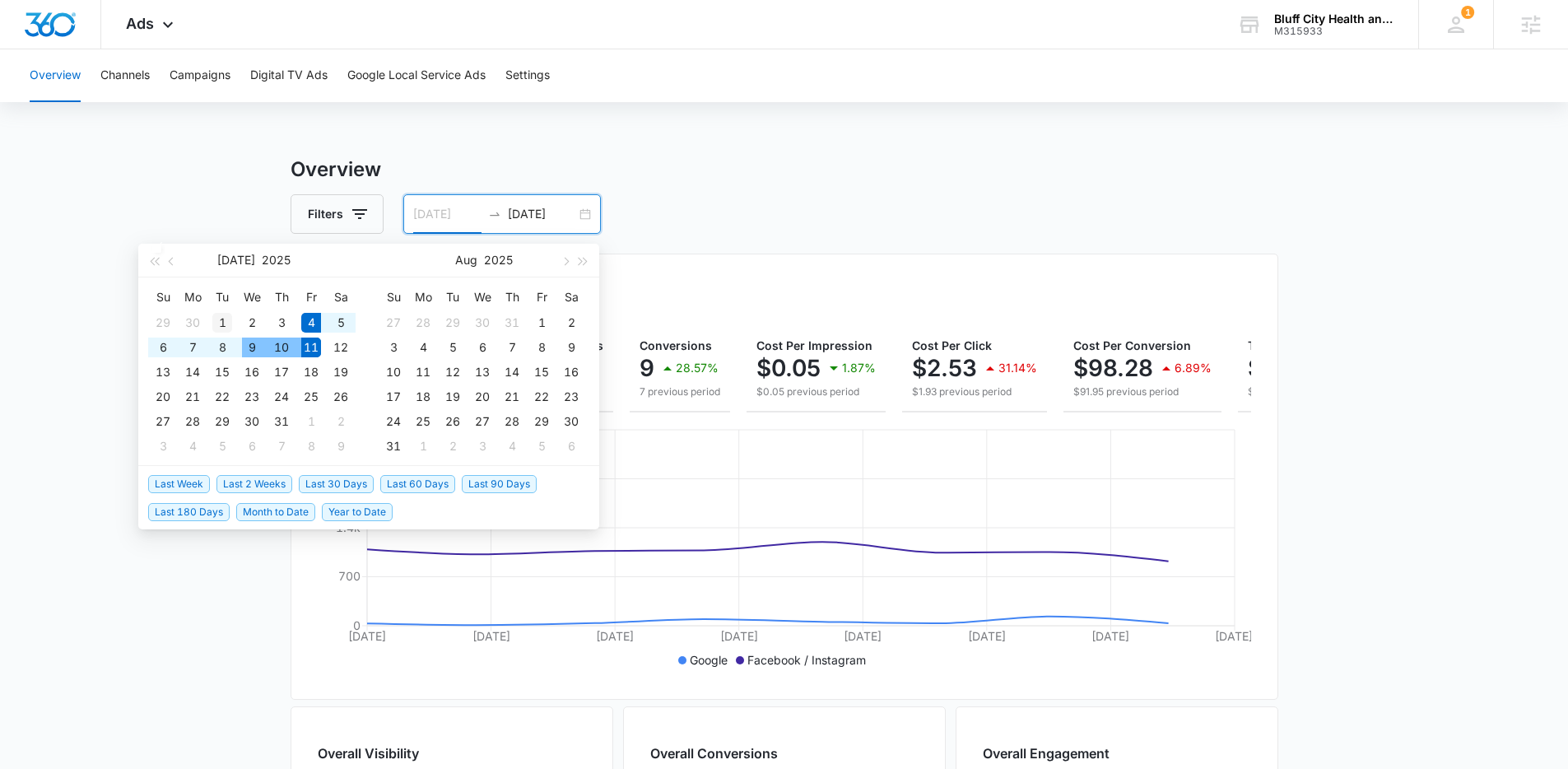 type on "07/01/2025" 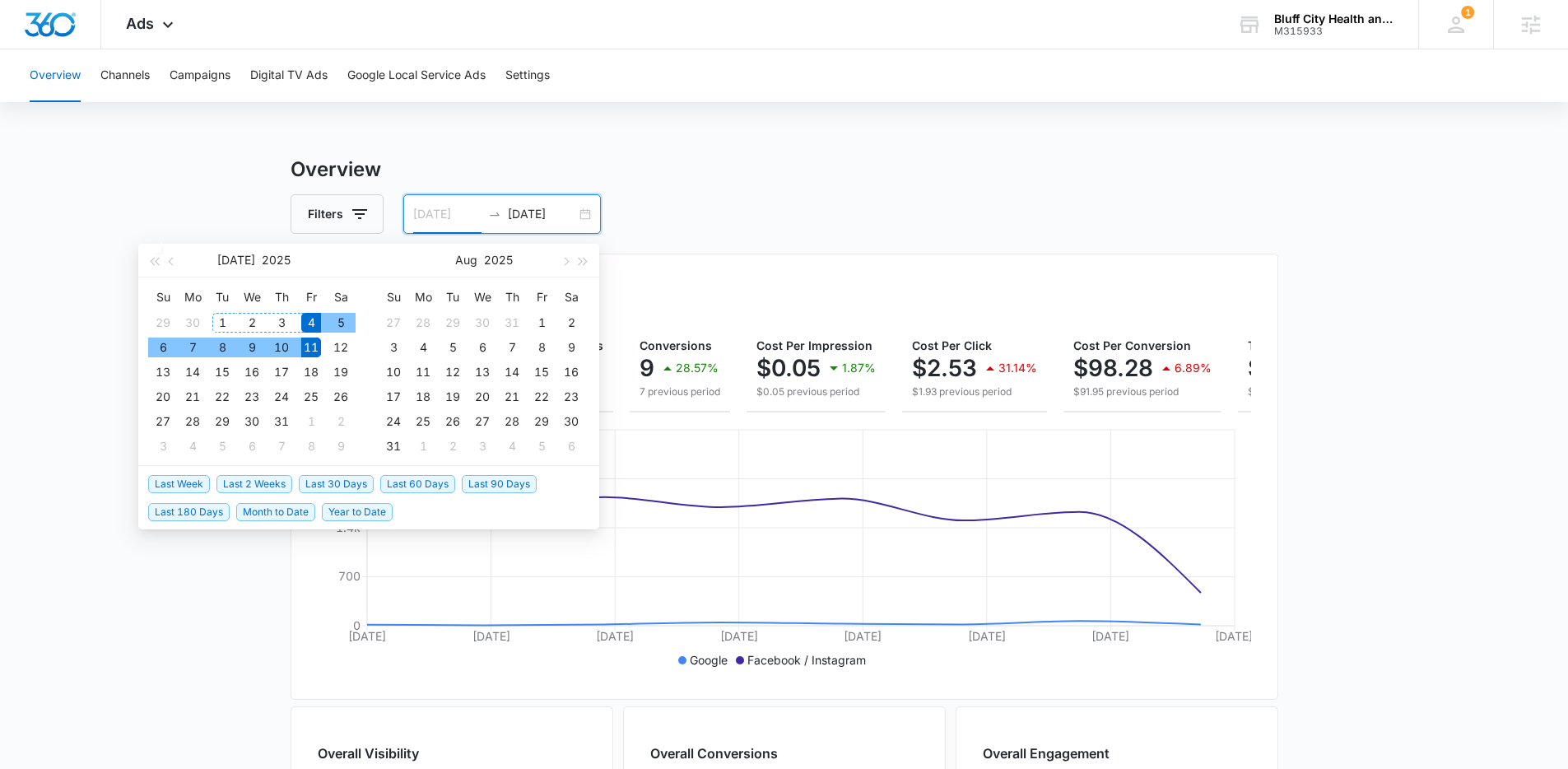 click on "1" at bounding box center [222, 323] 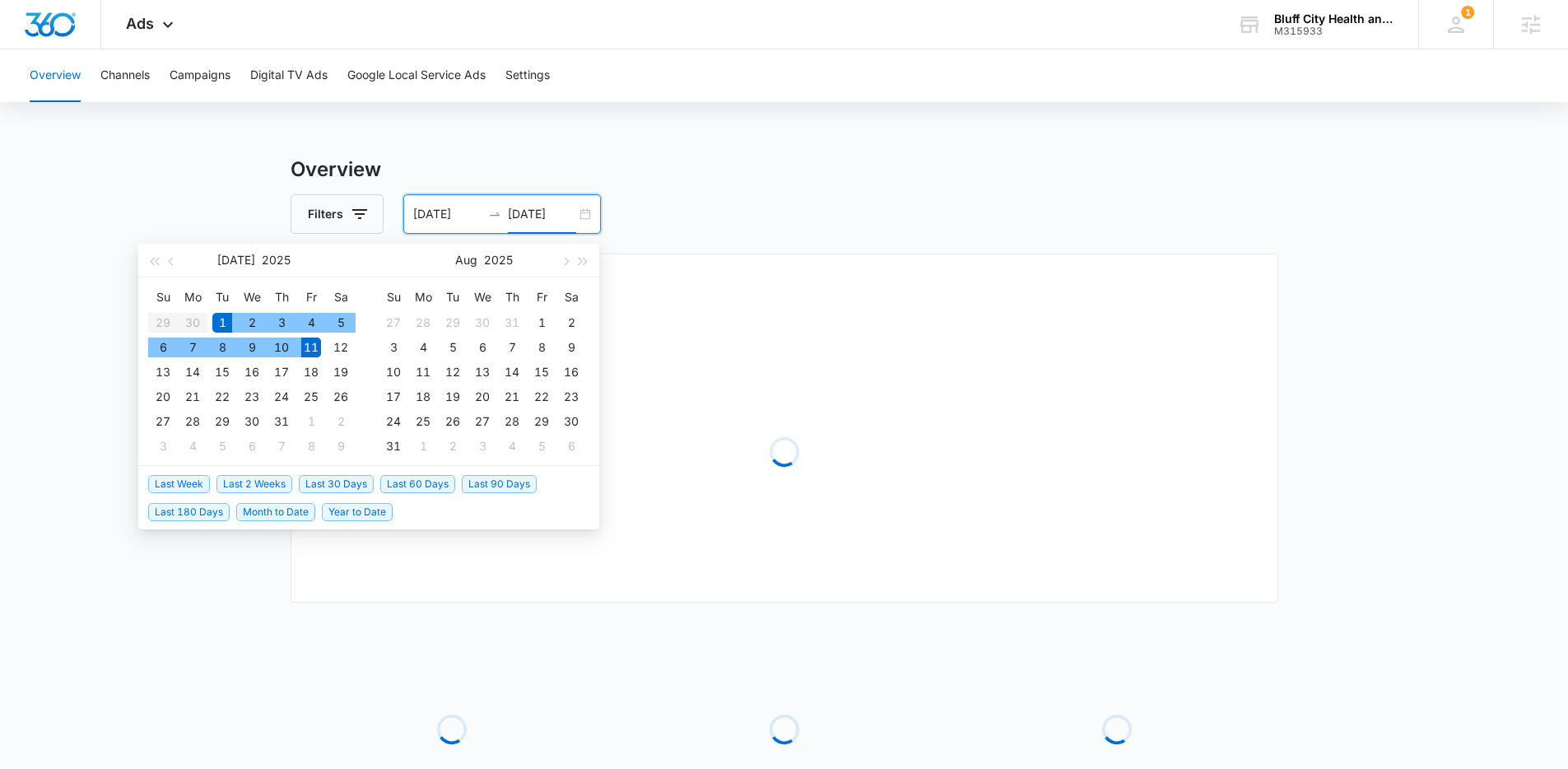 type on "07/11/2025" 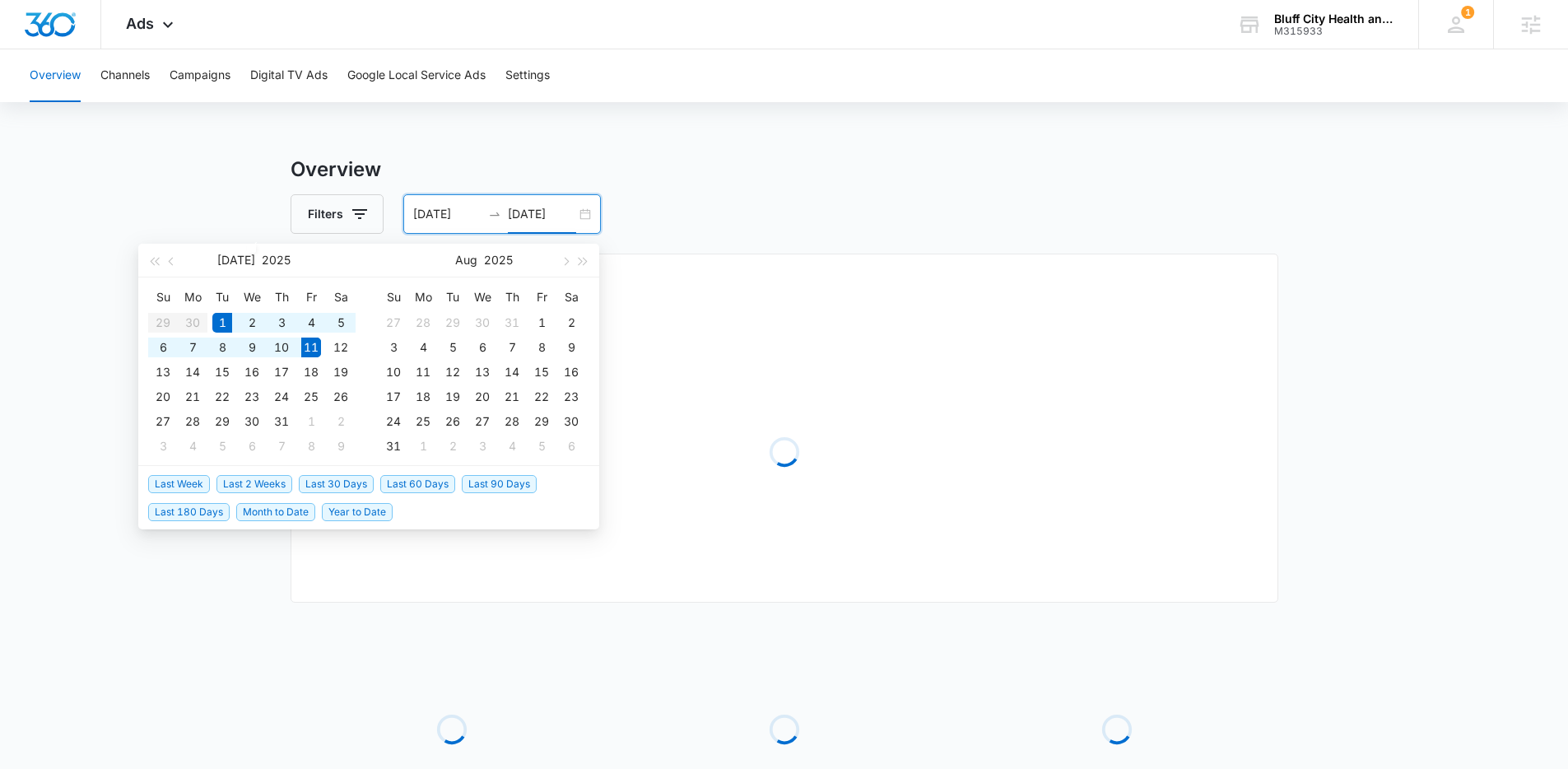 click on "Overview Channels Campaigns Digital TV Ads Google Local Service Ads Settings Overview Filters 07/01/2025 07/11/2025 Overall Results Loading Loading Loading Loading Spend Jul 2025 Su Mo Tu We Th Fr Sa 29 30 1 2 3 4 5 6 7 8 9 10 11 12 13 14 15 16 17 18 19 20 21 22 23 24 25 26 27 28 29 30 31 1 2 3 4 5 6 7 8 9 Aug 2025 Su Mo Tu We Th Fr Sa 27 28 29 30 31 1 2 3 4 5 6 7 8 9 10 11 12 13 14 15 16 17 18 19 20 21 22 23 24 25 26 27 28 29 30 31 1 2 3 4 5 6 Last  Week Last 2 Weeks Last 30 Days Last 60 Days Last 90 Days Last 180 Days Month to Date Year to Date" at bounding box center [784, 481] 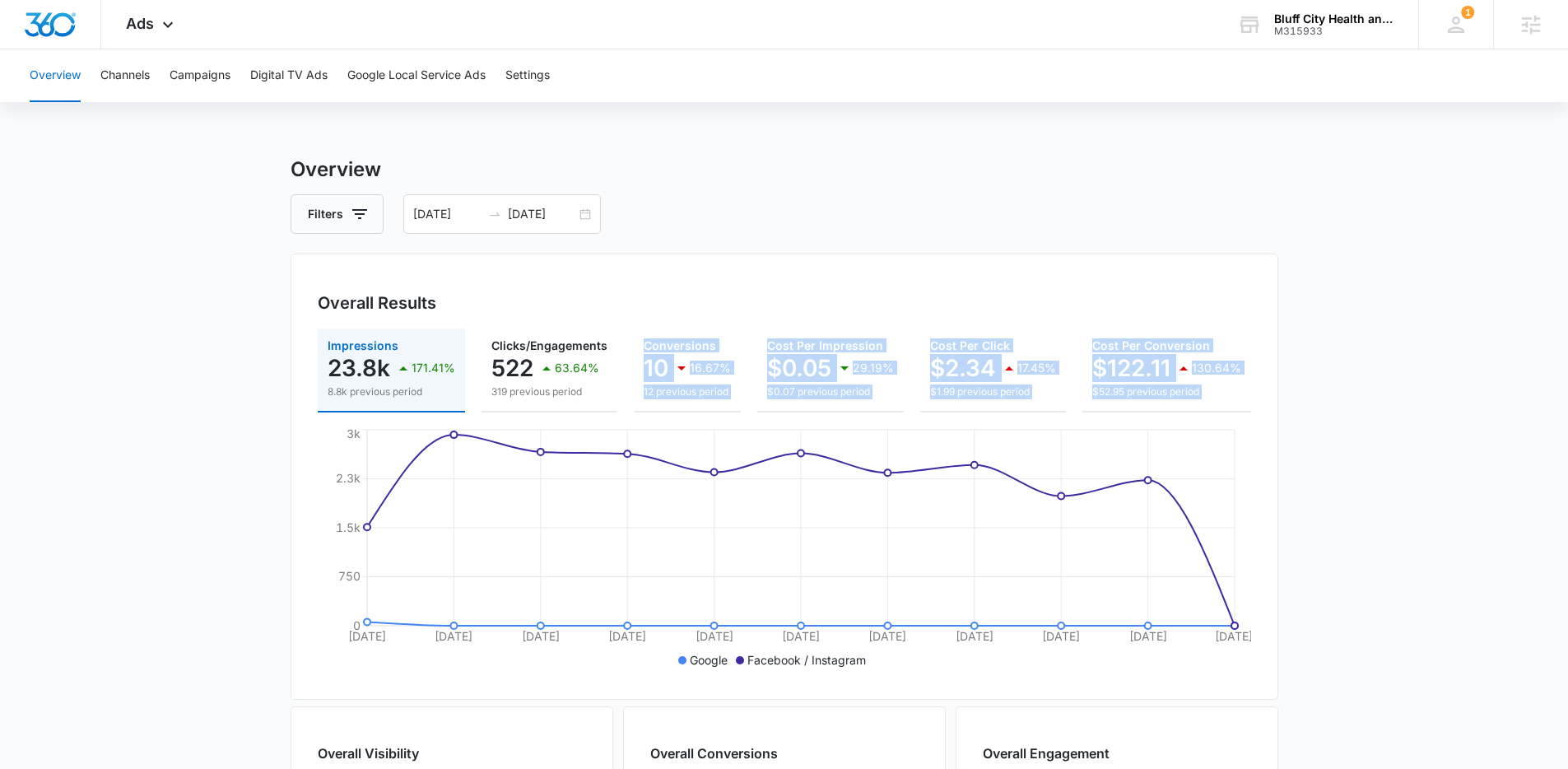 drag, startPoint x: 390, startPoint y: 426, endPoint x: 519, endPoint y: 419, distance: 129.18978 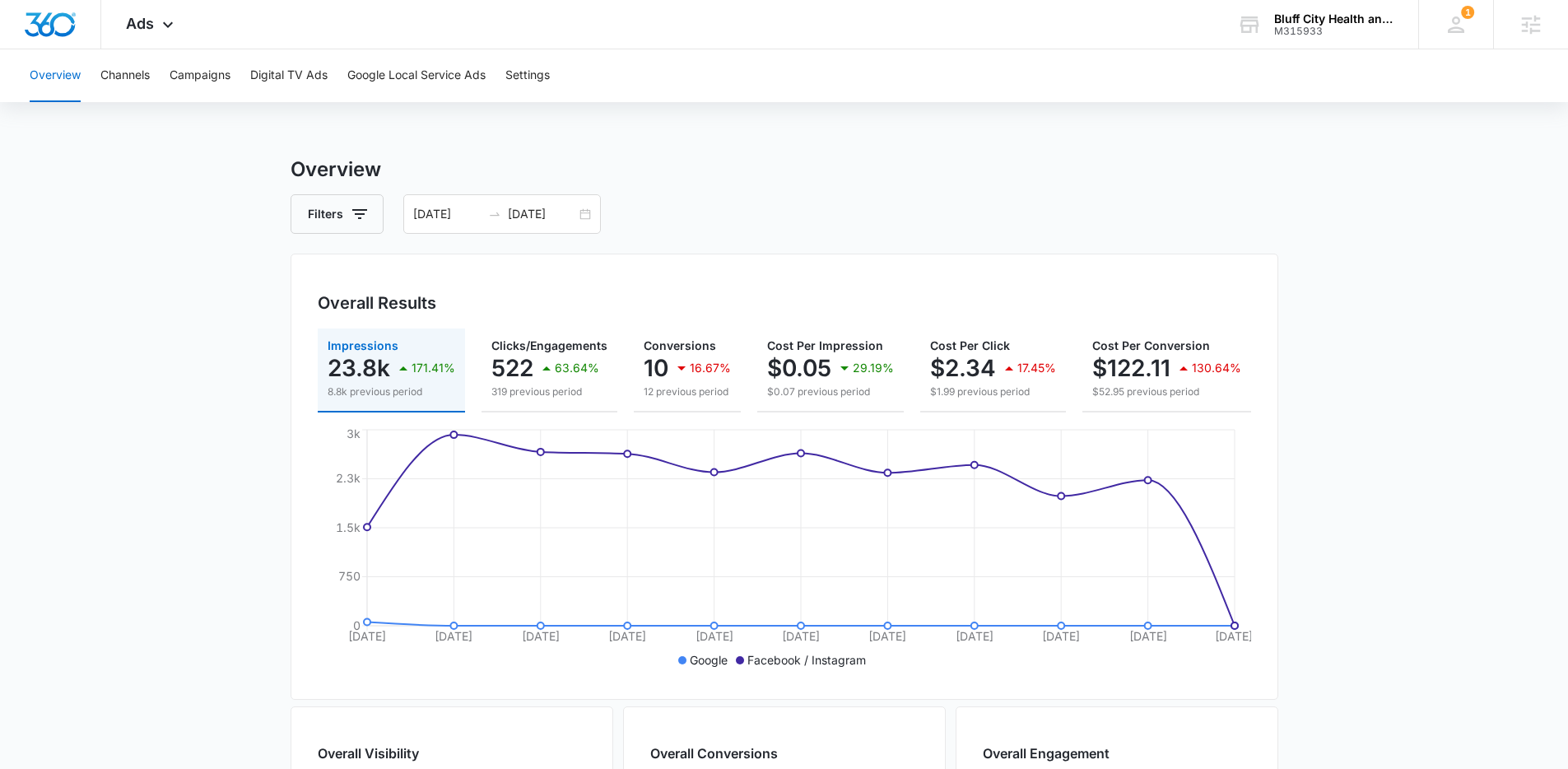 click on "Overall Results Impressions 23.8k 171.41%  8.8k previous period Clicks/Engagements 522 63.64%  319 previous period Conversions 10 16.67%  12 previous period Cost Per Impression $0.05 29.19%  $0.07 previous period Cost Per Click $2.34 17.45%  $1.99 previous period Cost Per Conversion $122.11 130.64%  $52.95 previous period Total Spend $1,221.10 92.2%  $635.34 previous period Jul 1 Jul 2 Jul 3 Jul 4 Jul 5 Jul 6 Jul 7 Jul 8 Jul 9 Jul 10 Jul 11 0 750 1.5k 2.3k 3k Google Facebook / Instagram" at bounding box center [784, 477] 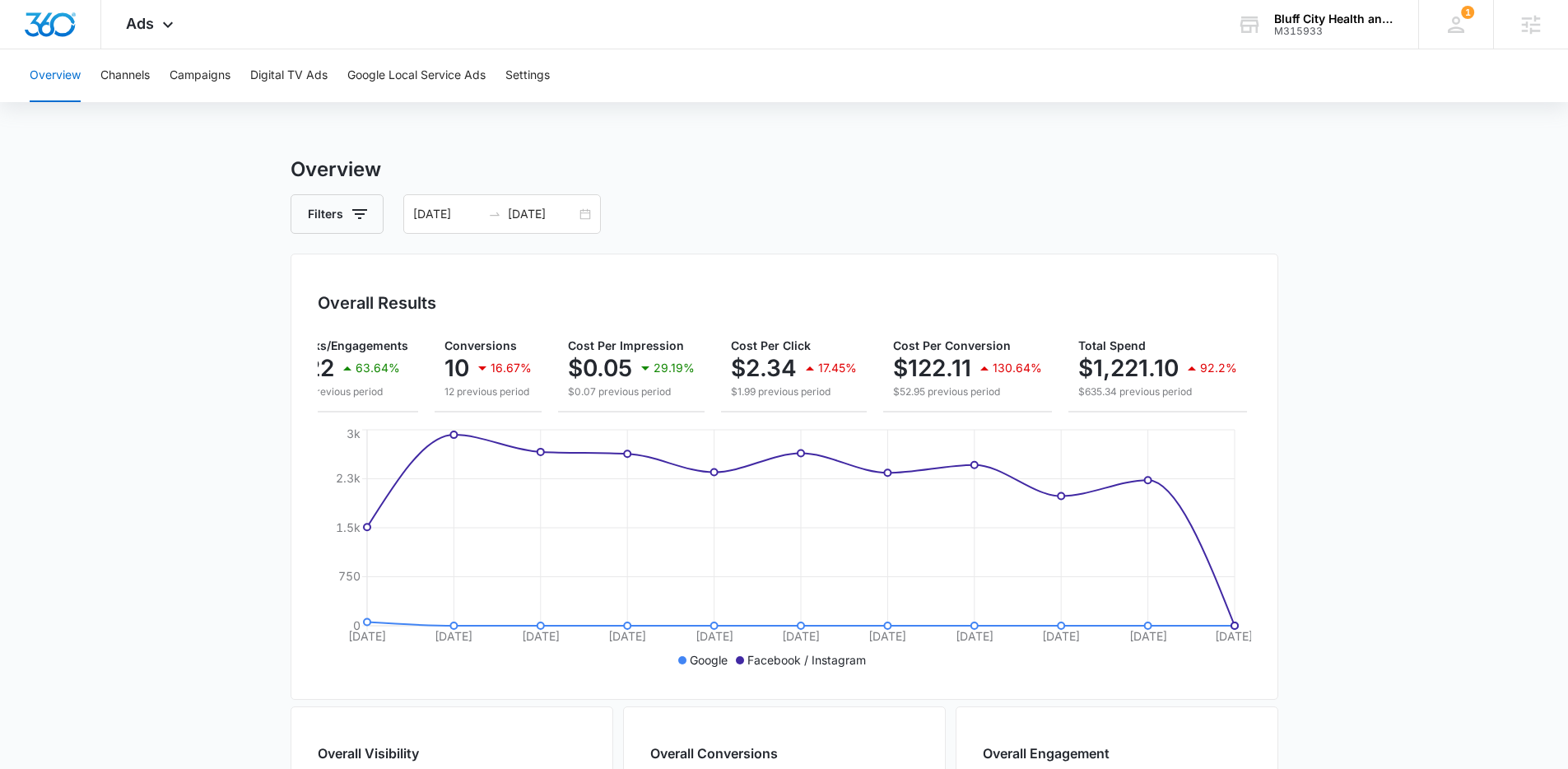 scroll, scrollTop: 0, scrollLeft: 0, axis: both 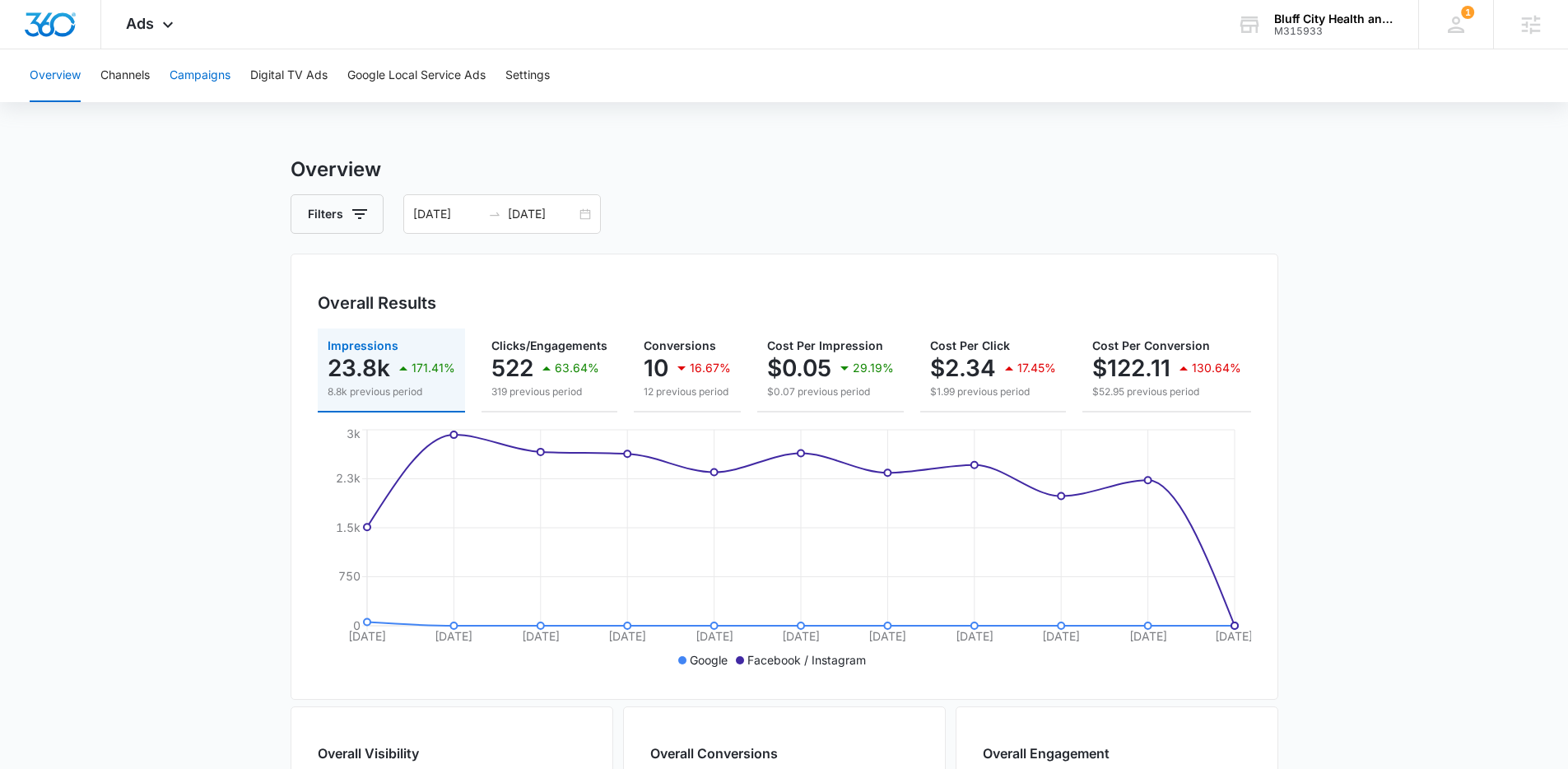 click on "Campaigns" at bounding box center [200, 76] 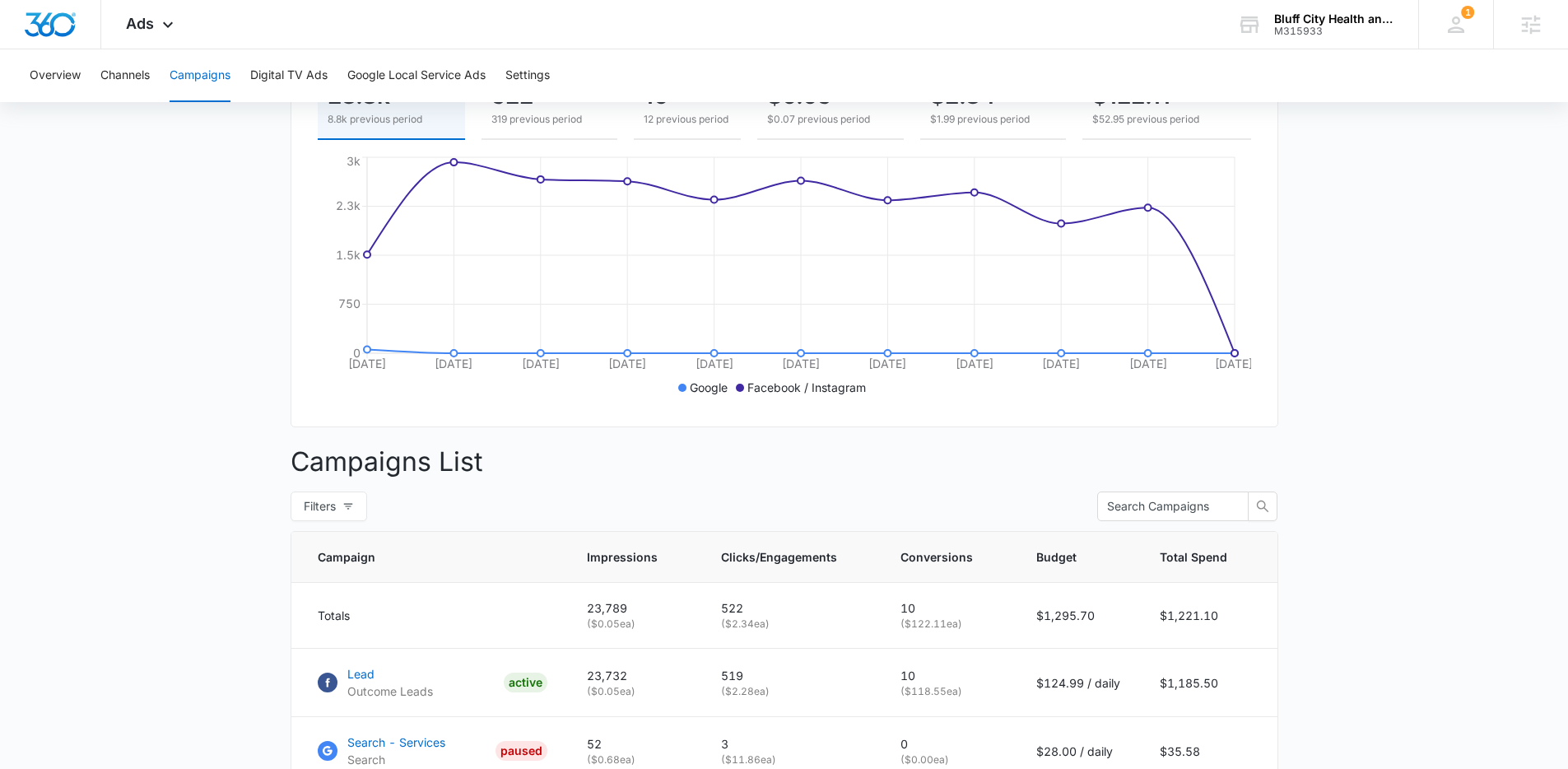 scroll, scrollTop: 30, scrollLeft: 0, axis: vertical 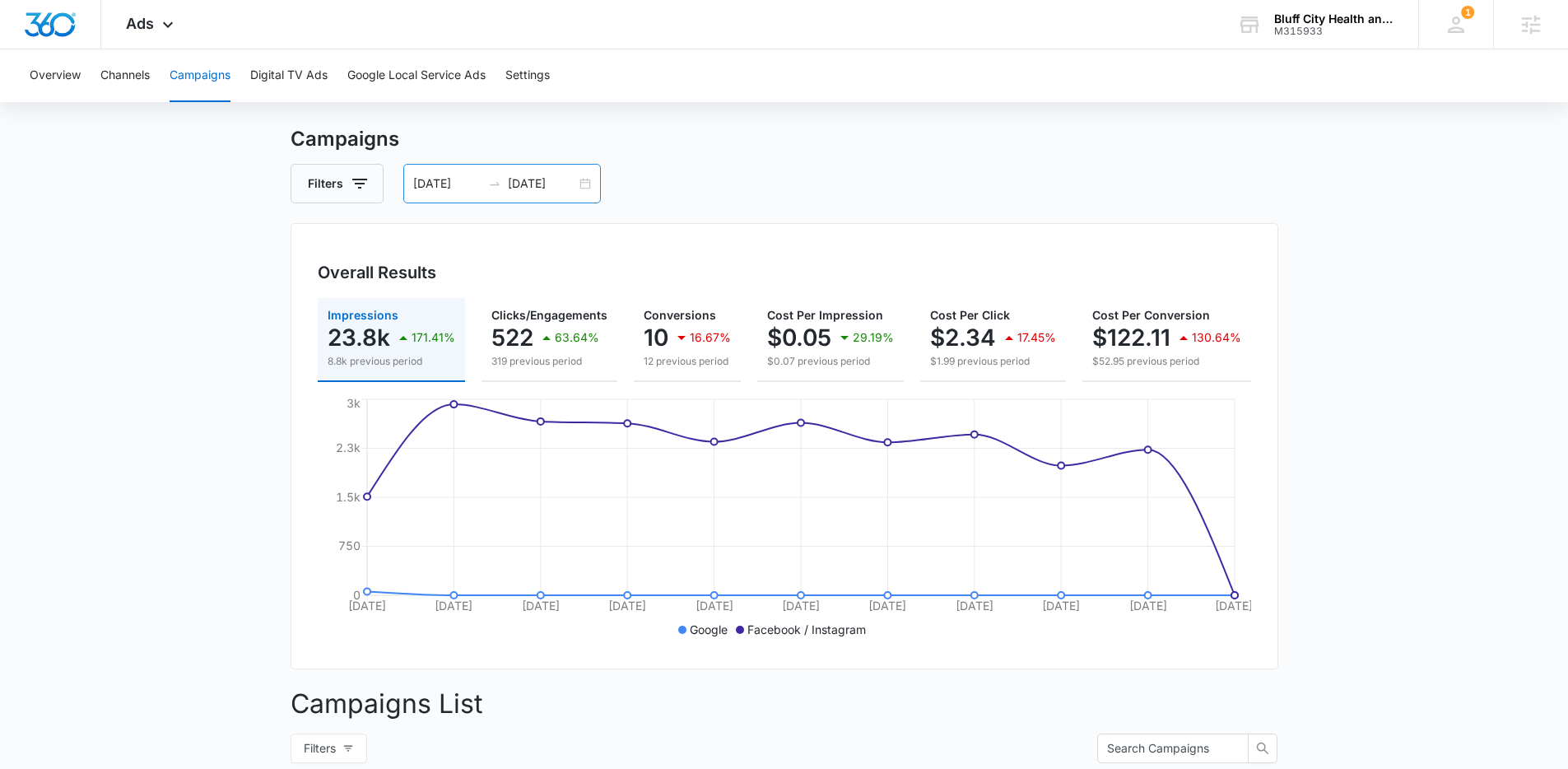 click on "07/01/2025 07/11/2025" at bounding box center (502, 184) 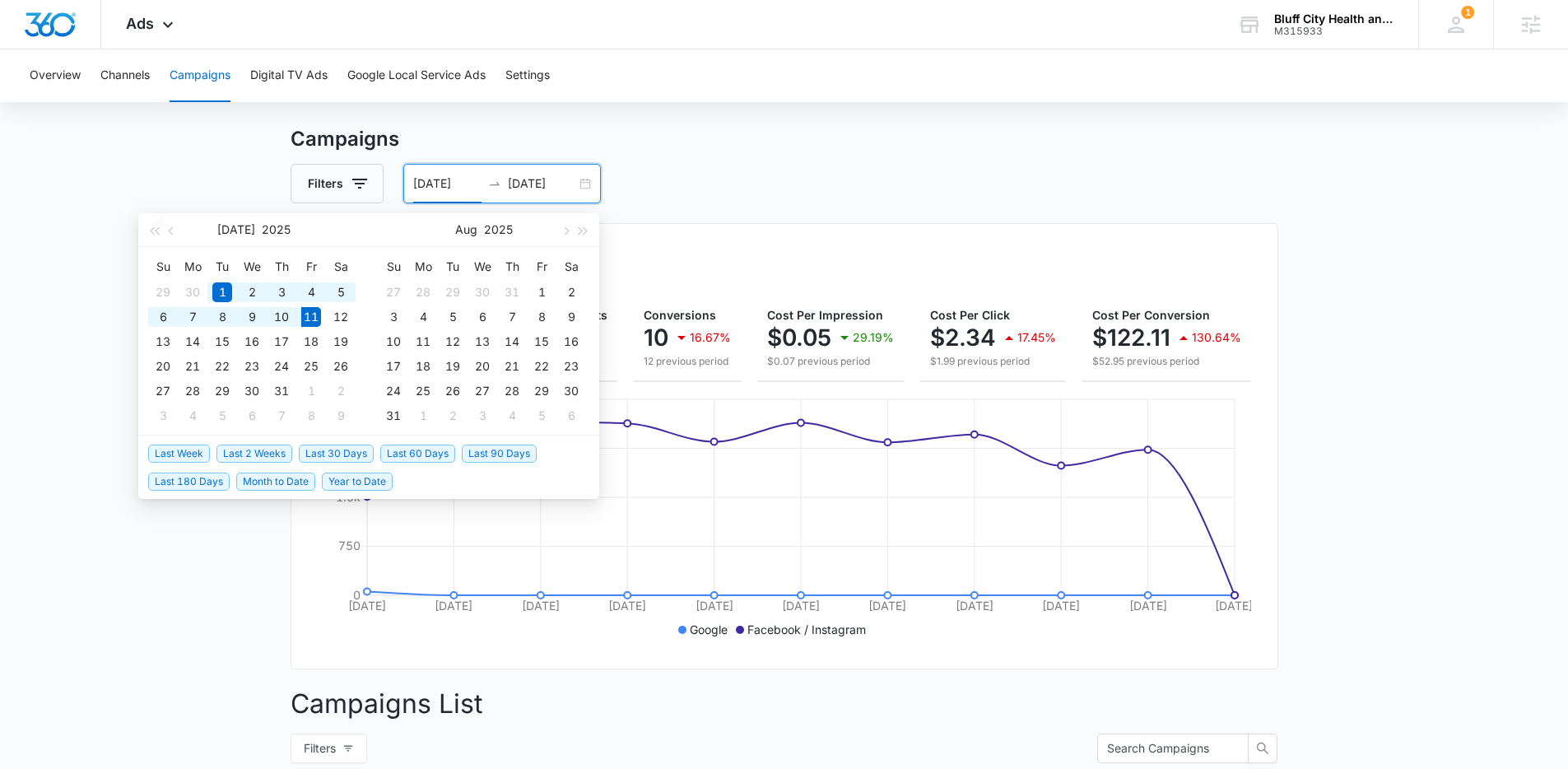 click on "Last 30 Days" at bounding box center [336, 454] 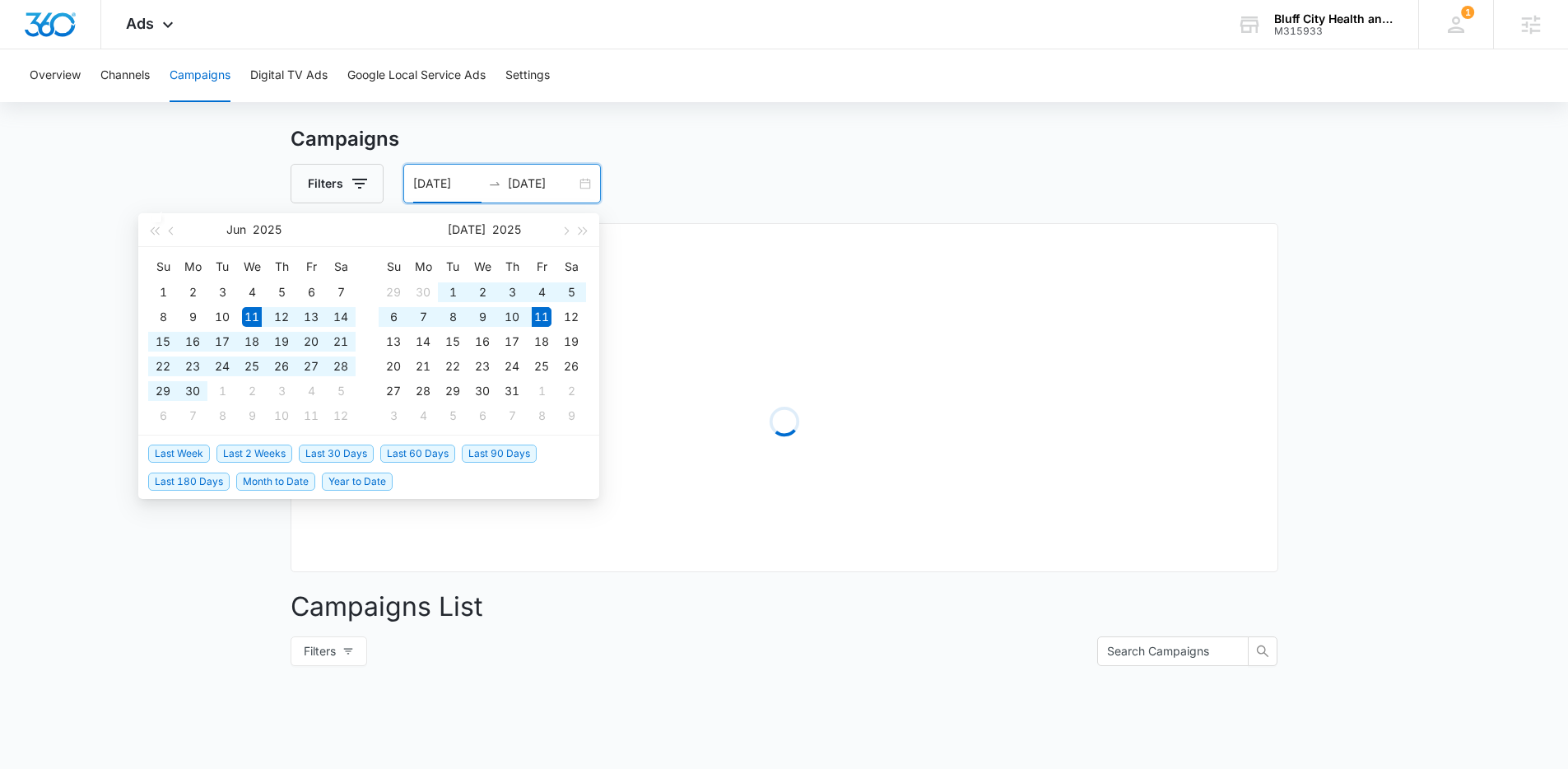 type on "06/11/2025" 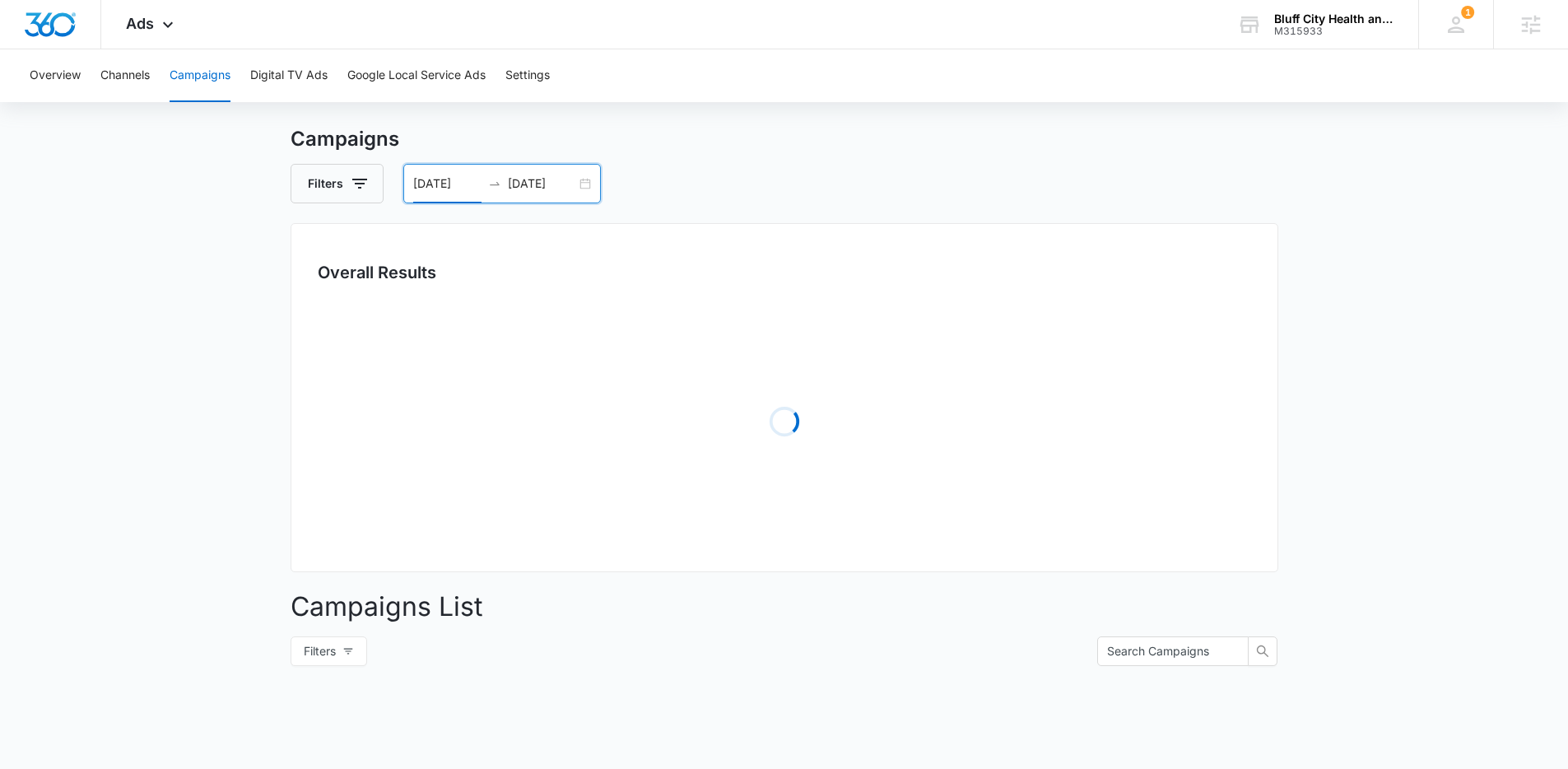 click on "Campaigns Filters 06/11/2025 07/11/2025 Overall Results Loading Campaigns List Filters Loading Spend Jun 2025 Su Mo Tu We Th Fr Sa 1 2 3 4 5 6 7 8 9 10 11 12 13 14 15 16 17 18 19 20 21 22 23 24 25 26 27 28 29 30 1 2 3 4 5 6 7 8 9 10 11 12 Jul 2025 Su Mo Tu We Th Fr Sa 29 30 1 2 3 4 5 6 7 8 9 10 11 12 13 14 15 16 17 18 19 20 21 22 23 24 25 26 27 28 29 30 31 1 2 3 4 5 6 7 8 9 Last  Week Last 2 Weeks Last 30 Days Last 60 Days Last 90 Days Last 180 Days Month to Date Year to Date" at bounding box center (784, 553) 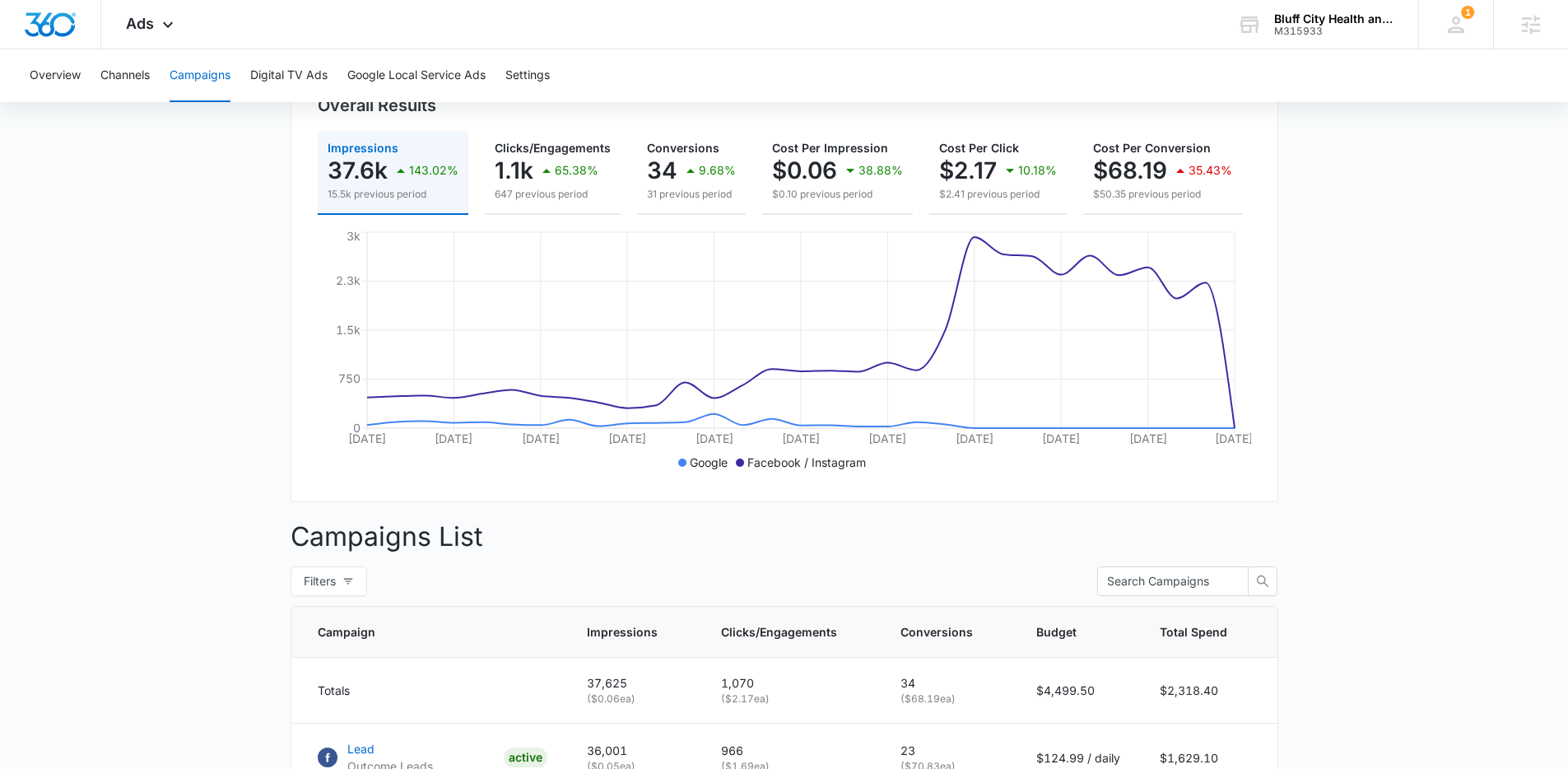 scroll, scrollTop: 5, scrollLeft: 0, axis: vertical 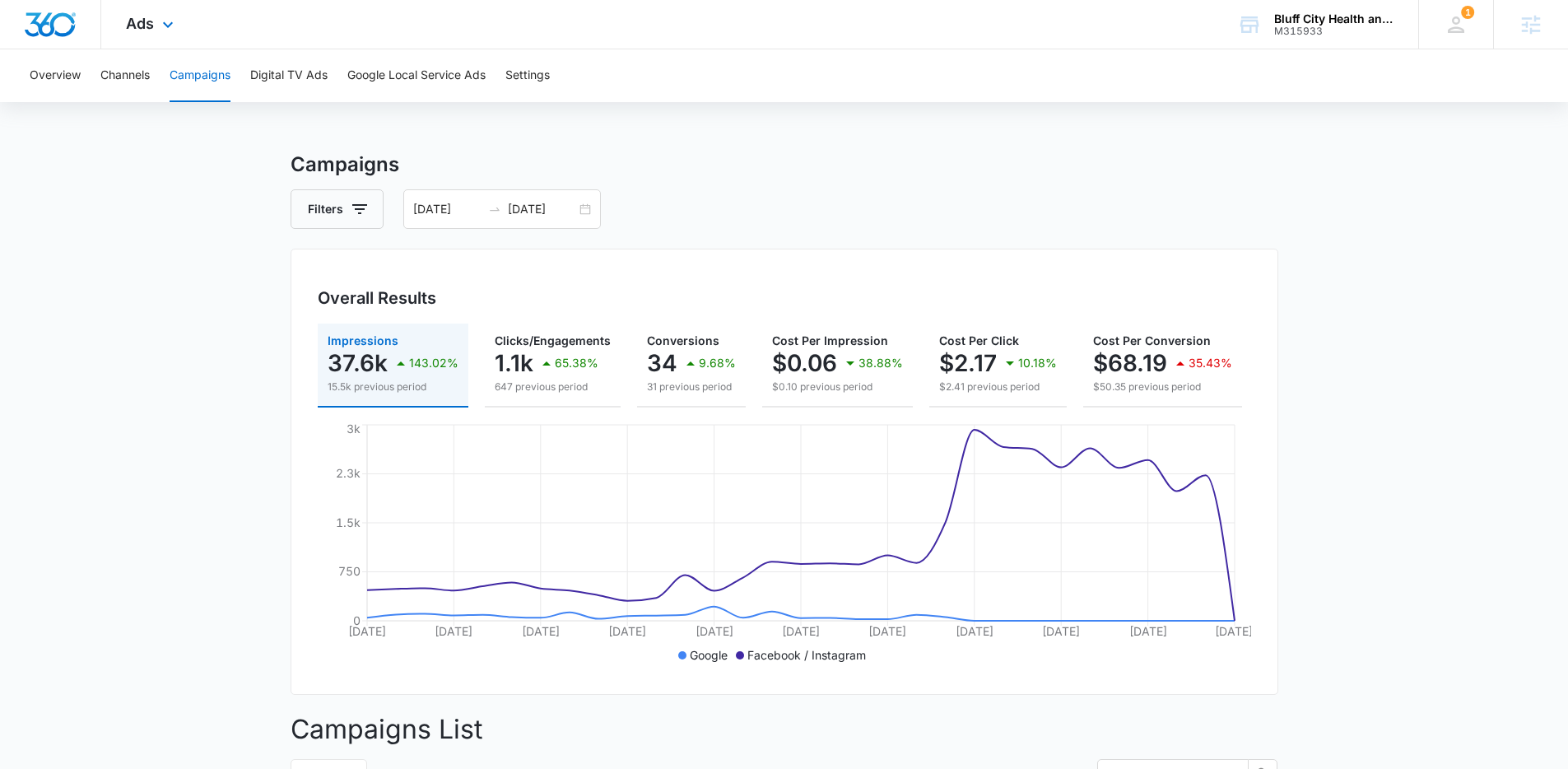 click on "Ads Apps Reputation Websites Forms CRM Email Social POS Content Ads Intelligence Files Brand Settings" at bounding box center [151, 24] 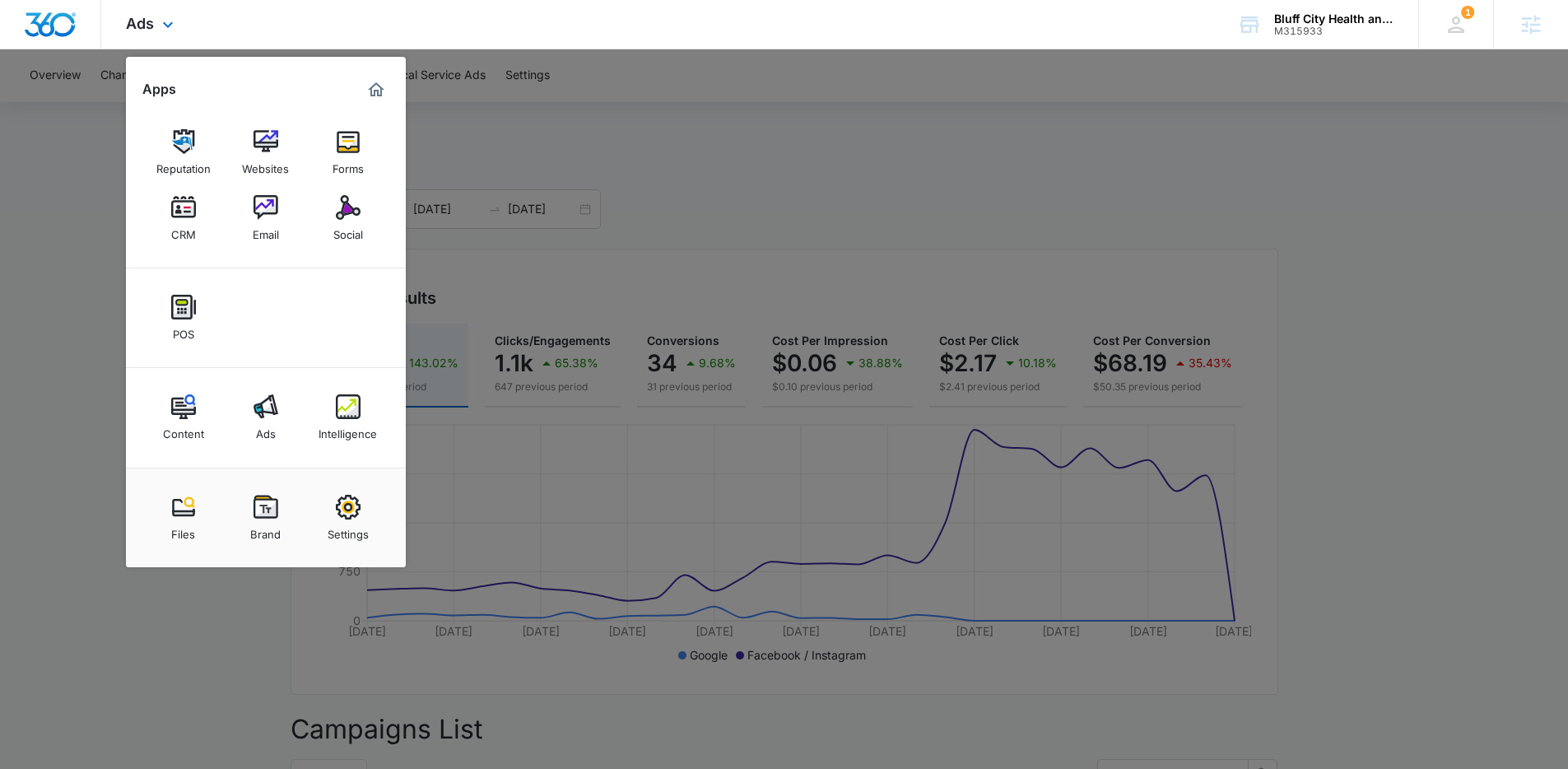 click on "Content Ads Intelligence" at bounding box center (266, 417) 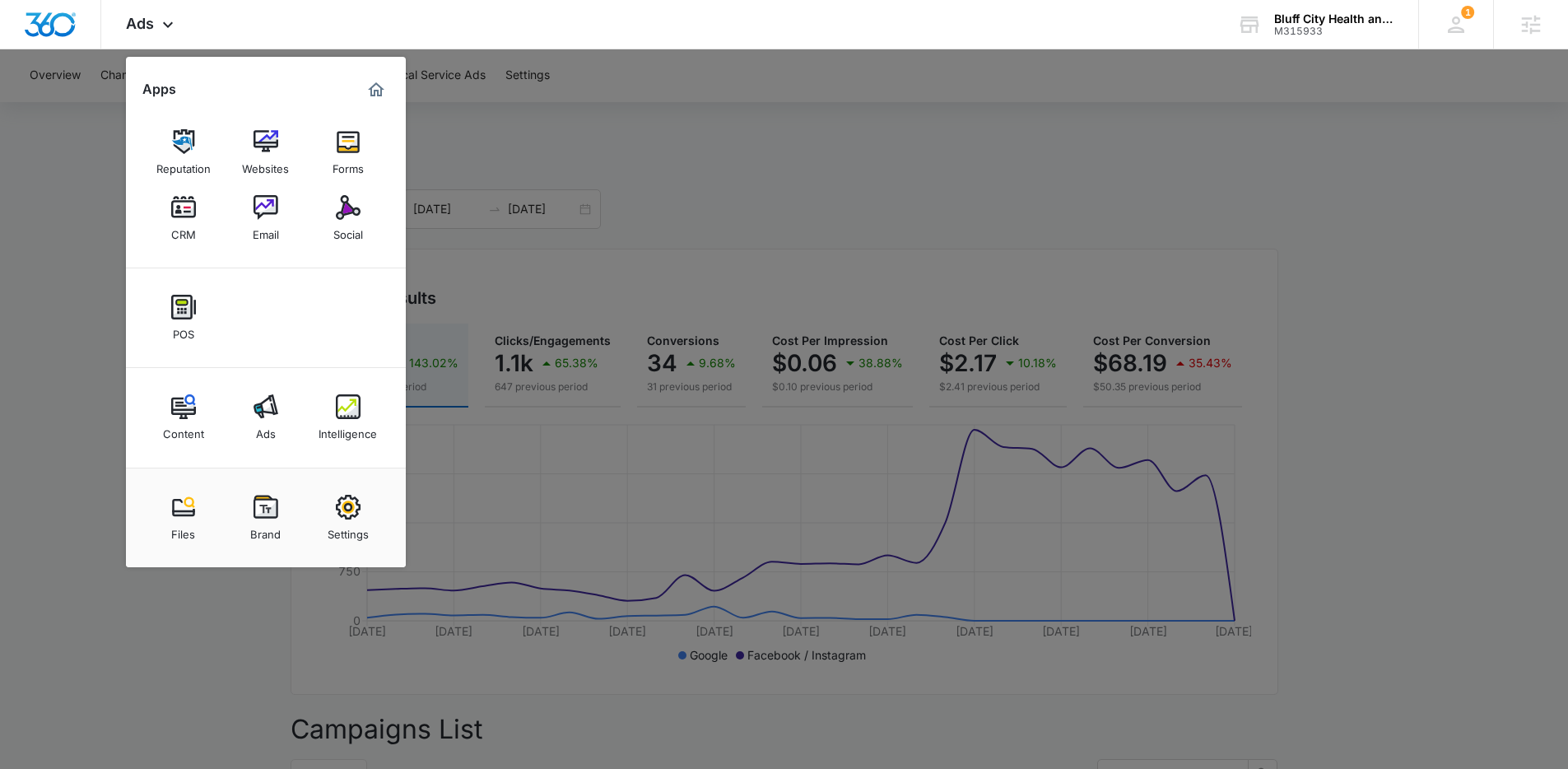 click on "Intelligence" at bounding box center (347, 430) 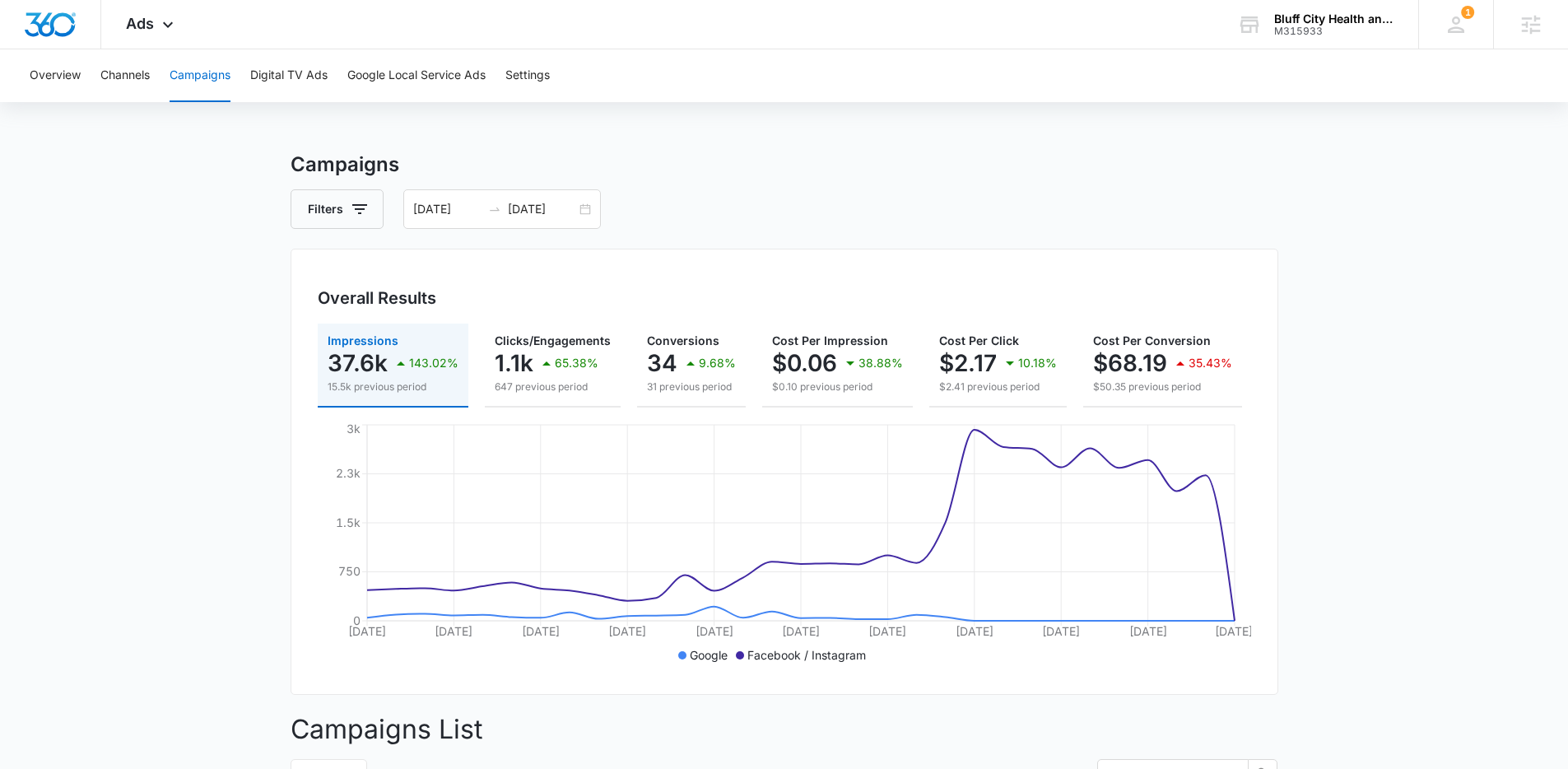 scroll, scrollTop: 0, scrollLeft: 0, axis: both 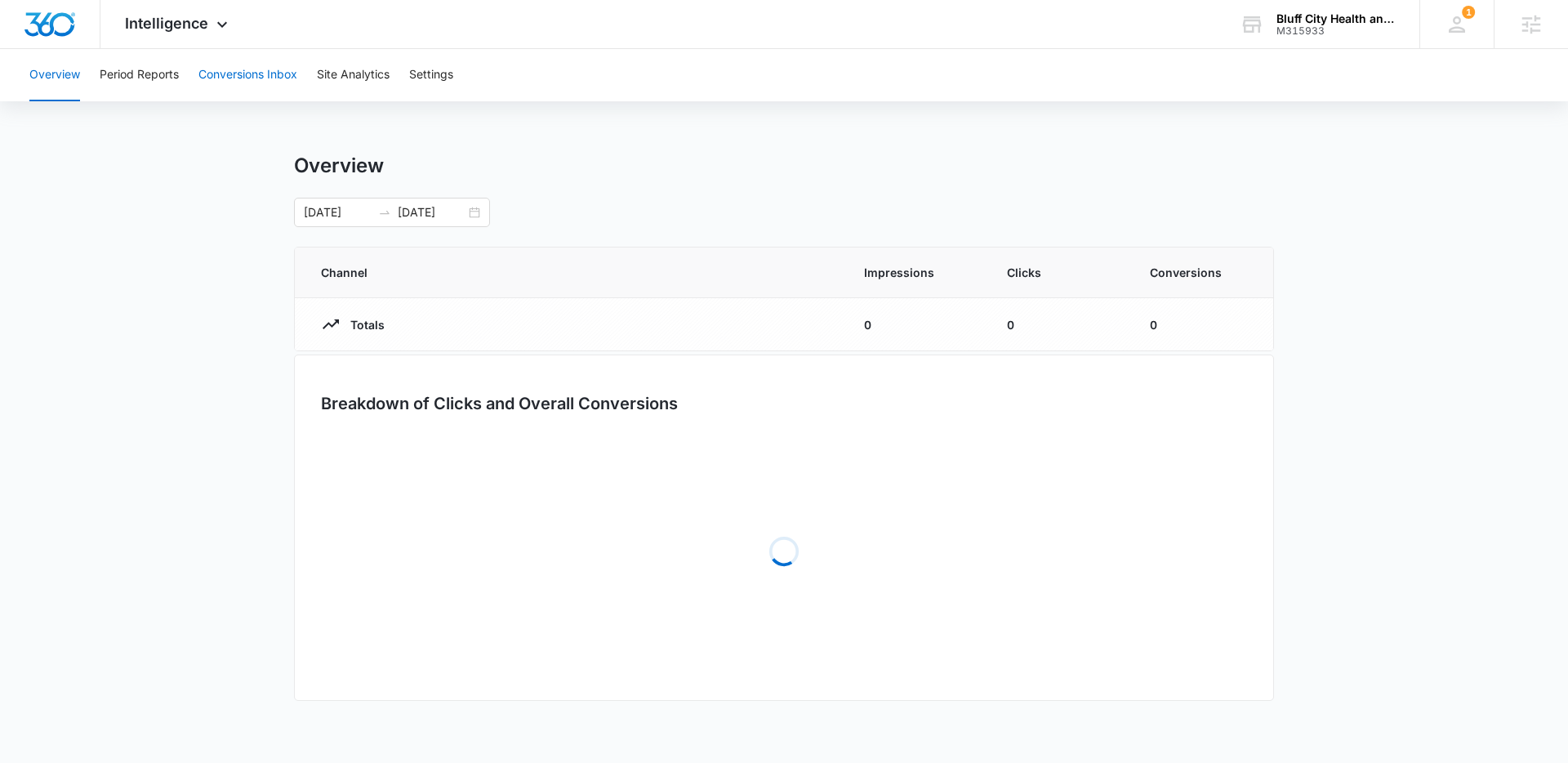 click on "Conversions Inbox" at bounding box center (247, 75) 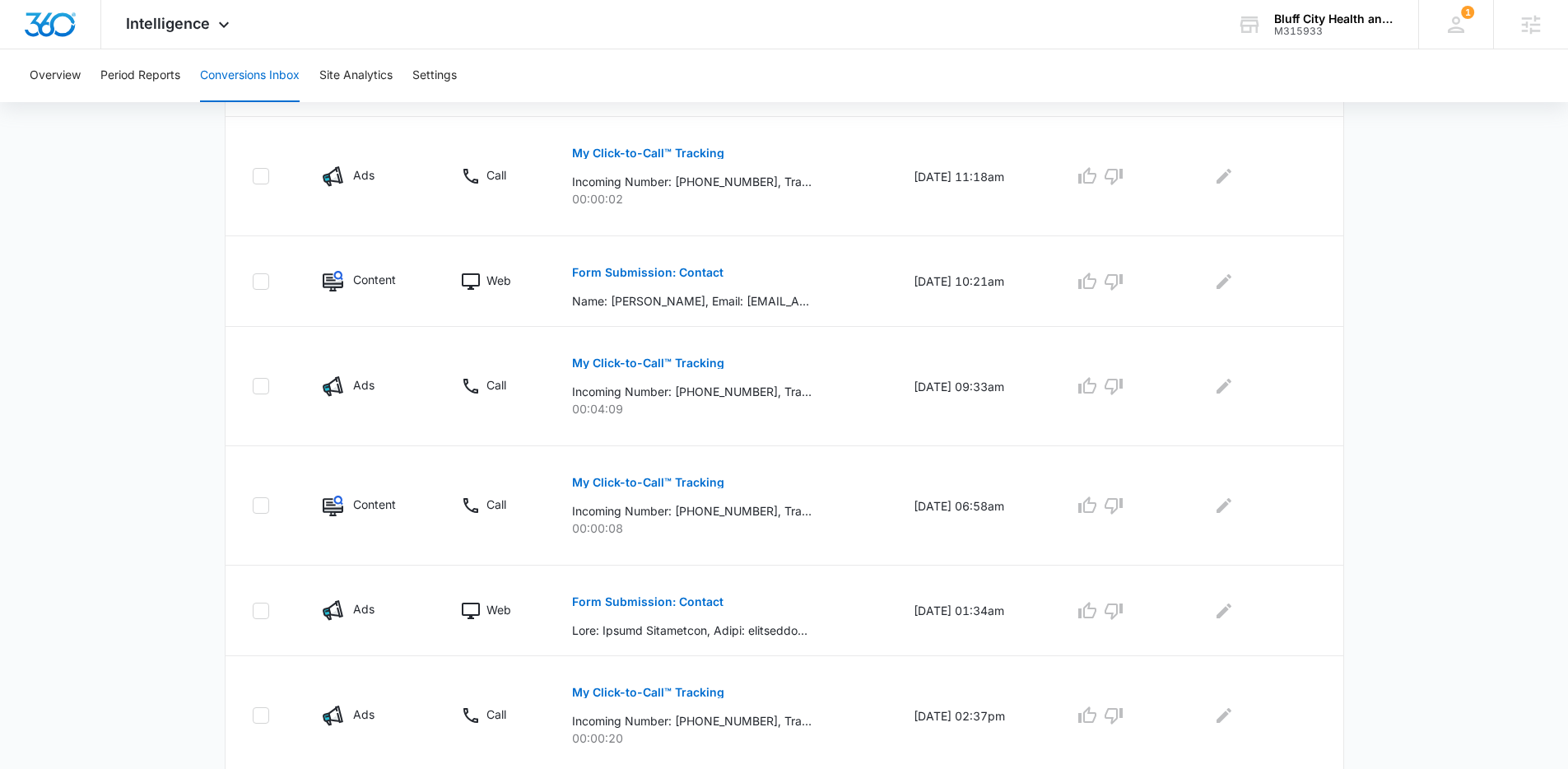 scroll, scrollTop: 833, scrollLeft: 0, axis: vertical 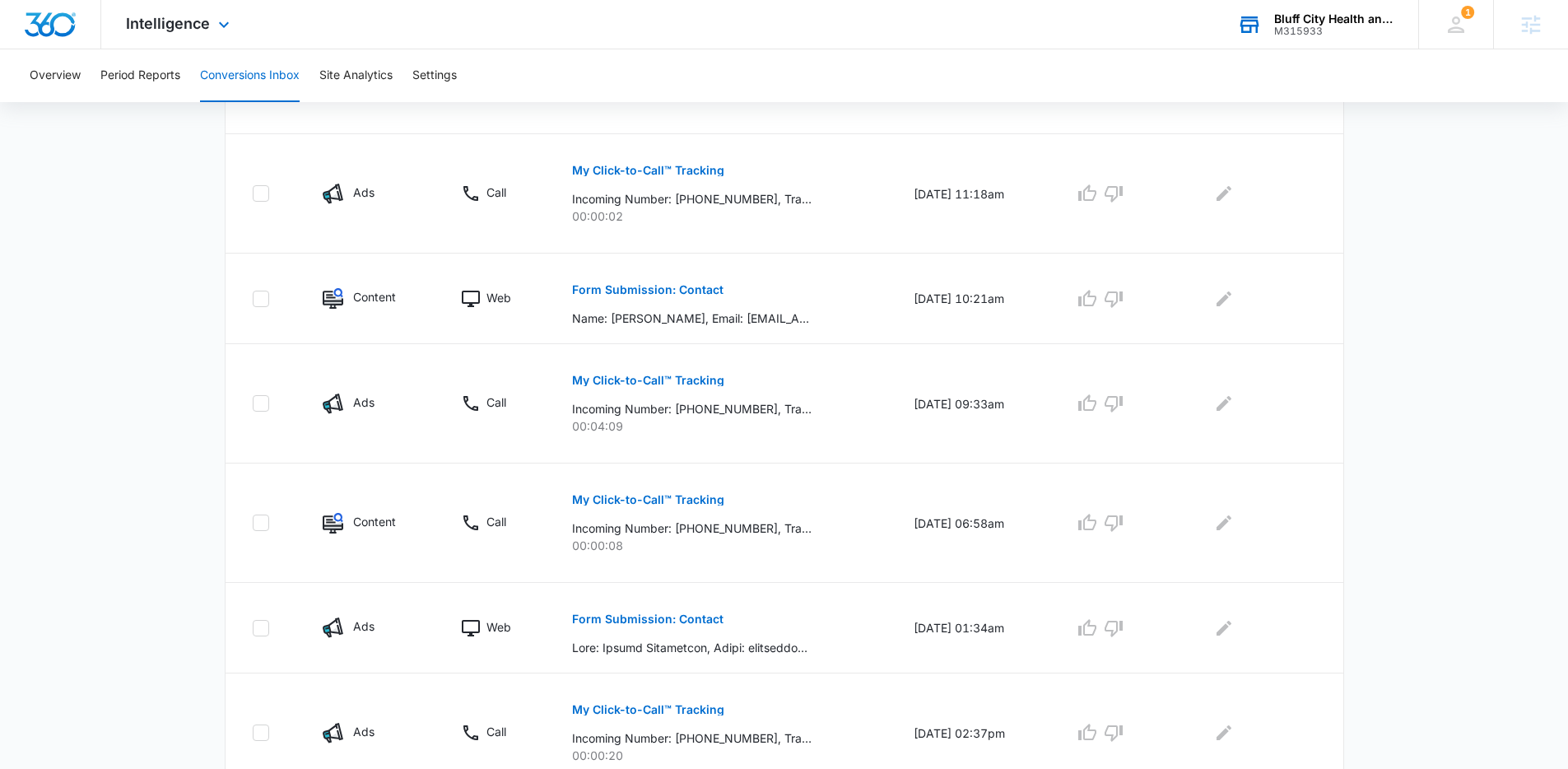 click on "M315933" at bounding box center [1334, 31] 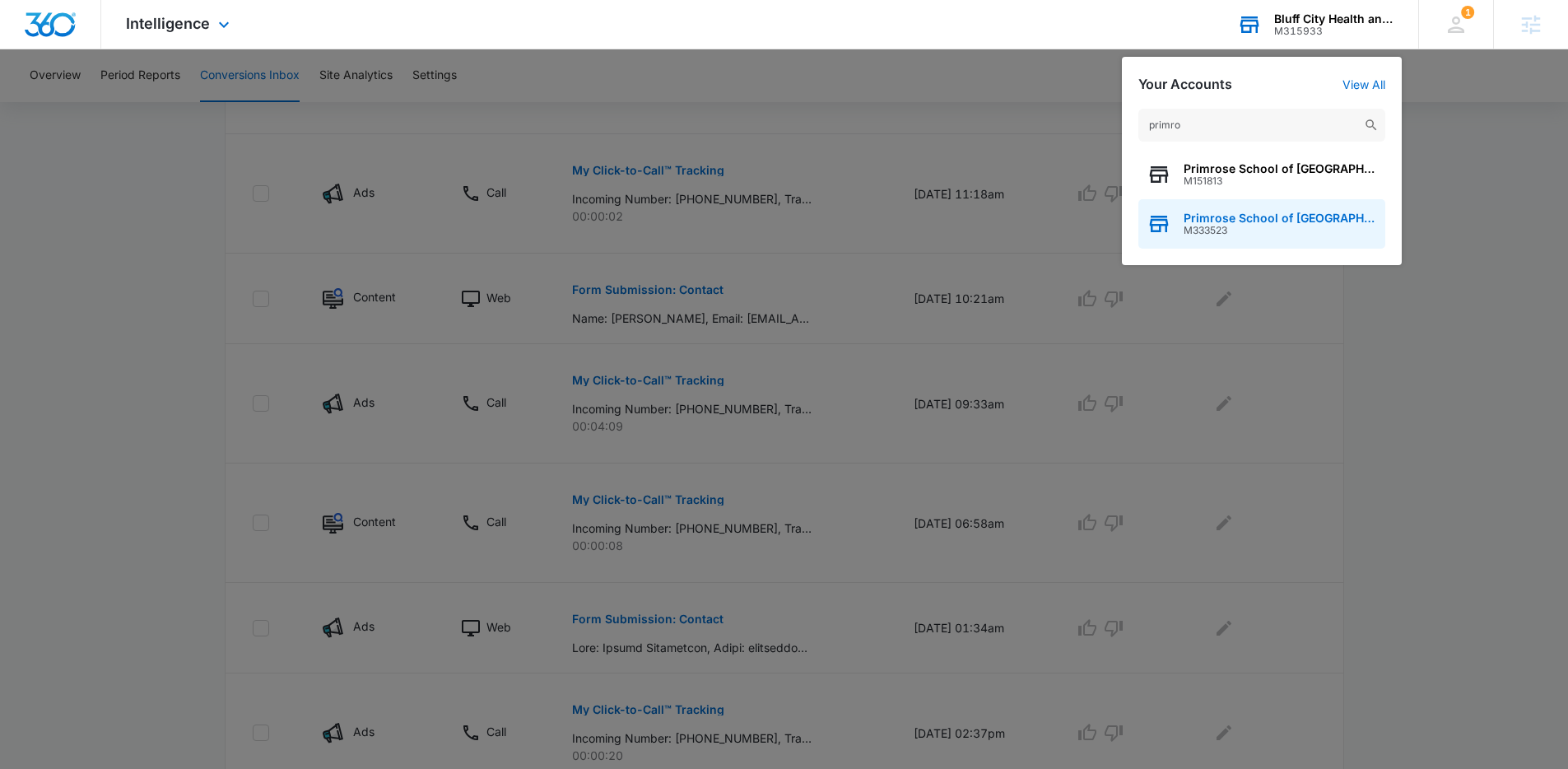 type on "primro" 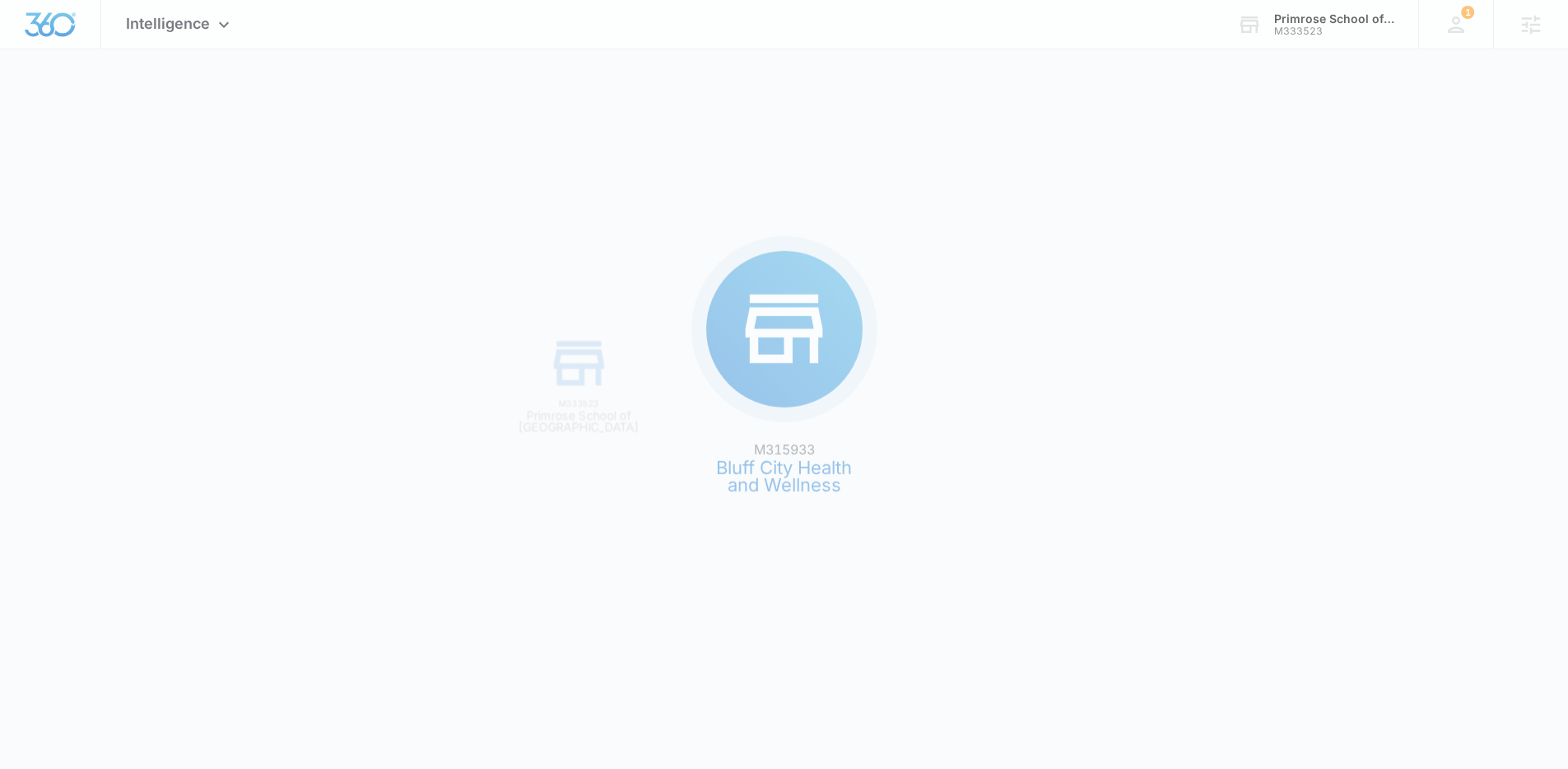 scroll, scrollTop: 0, scrollLeft: 0, axis: both 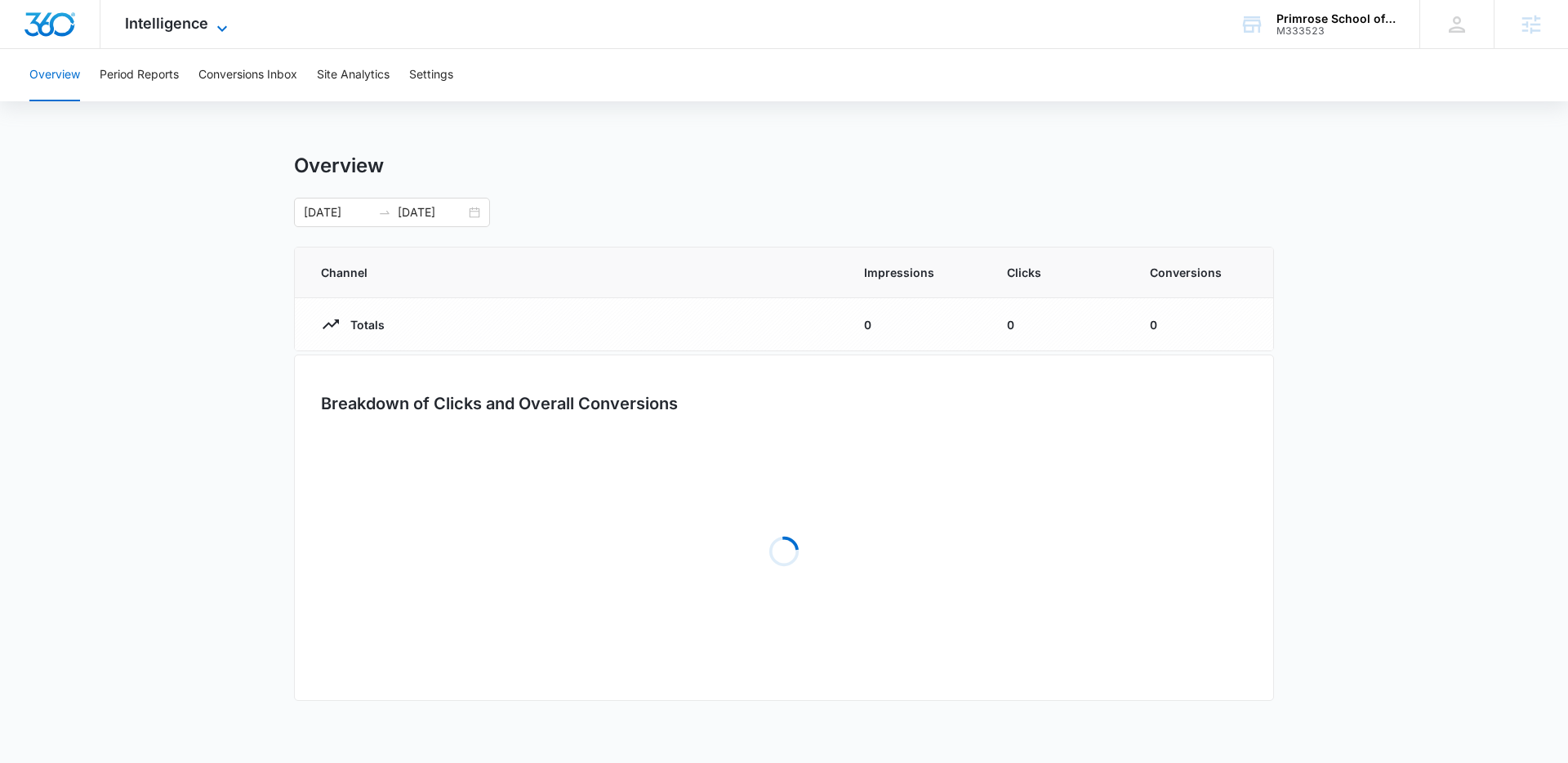 click on "Intelligence" at bounding box center (167, 23) 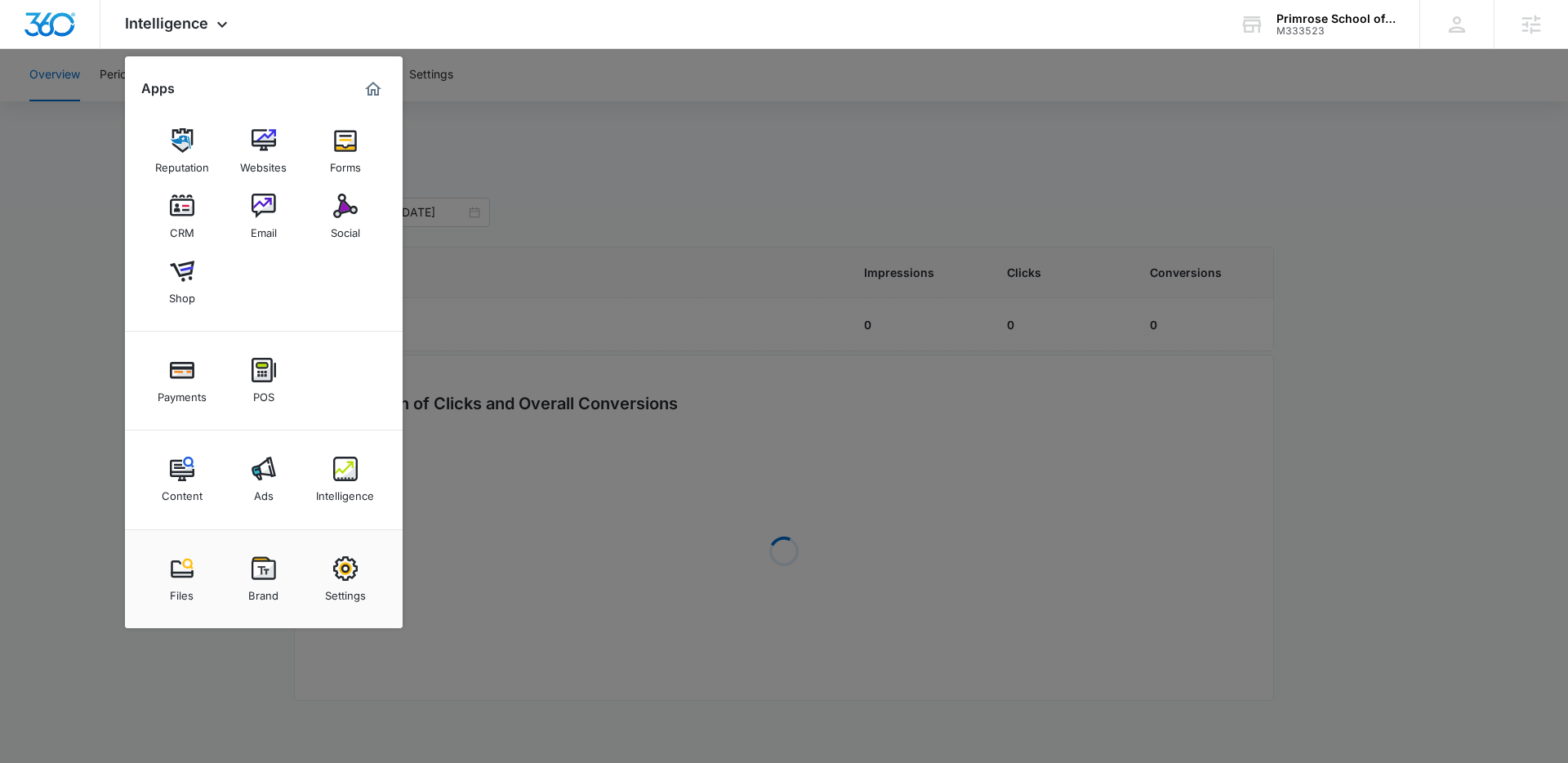 click at bounding box center (264, 469) 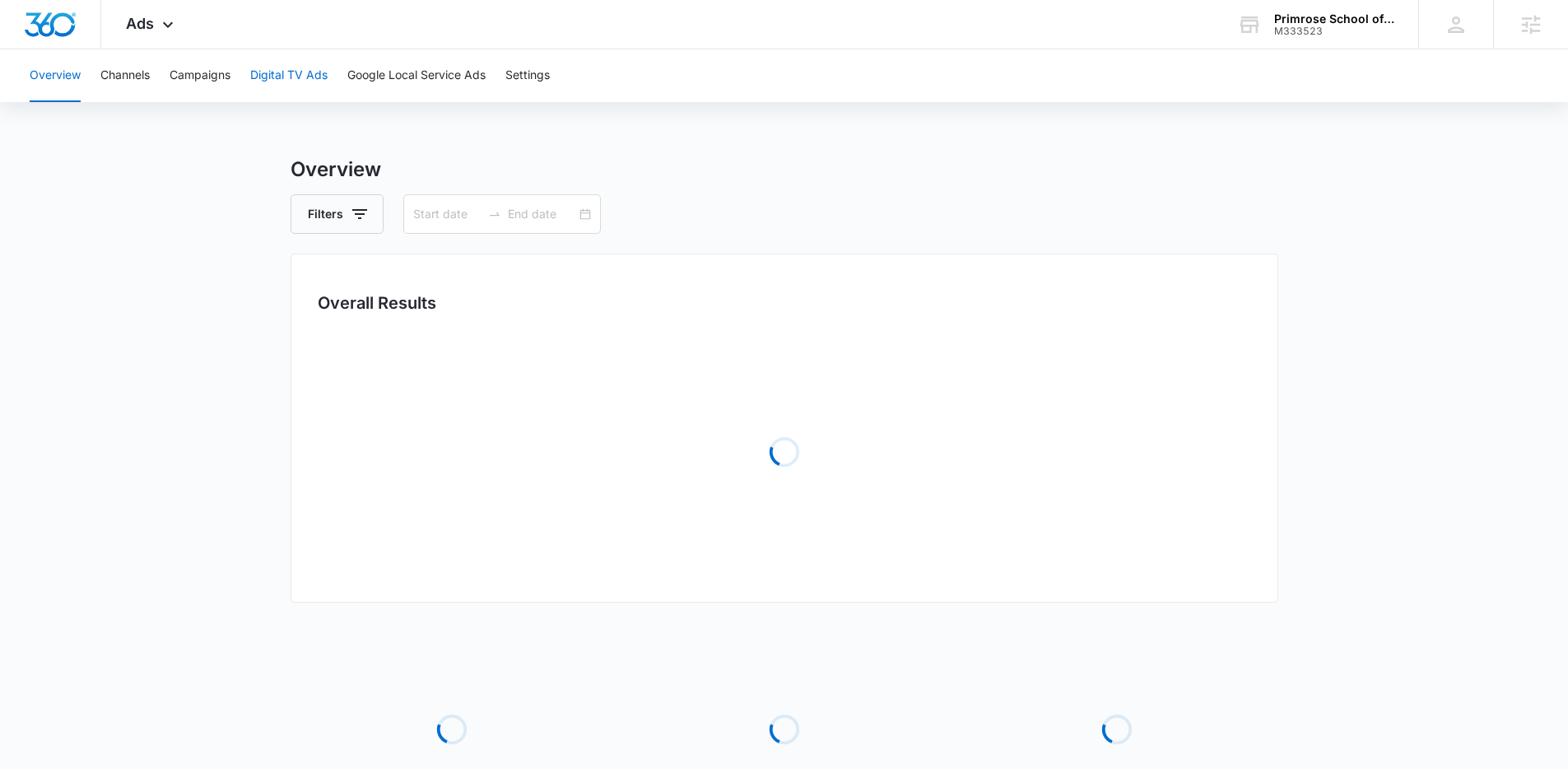 type on "06/10/2025" 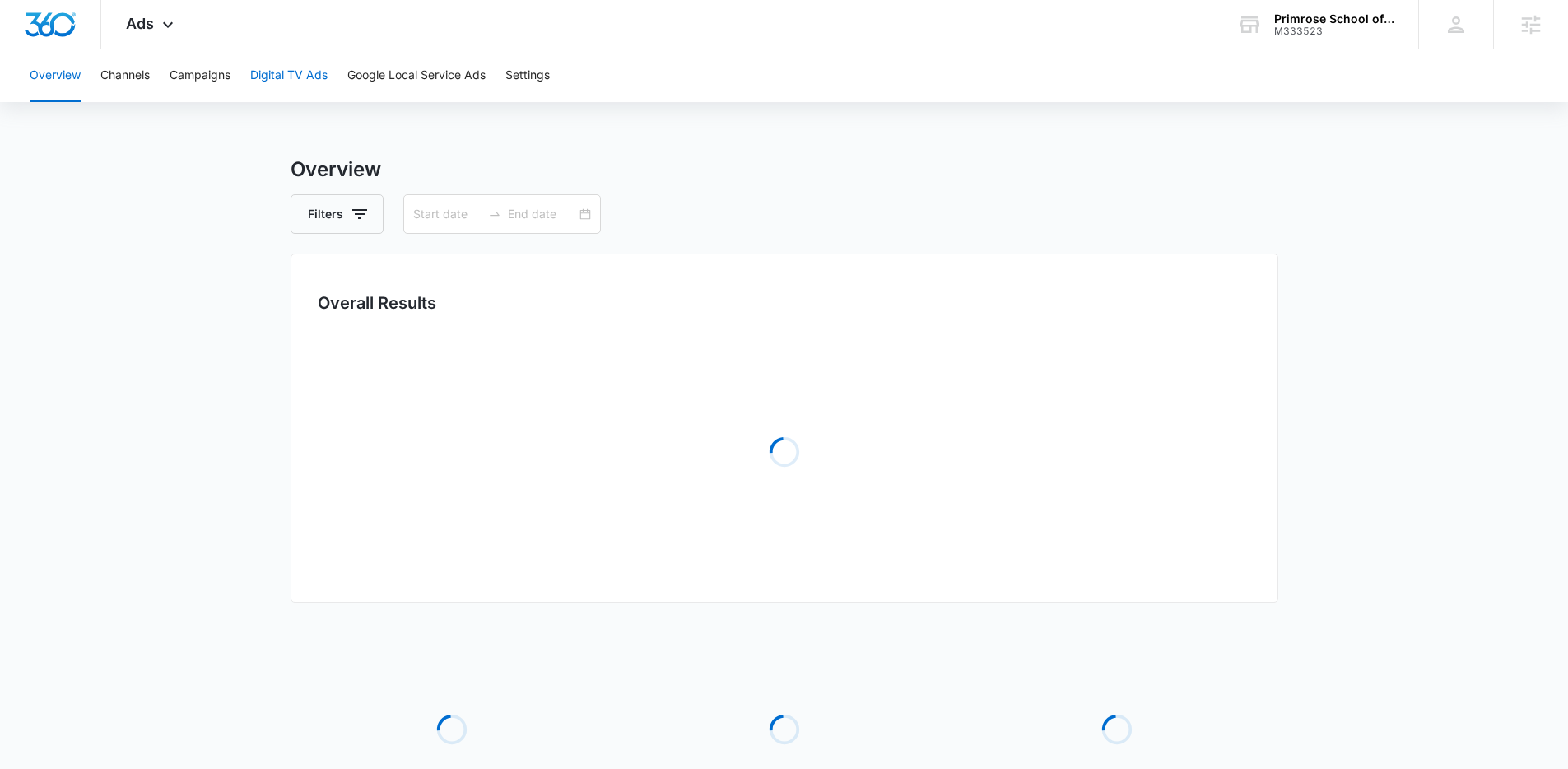 type on "07/10/2025" 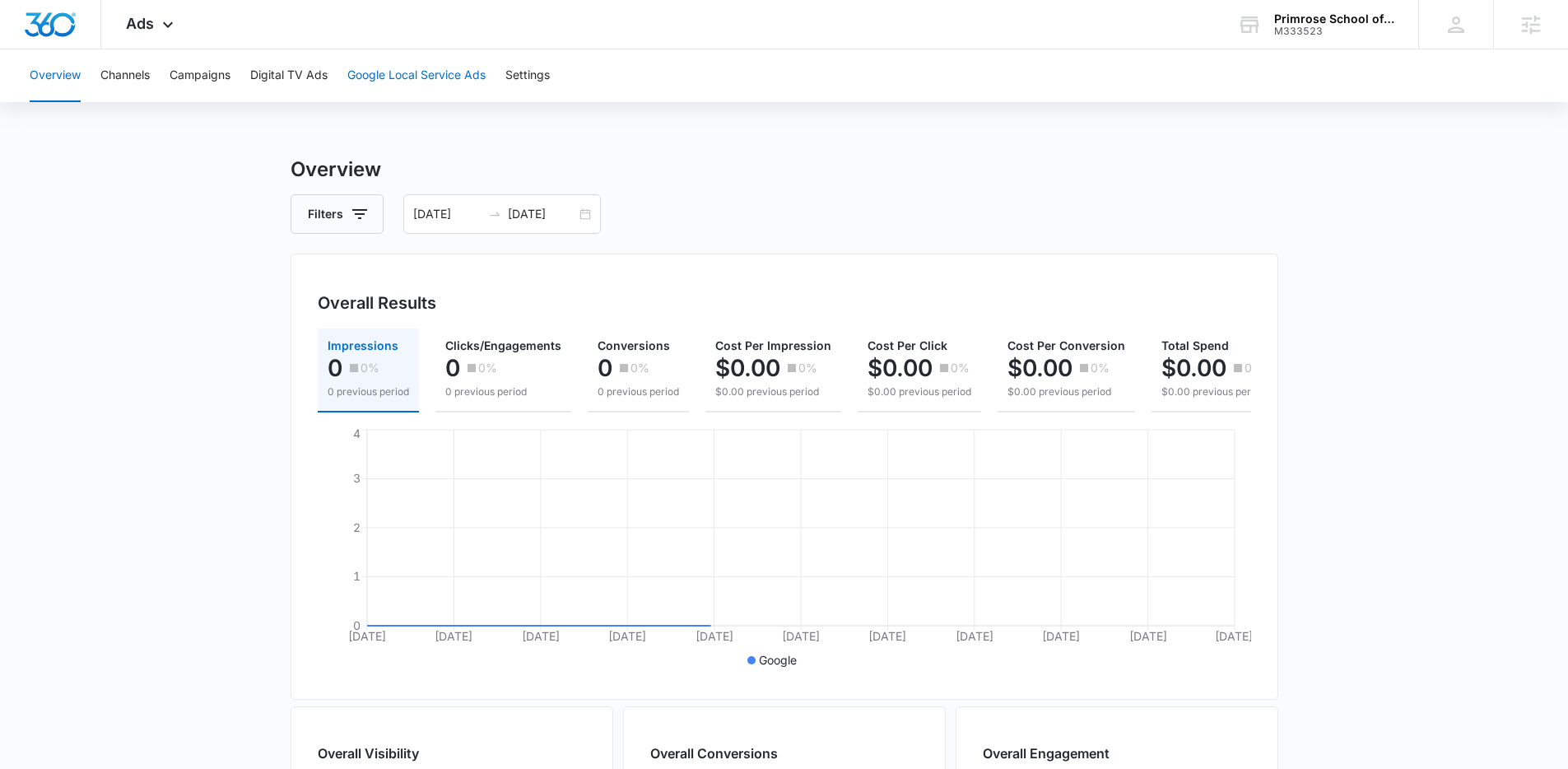 click on "Google Local Service Ads" at bounding box center (416, 76) 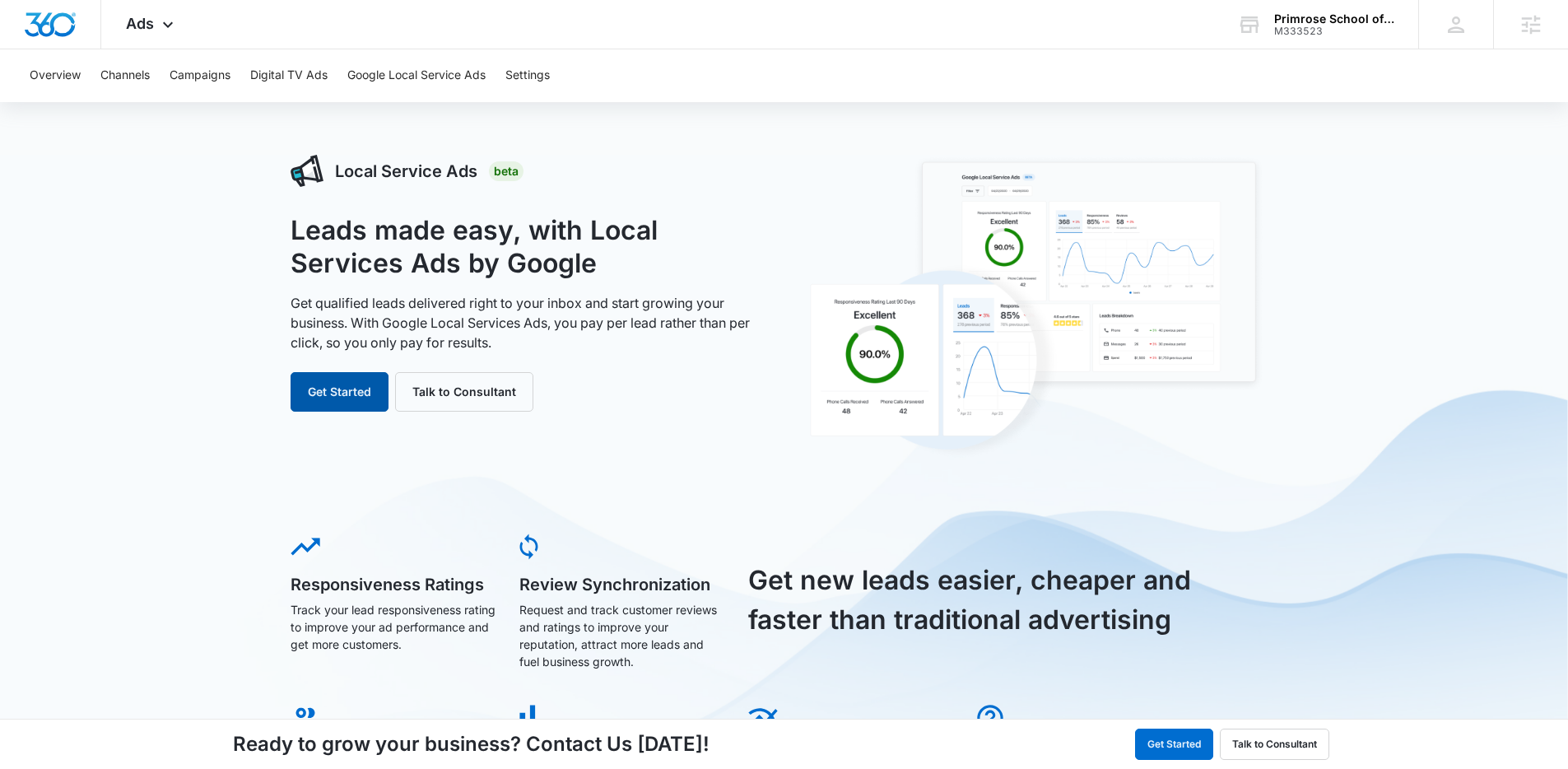 click on "Get Started" at bounding box center (339, 392) 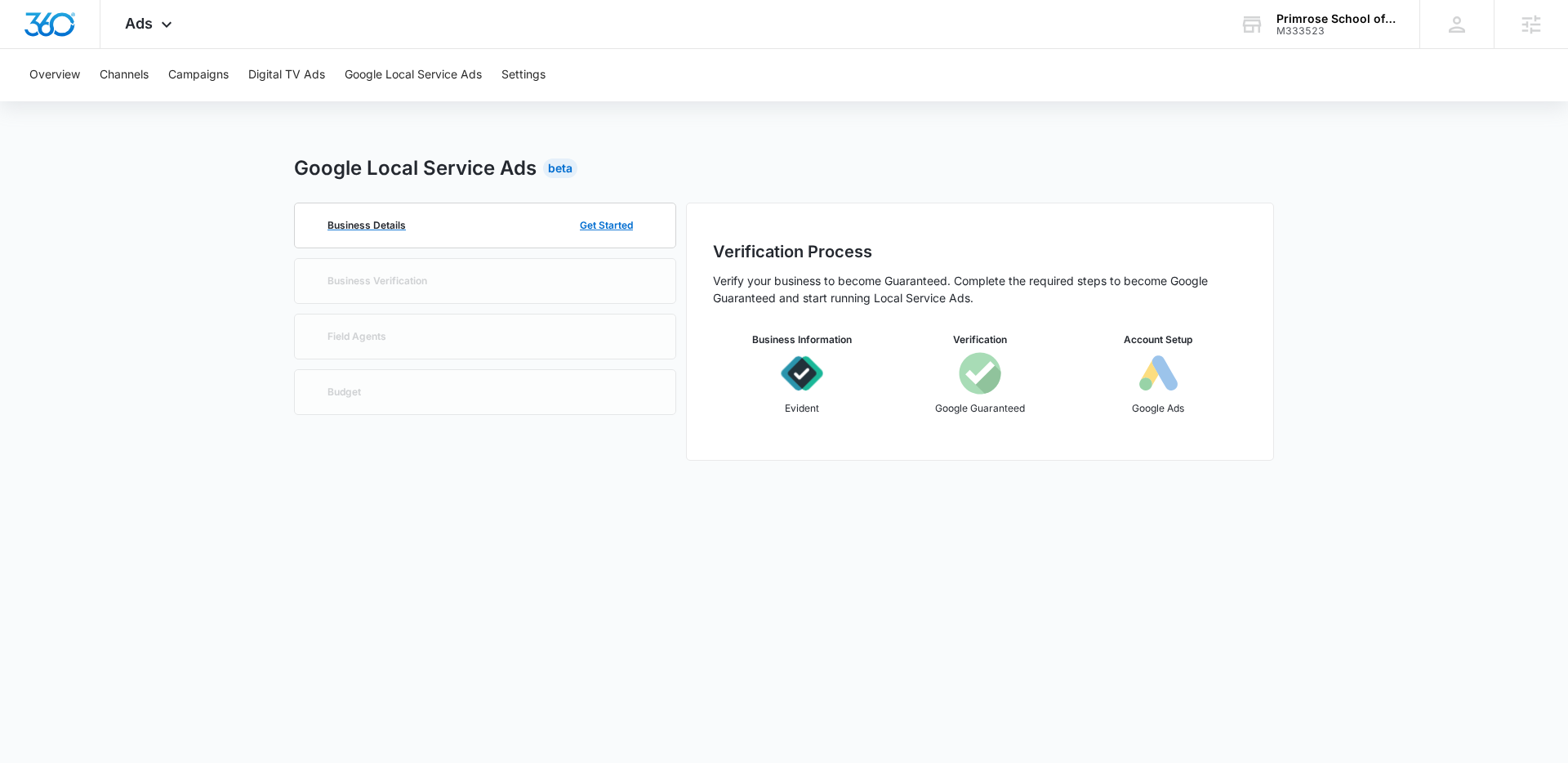 click on "Business Details Get Started" at bounding box center [485, 225] 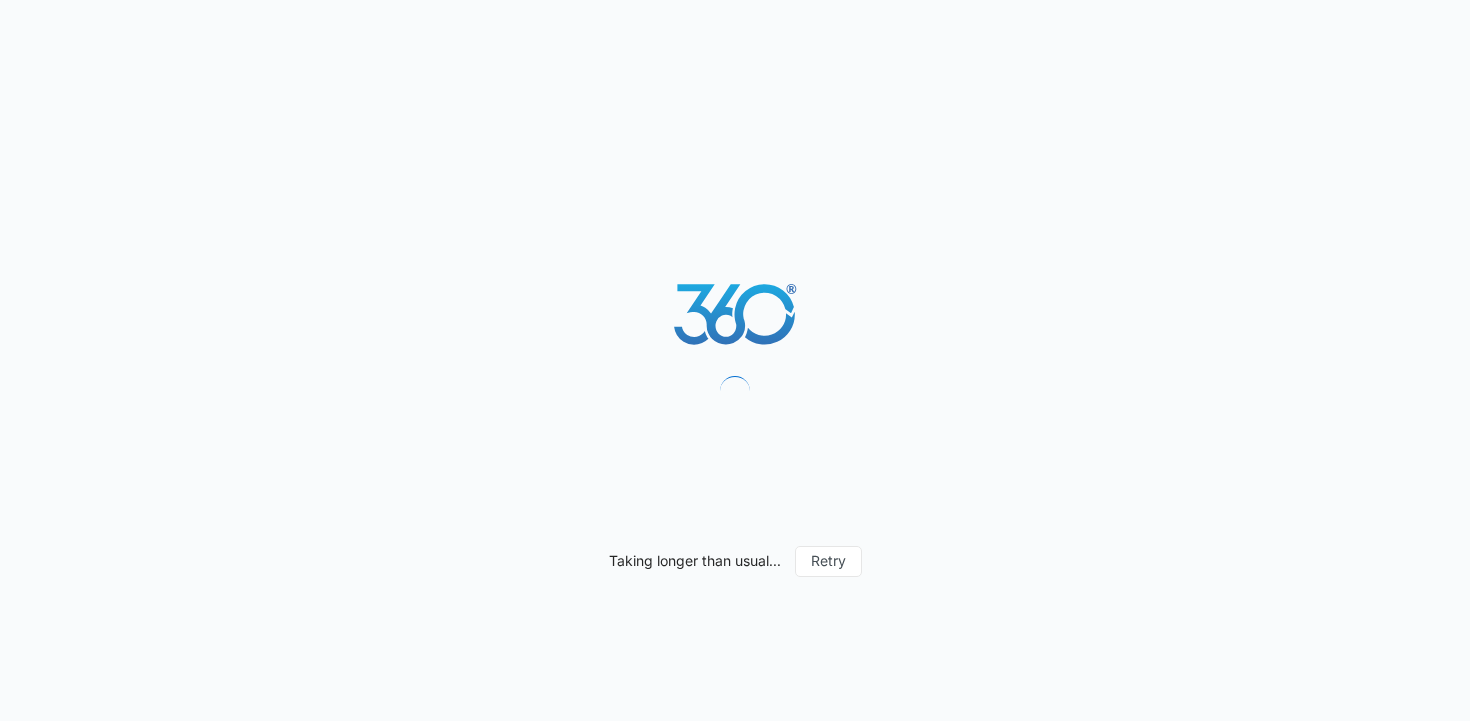 scroll, scrollTop: 0, scrollLeft: 0, axis: both 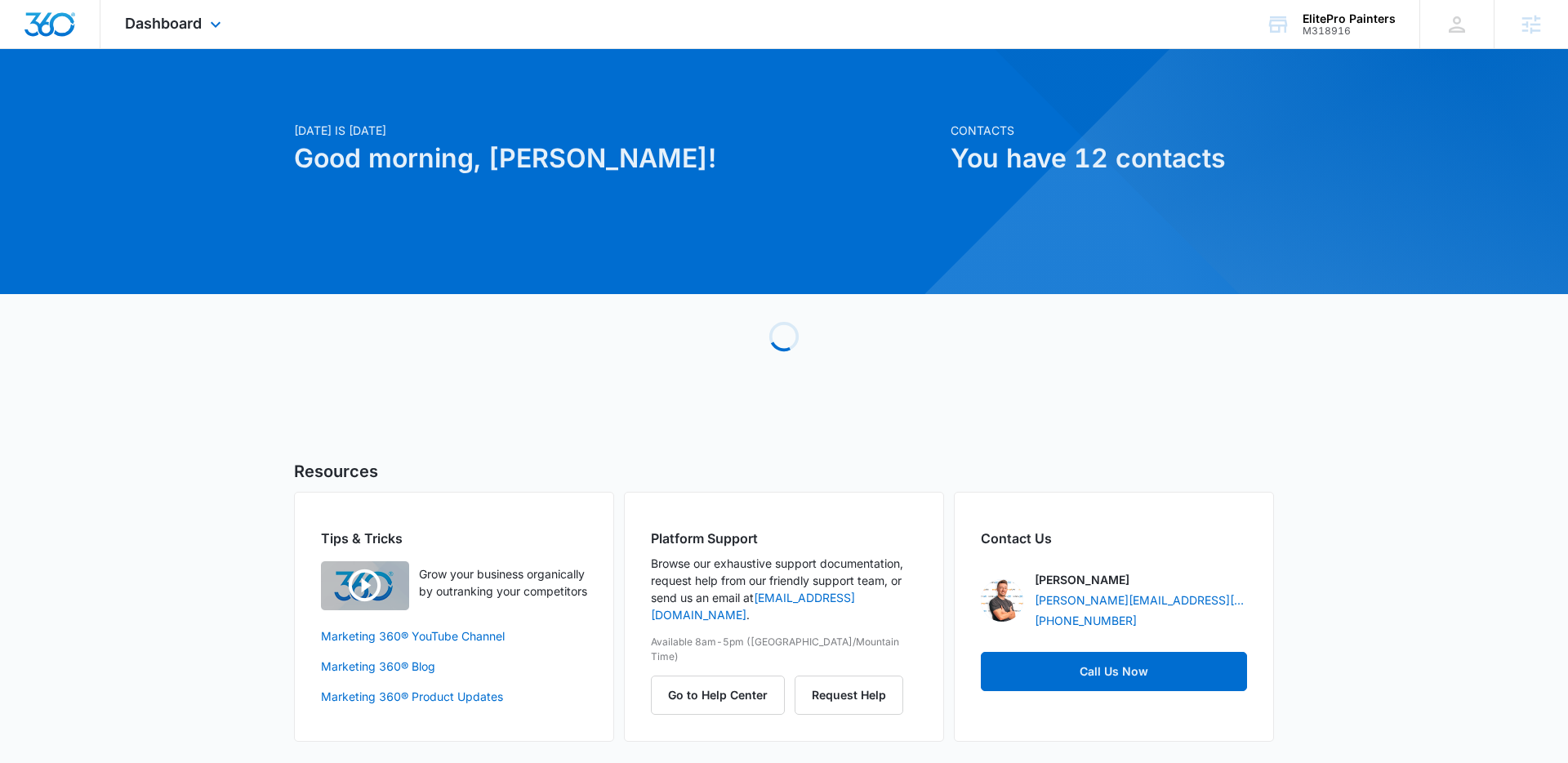 click on "Dashboard Apps Reputation Websites Forms CRM Email Social POS Content Ads Intelligence Files Brand Settings" at bounding box center (175, 24) 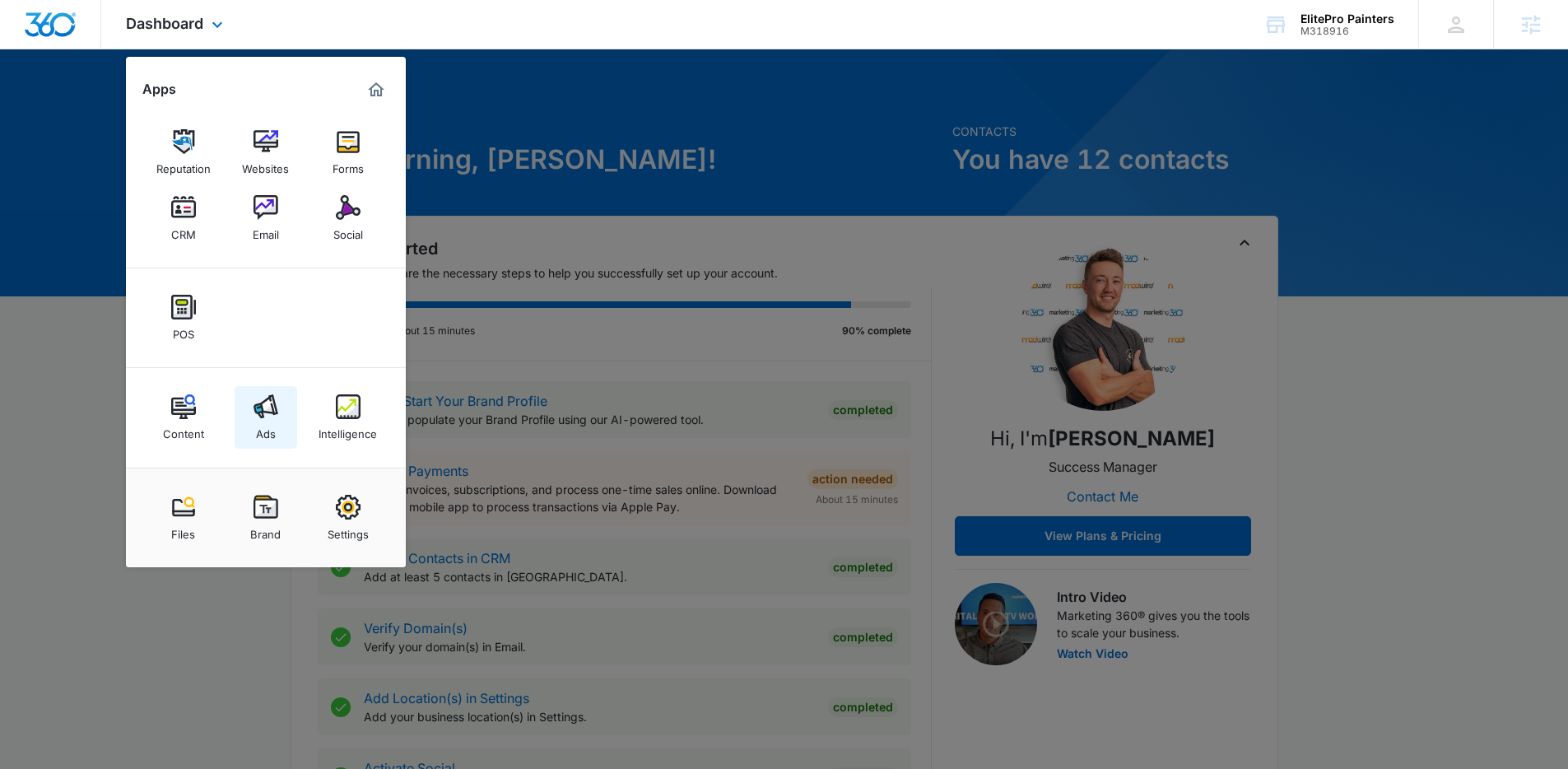click on "Ads" at bounding box center (266, 430) 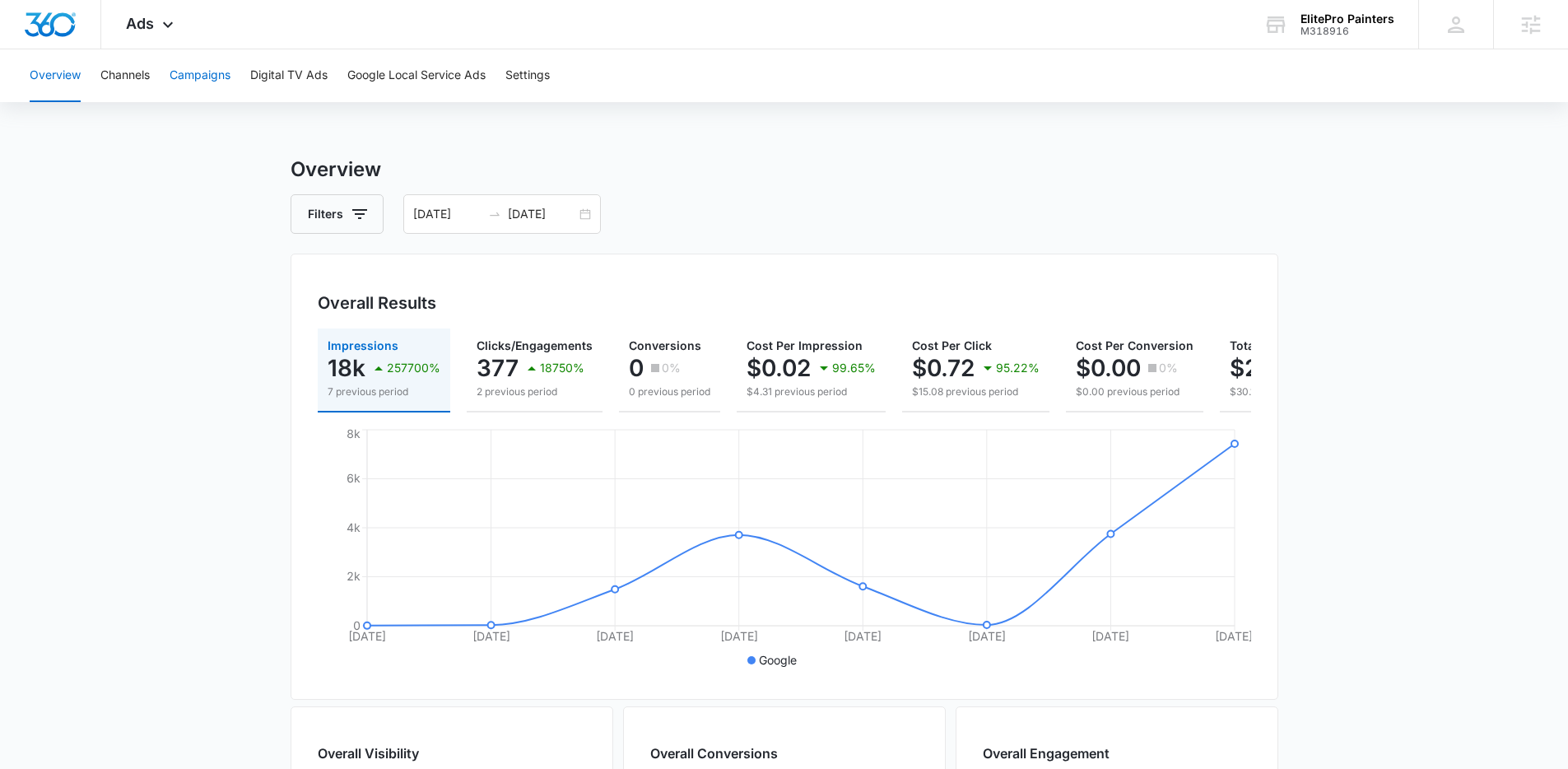 click on "Campaigns" at bounding box center (200, 76) 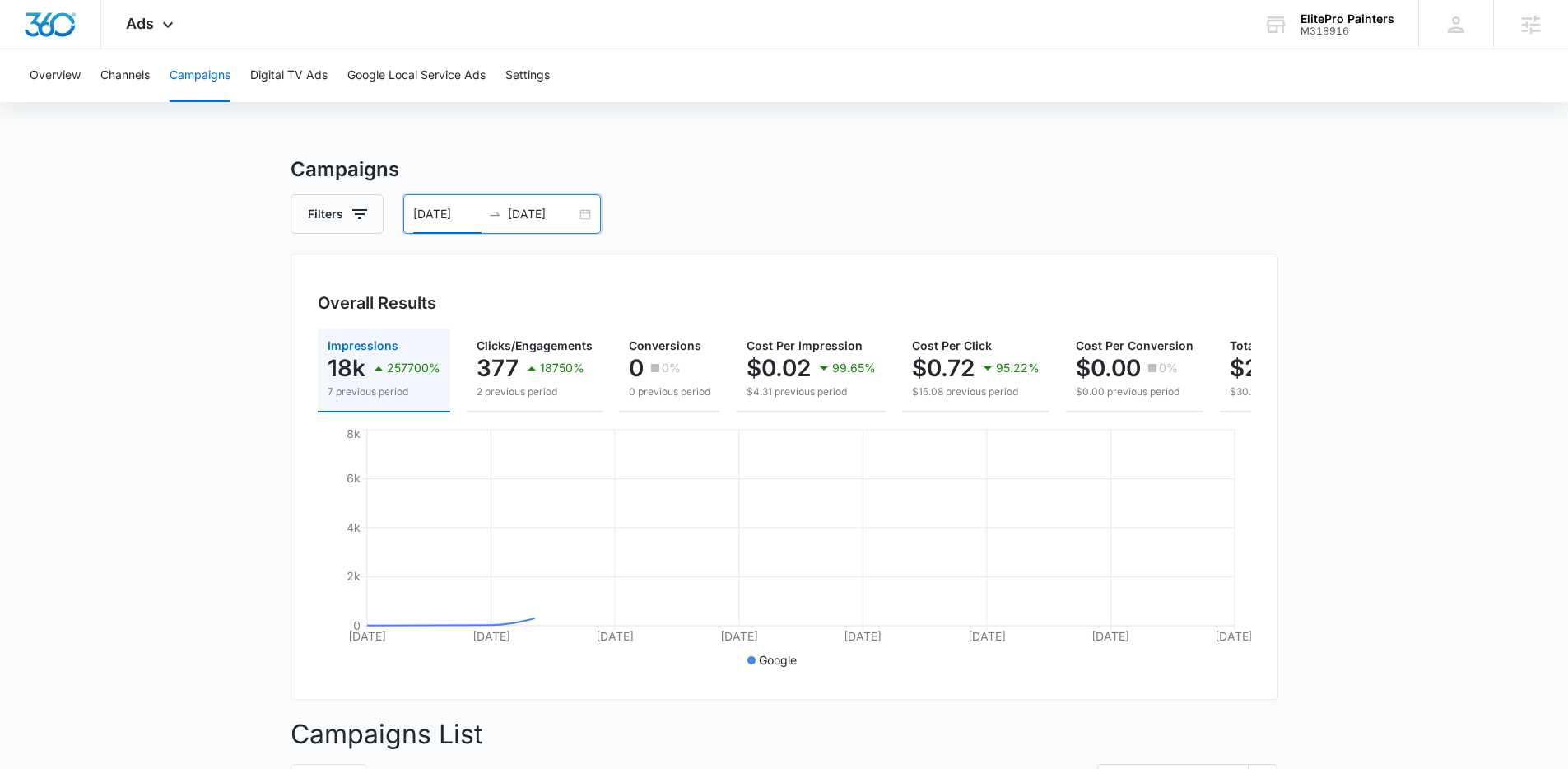 click on "07/03/2025" at bounding box center (447, 214) 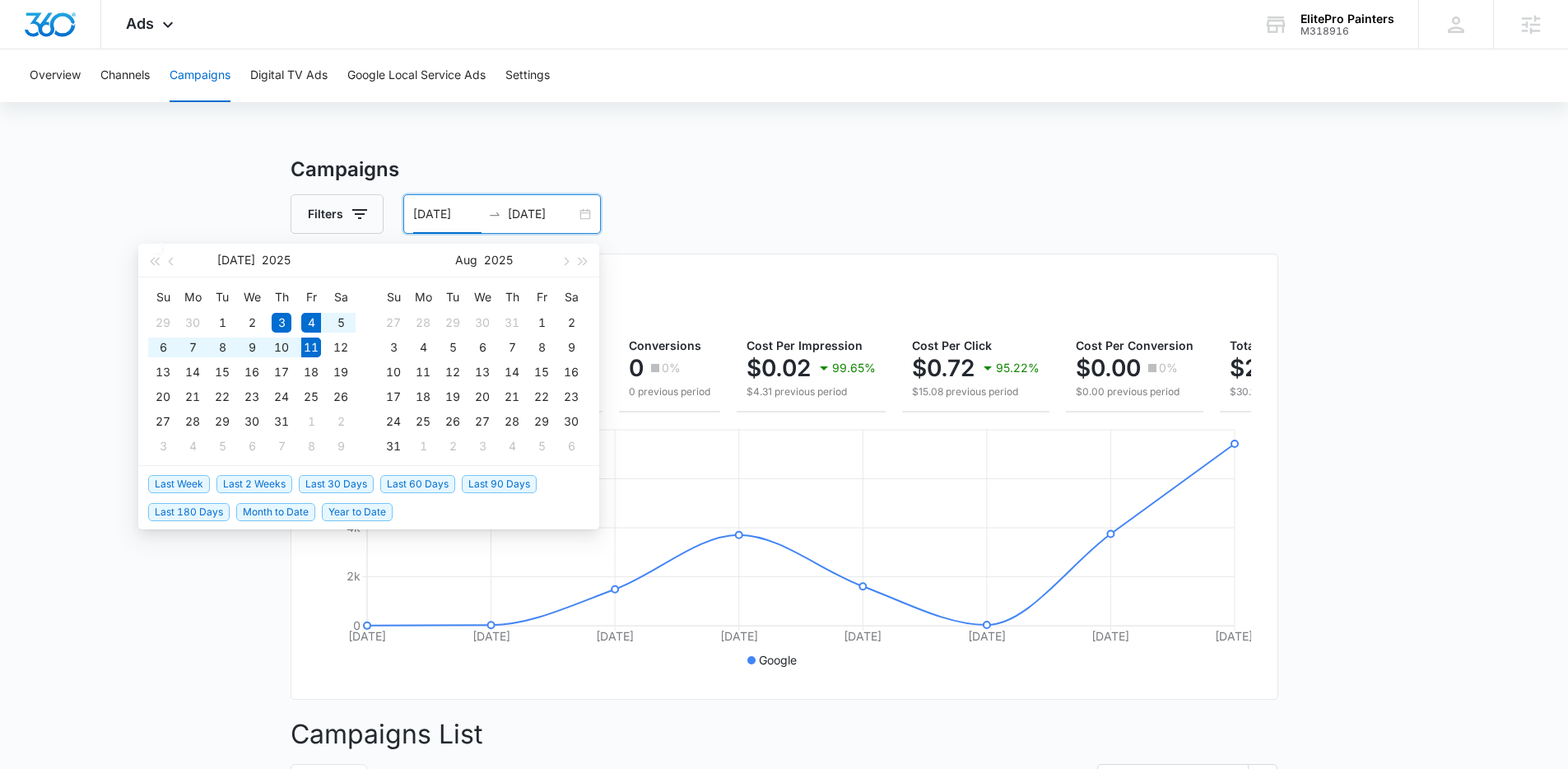 click on "Last  Week" at bounding box center [179, 484] 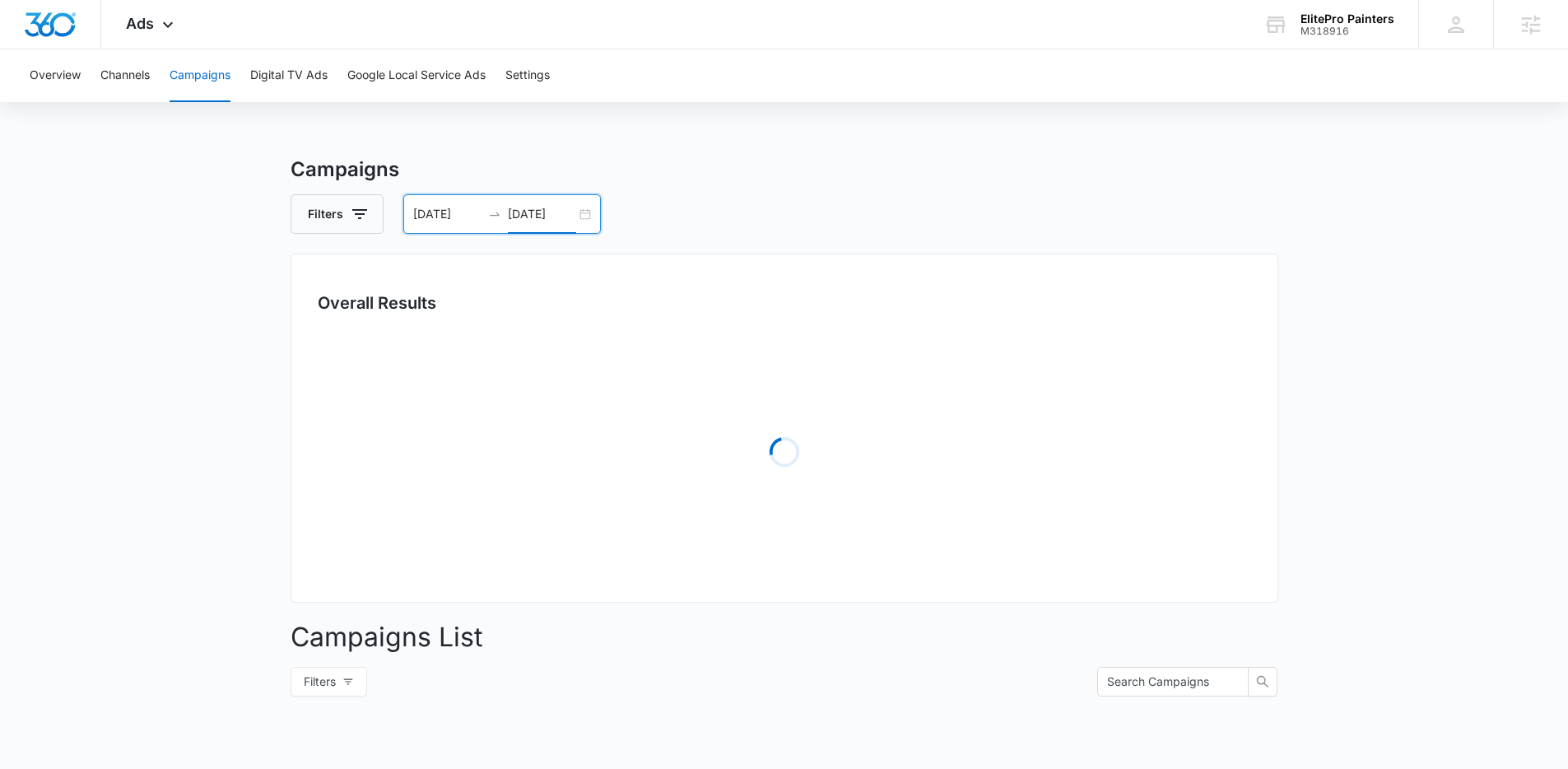 drag, startPoint x: 533, startPoint y: 205, endPoint x: 505, endPoint y: 221, distance: 32.249031 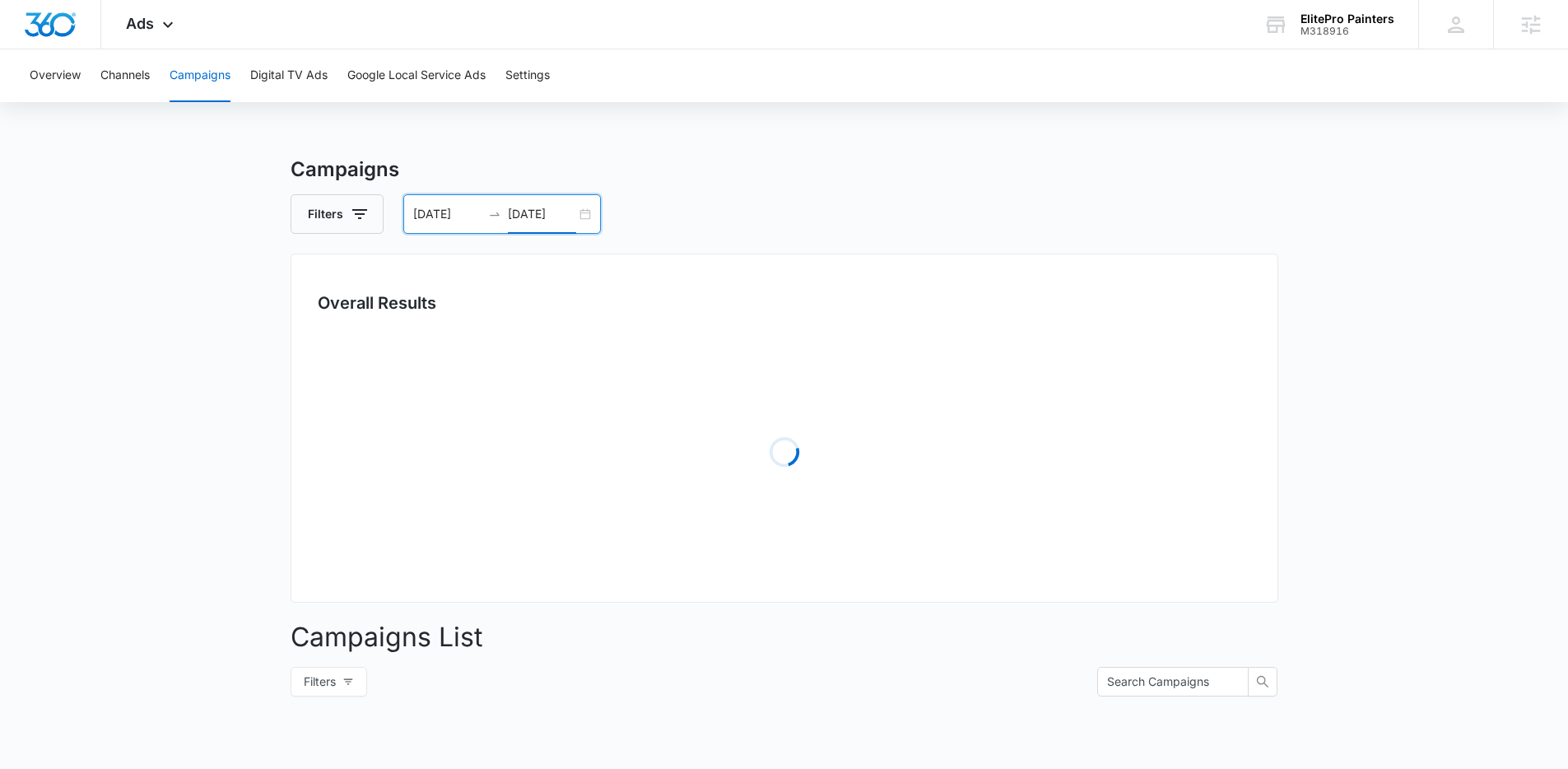 click on "07/11/2025" at bounding box center (542, 214) 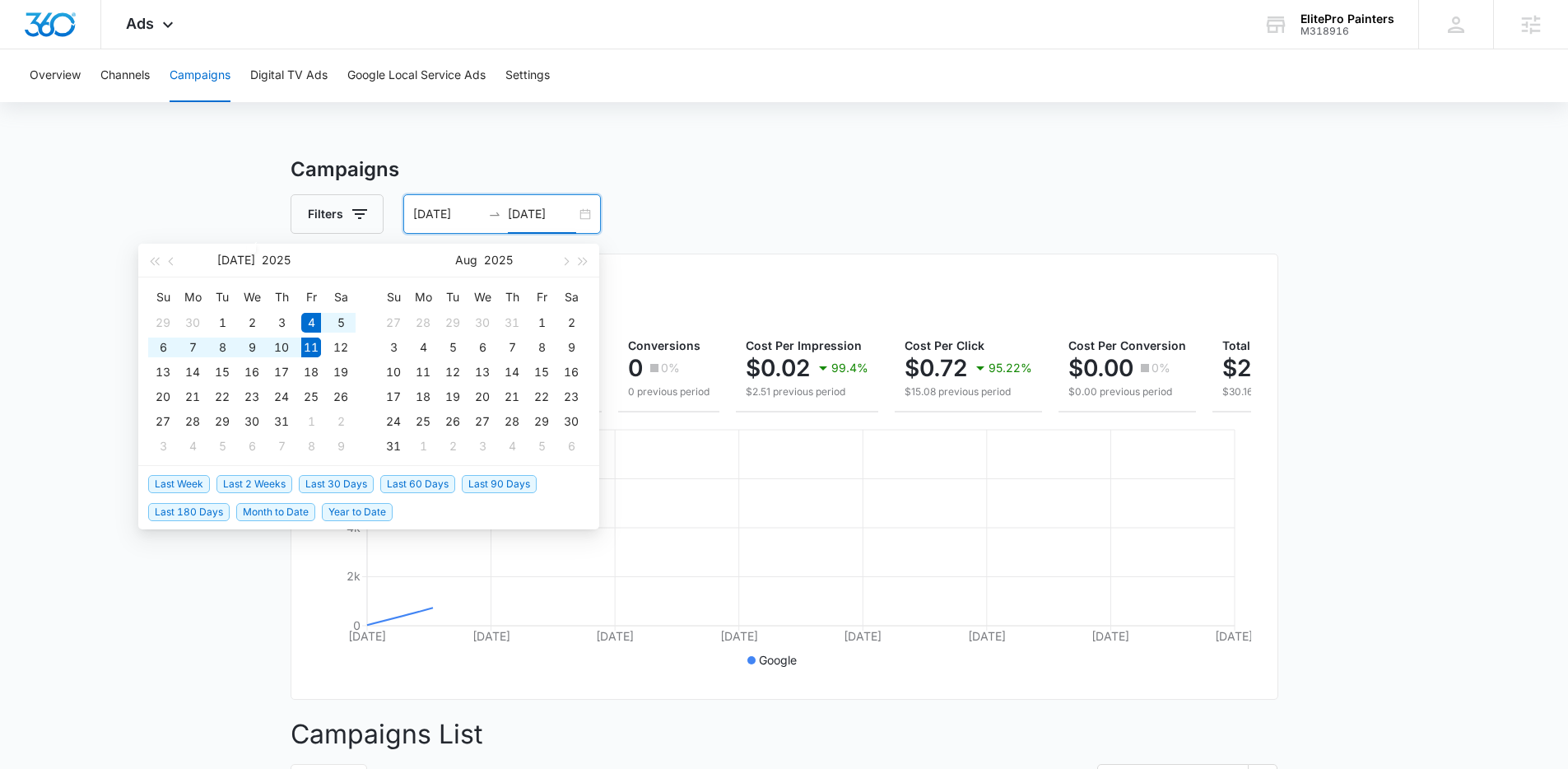 type on "07/11/2025" 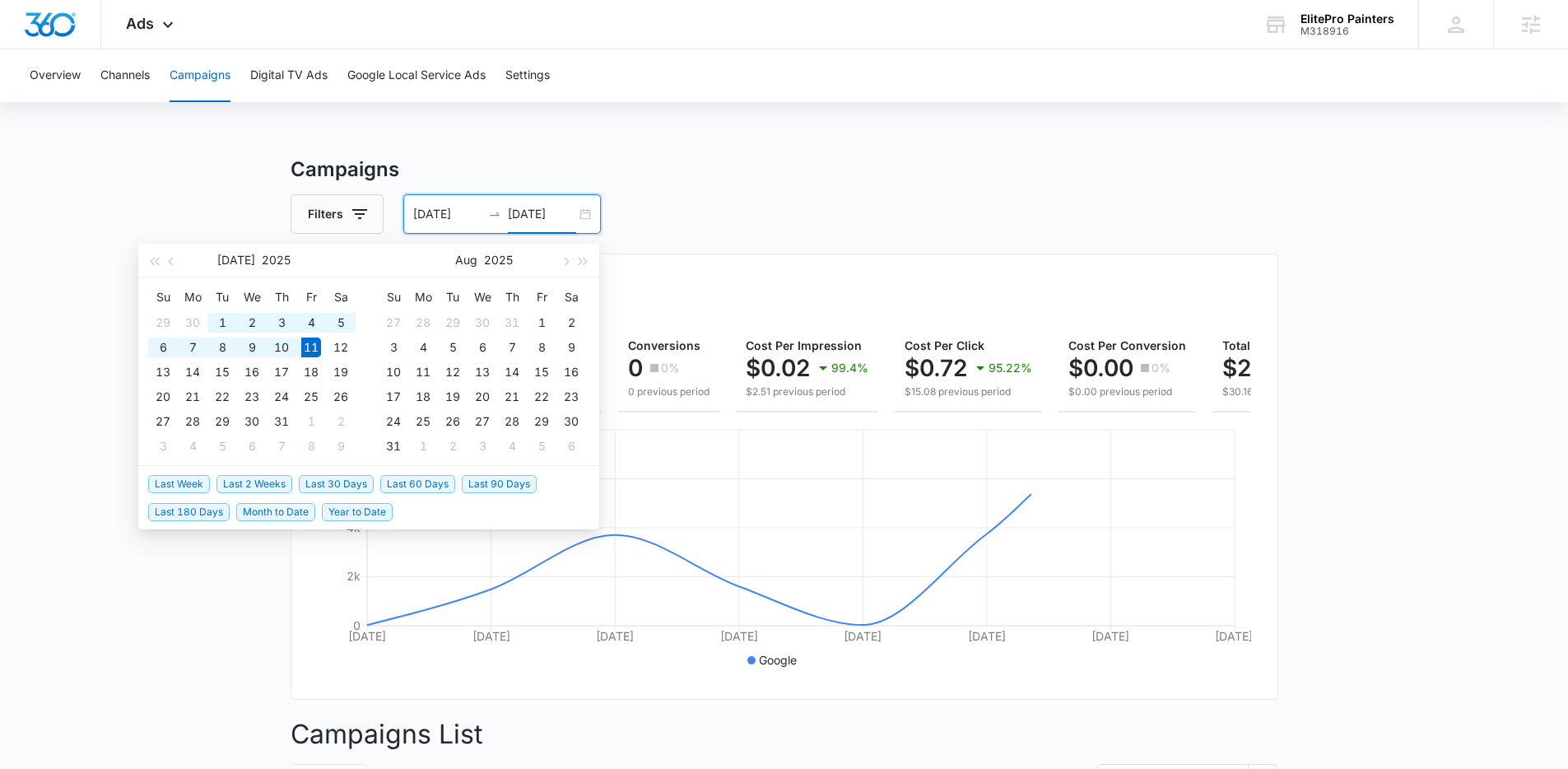 click on "Last 2 Weeks" at bounding box center (254, 484) 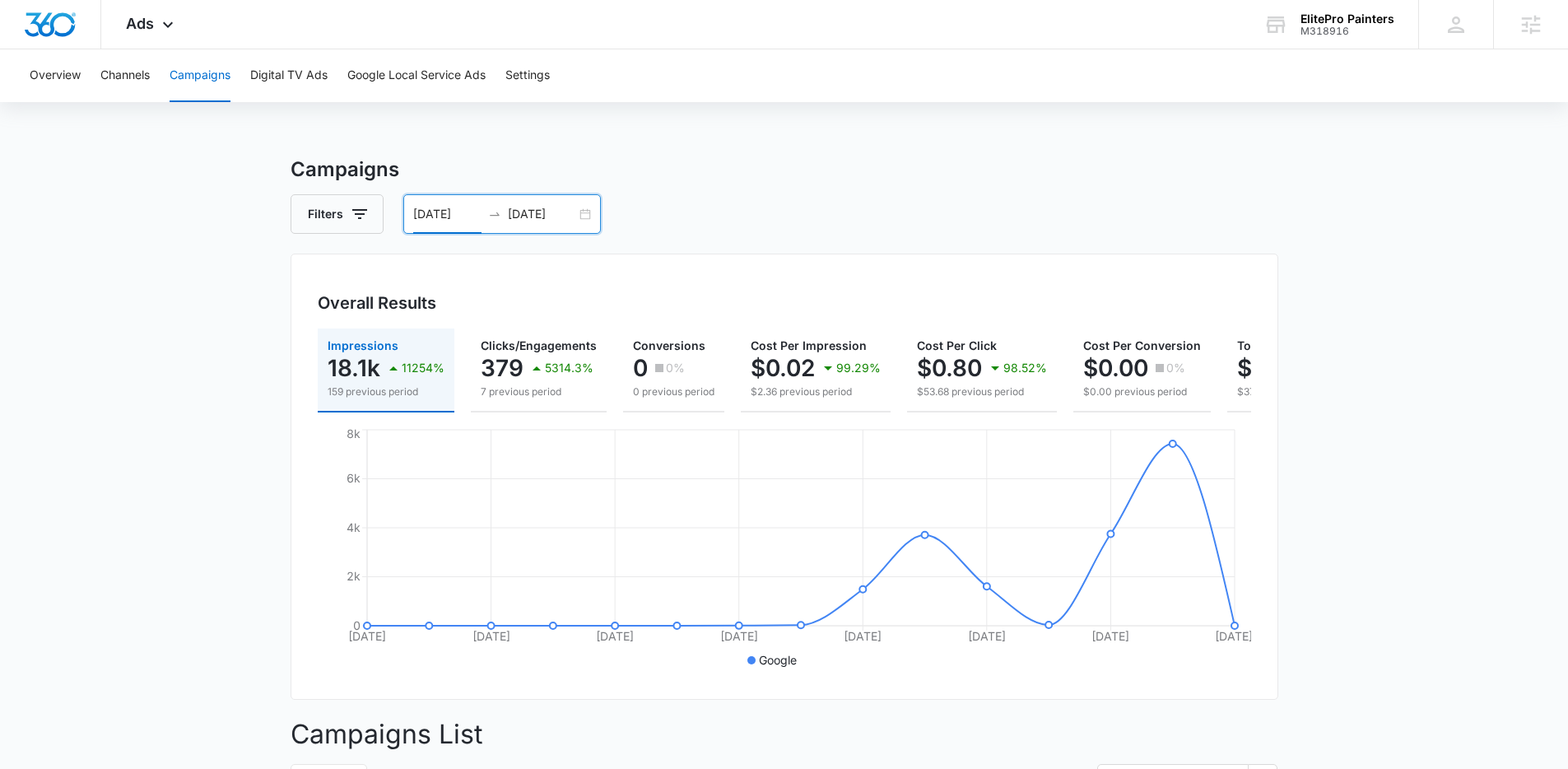 click on "06/27/2025" at bounding box center (447, 214) 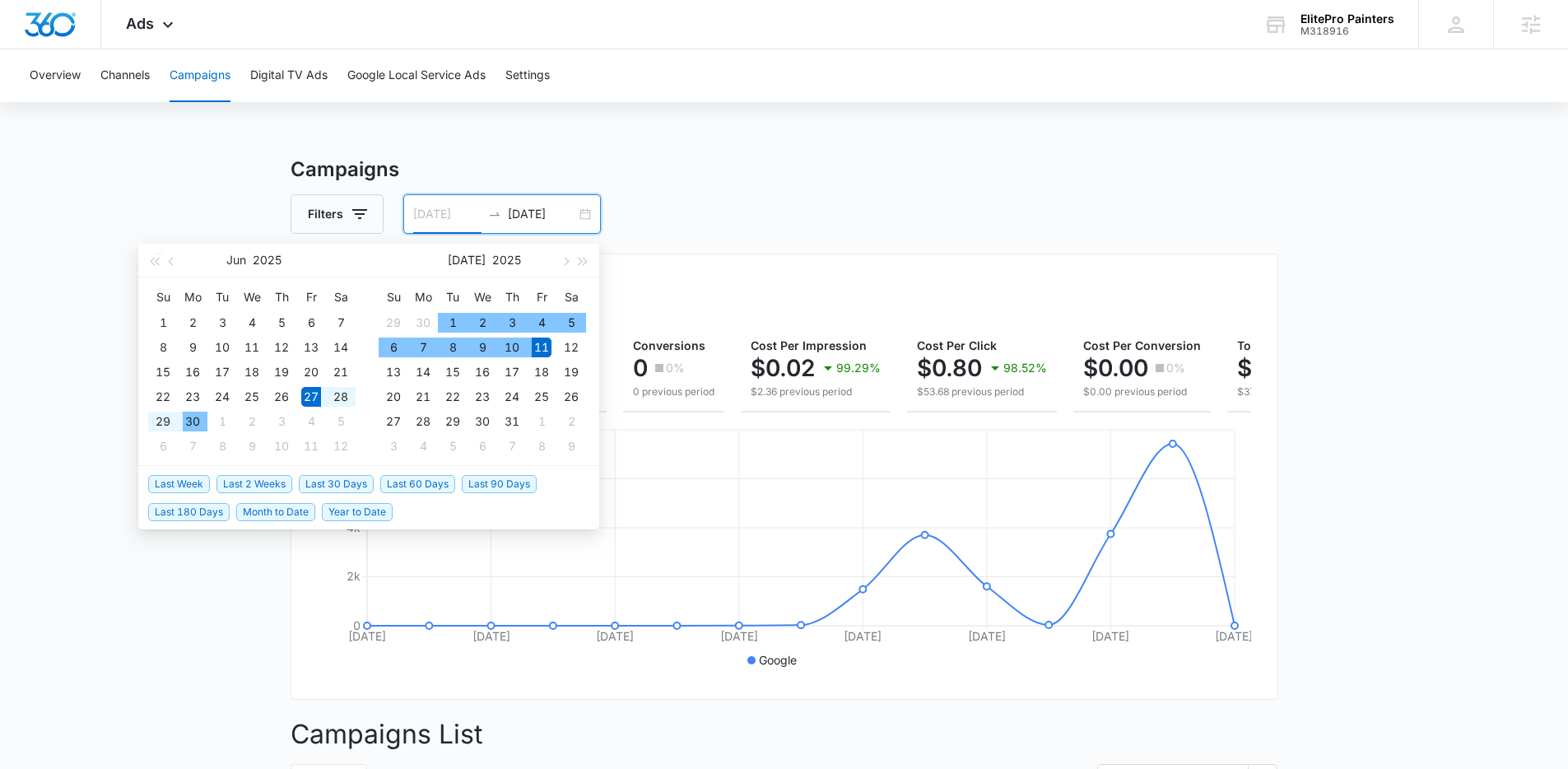 click on "30" at bounding box center (193, 422) 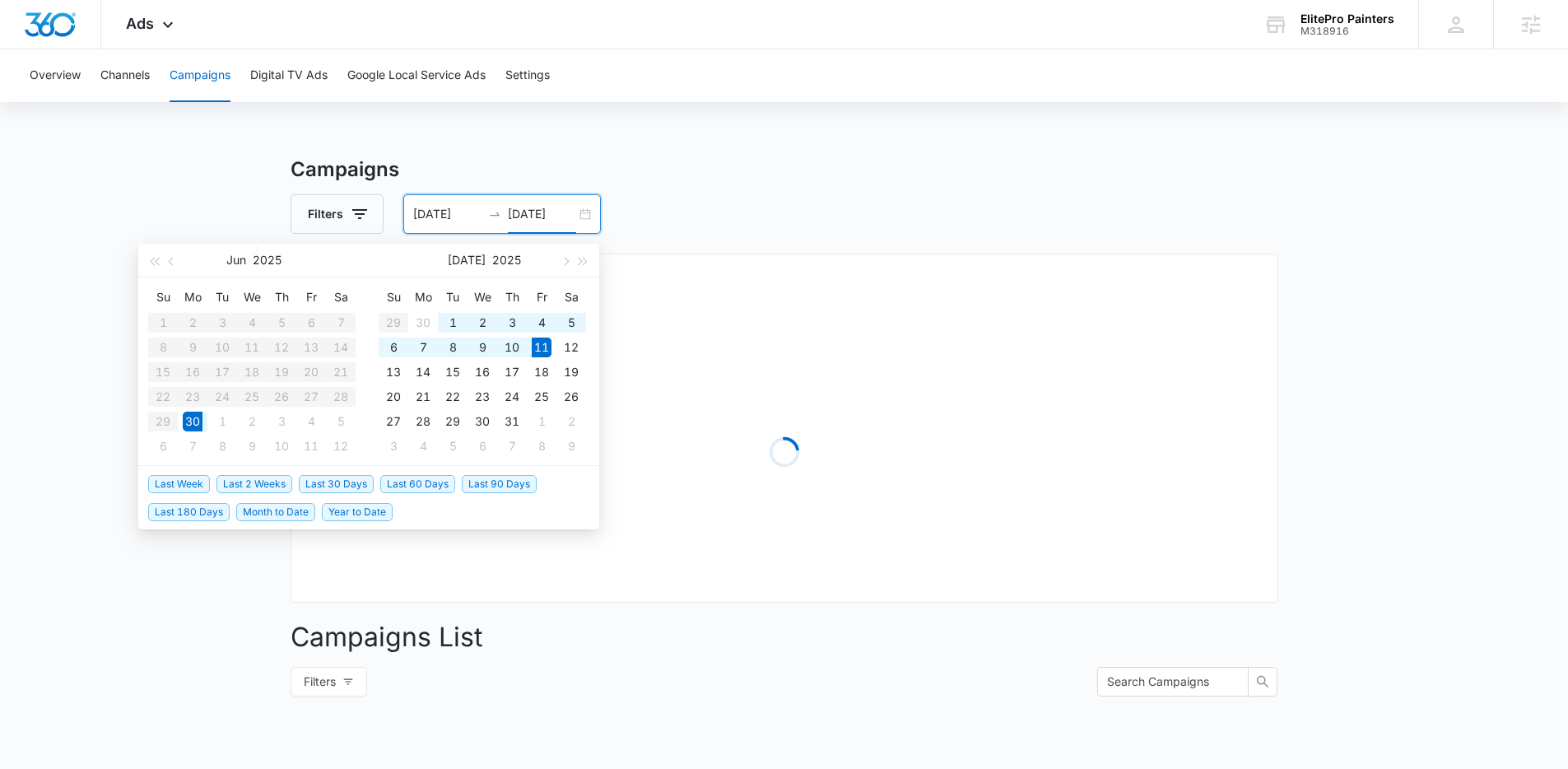 click on "Campaigns Filters 06/30/2025 07/11/2025 Overall Results Loading Campaigns List Filters Loading Spend Jun 2025 Su Mo Tu We Th Fr Sa 1 2 3 4 5 6 7 8 9 10 11 12 13 14 15 16 17 18 19 20 21 22 23 24 25 26 27 28 29 30 1 2 3 4 5 6 7 8 9 10 11 12 Jul 2025 Su Mo Tu We Th Fr Sa 29 30 1 2 3 4 5 6 7 8 9 10 11 12 13 14 15 16 17 18 19 20 21 22 23 24 25 26 27 28 29 30 31 1 2 3 4 5 6 7 8 9 Last  Week Last 2 Weeks Last 30 Days Last 60 Days Last 90 Days Last 180 Days Month to Date Year to Date" at bounding box center [784, 584] 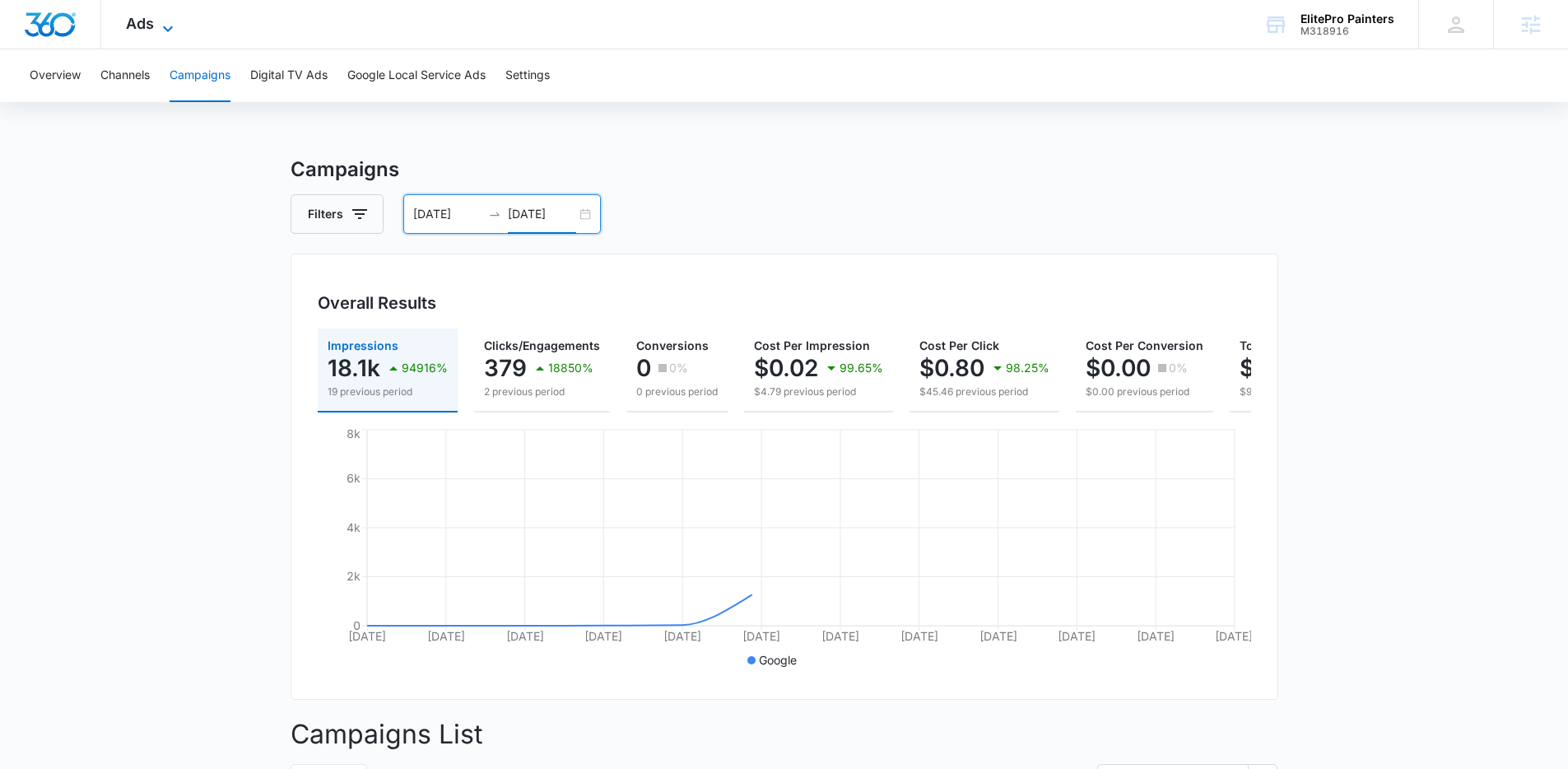 click 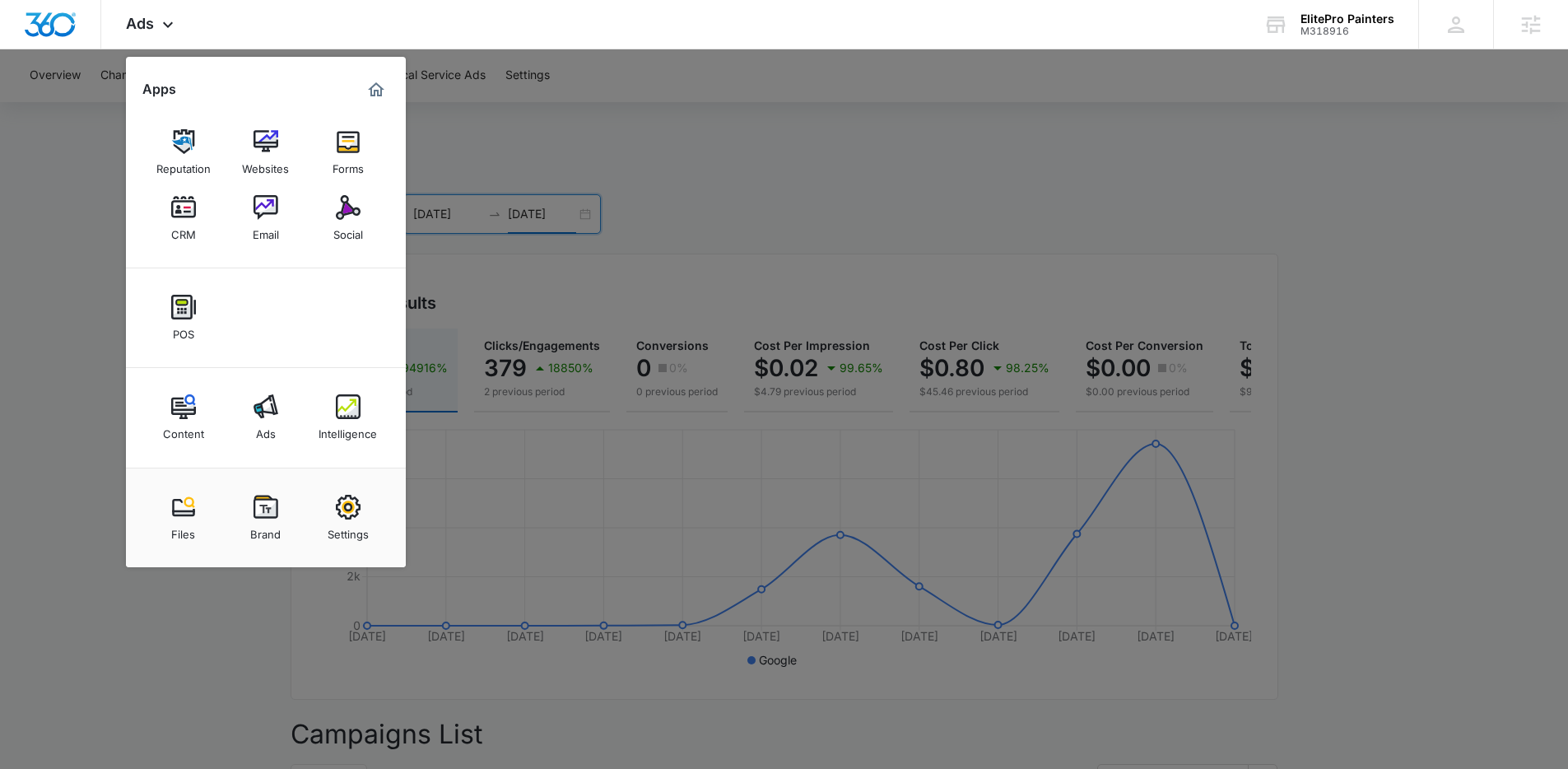 drag, startPoint x: 666, startPoint y: 221, endPoint x: 661, endPoint y: 207, distance: 14.866069 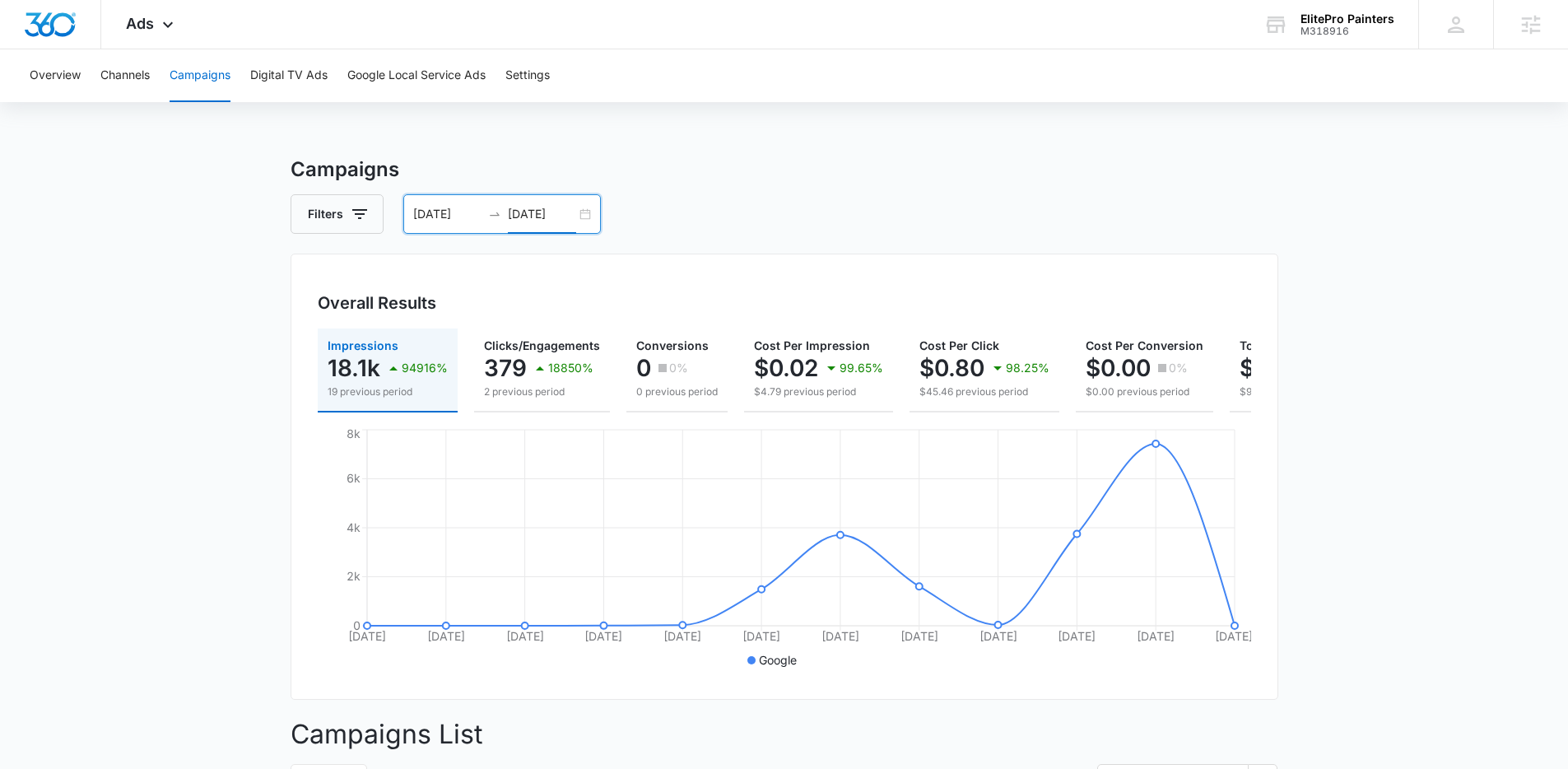 click on "06/30/2025" at bounding box center [447, 214] 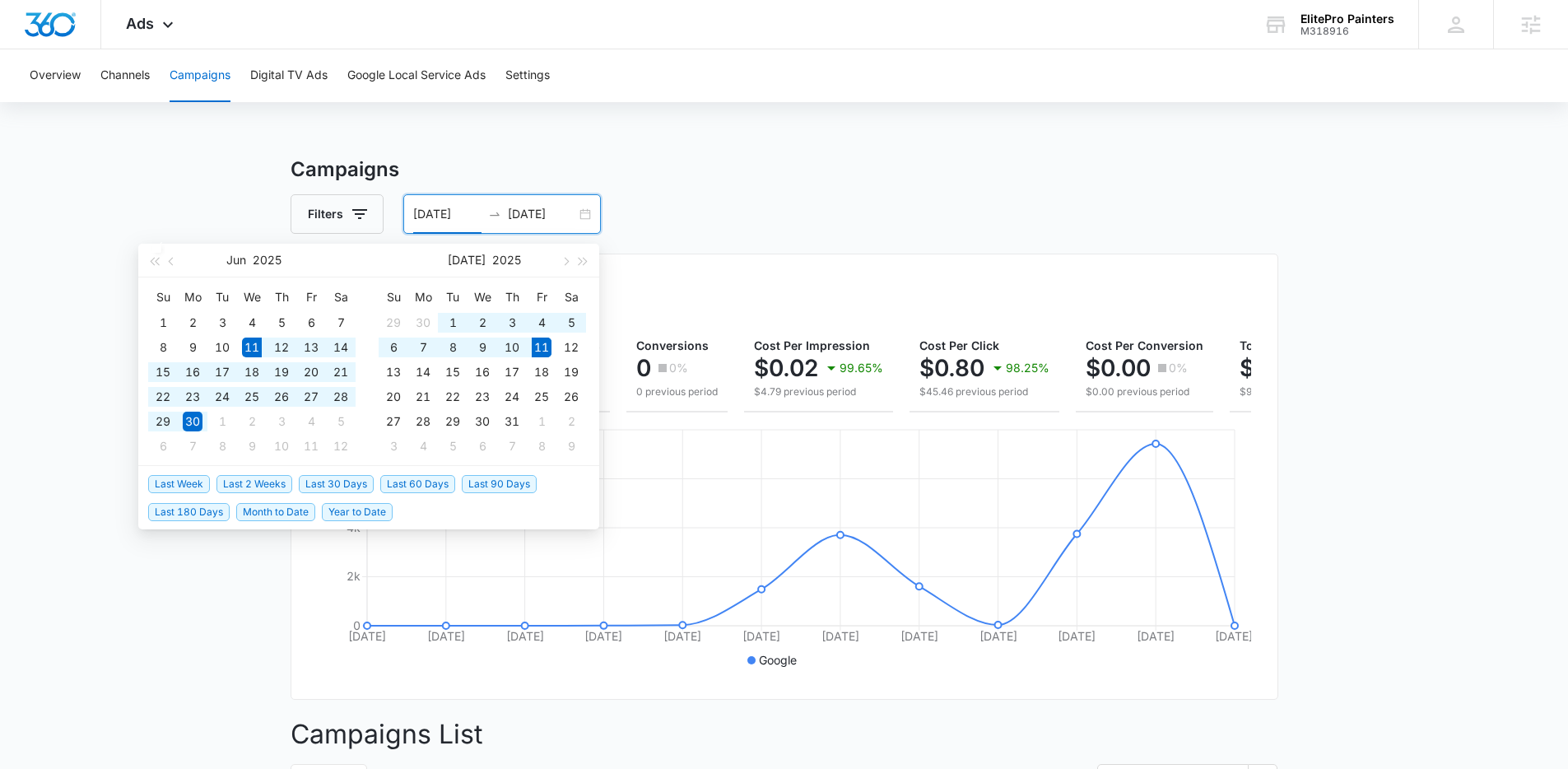 click on "Last 30 Days" at bounding box center [336, 484] 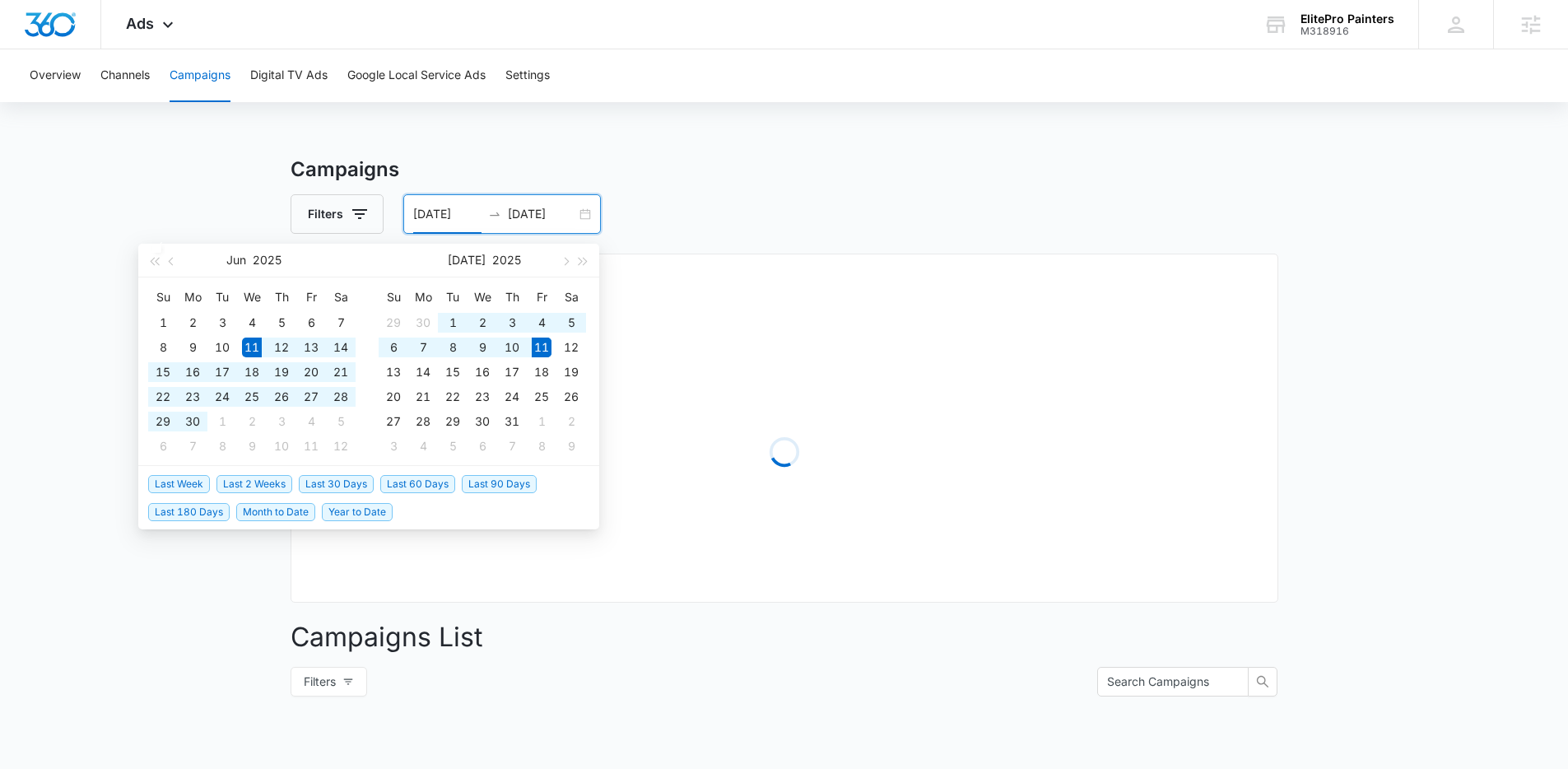 type on "06/11/2025" 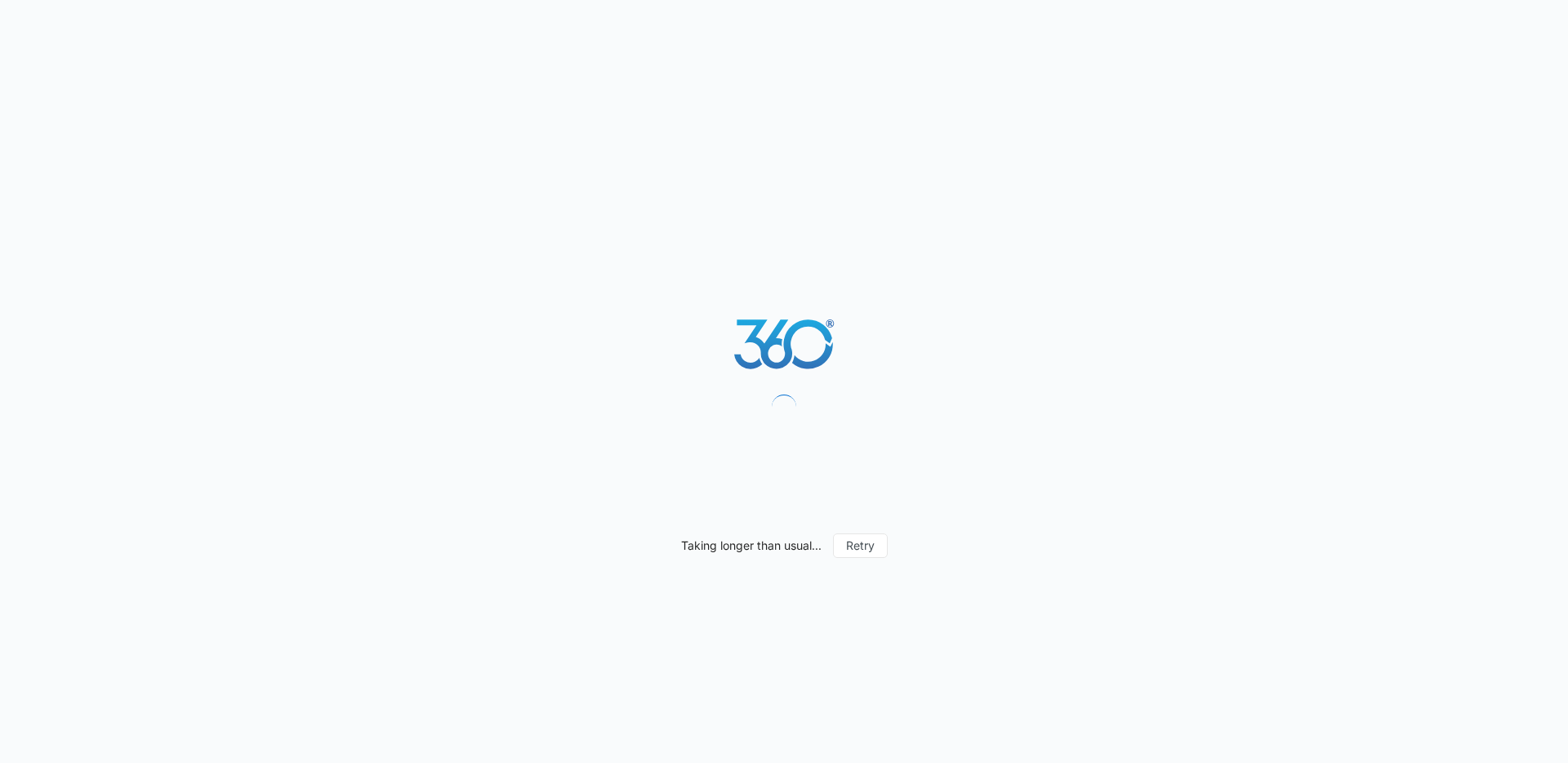 scroll, scrollTop: 0, scrollLeft: 0, axis: both 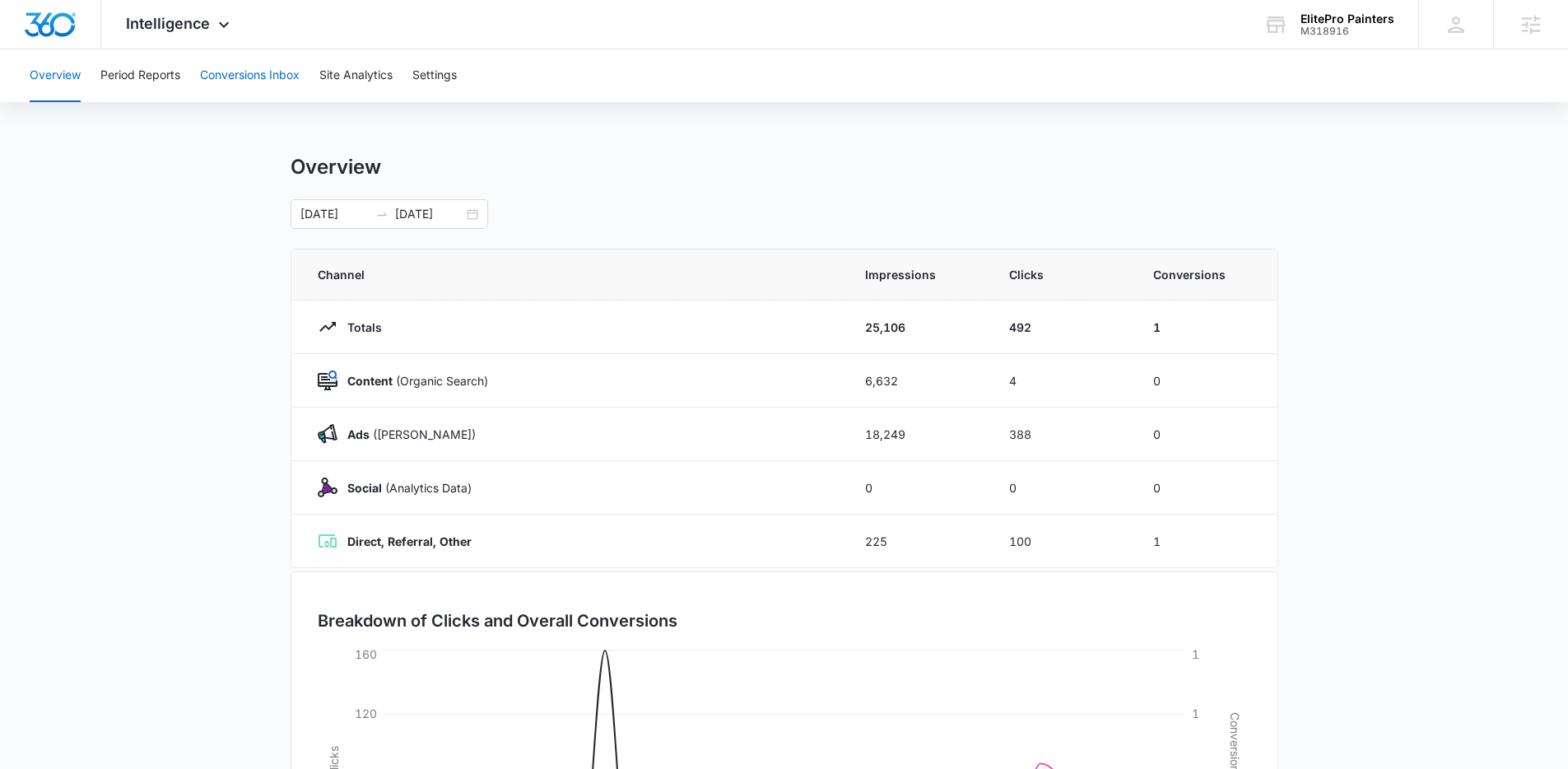 click on "Conversions Inbox" at bounding box center [249, 76] 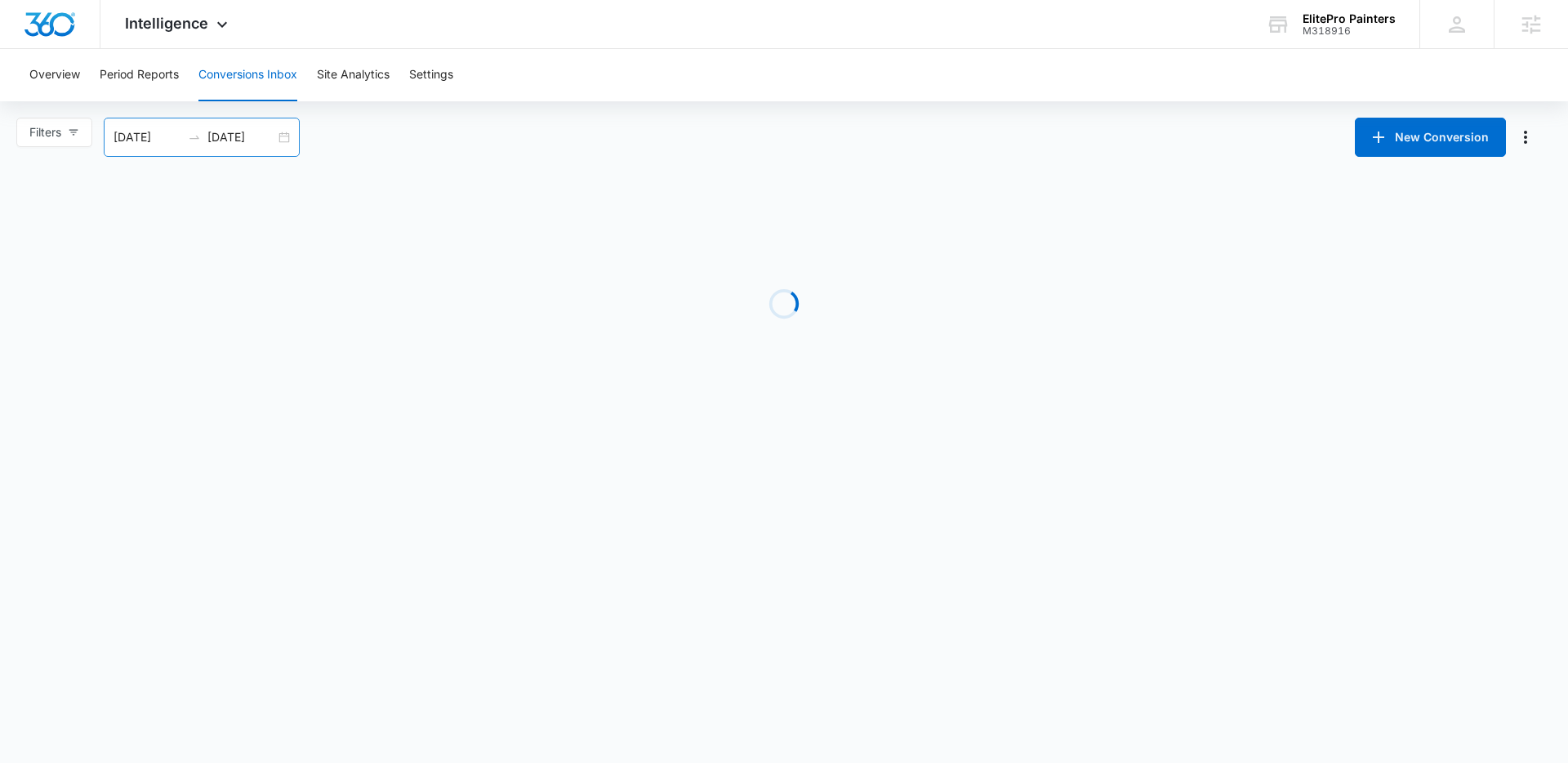 click on "[DATE]" at bounding box center [241, 137] 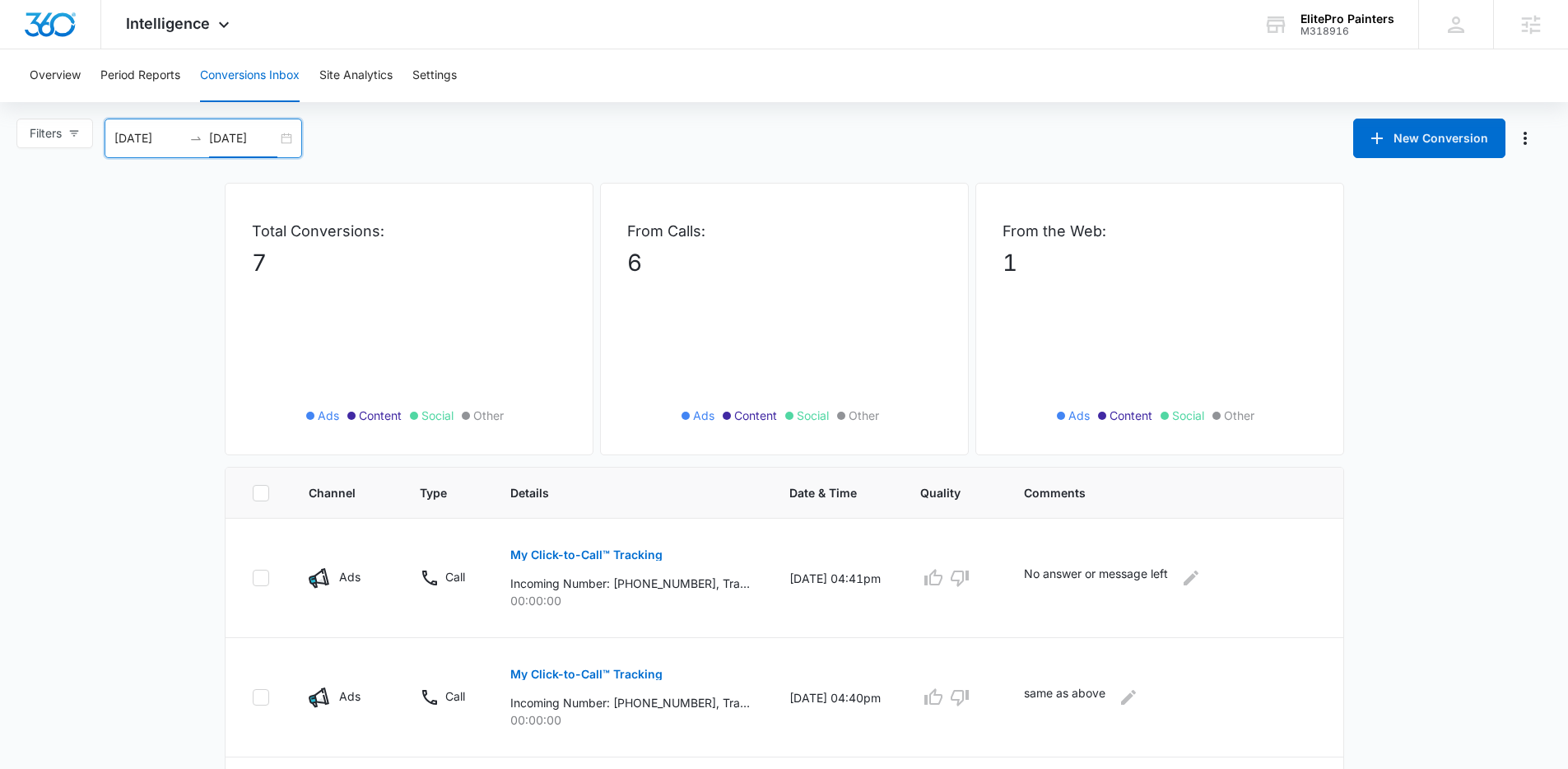 type on "[DATE]" 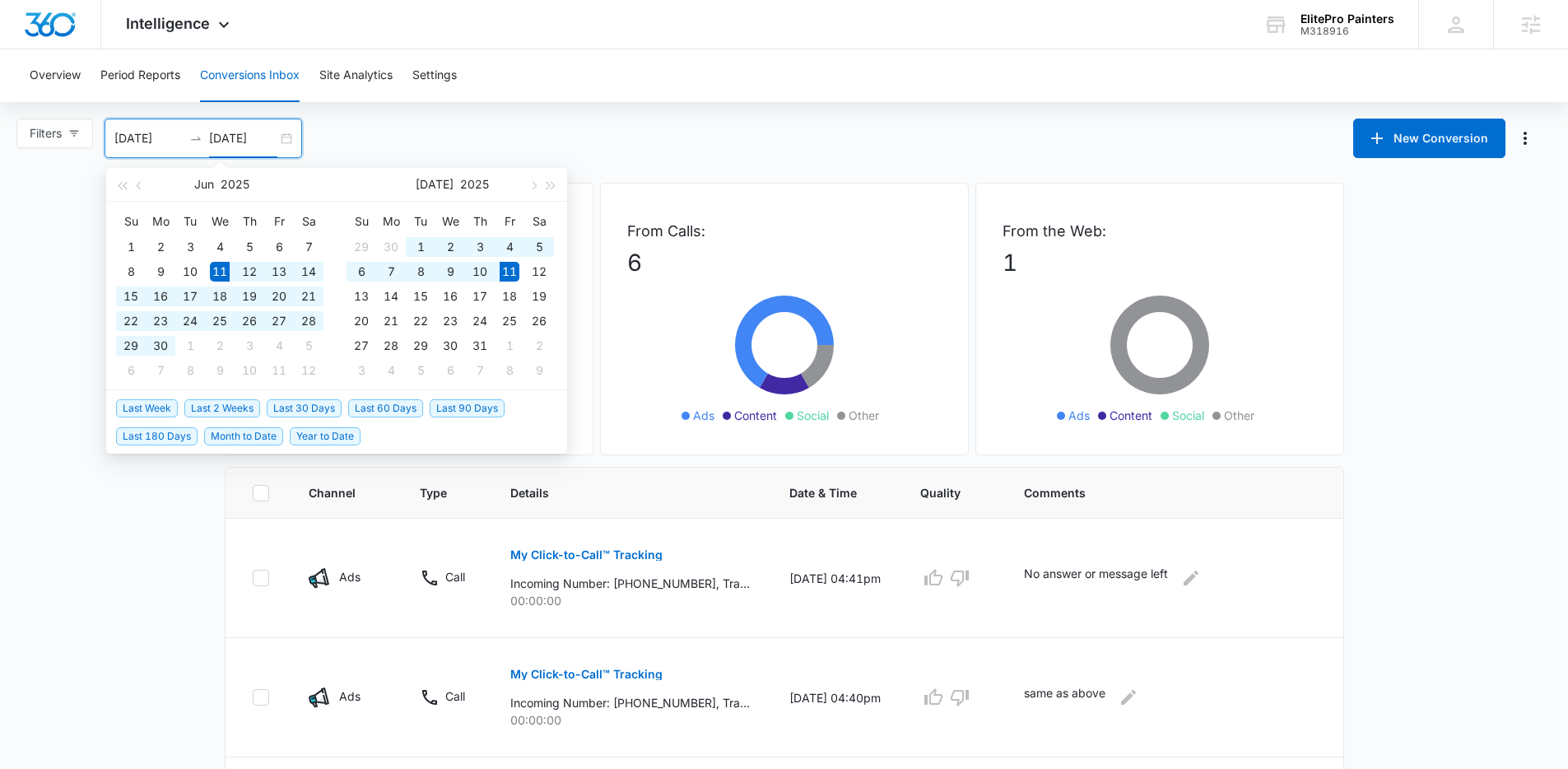 drag, startPoint x: 324, startPoint y: 407, endPoint x: 381, endPoint y: 446, distance: 69.06519 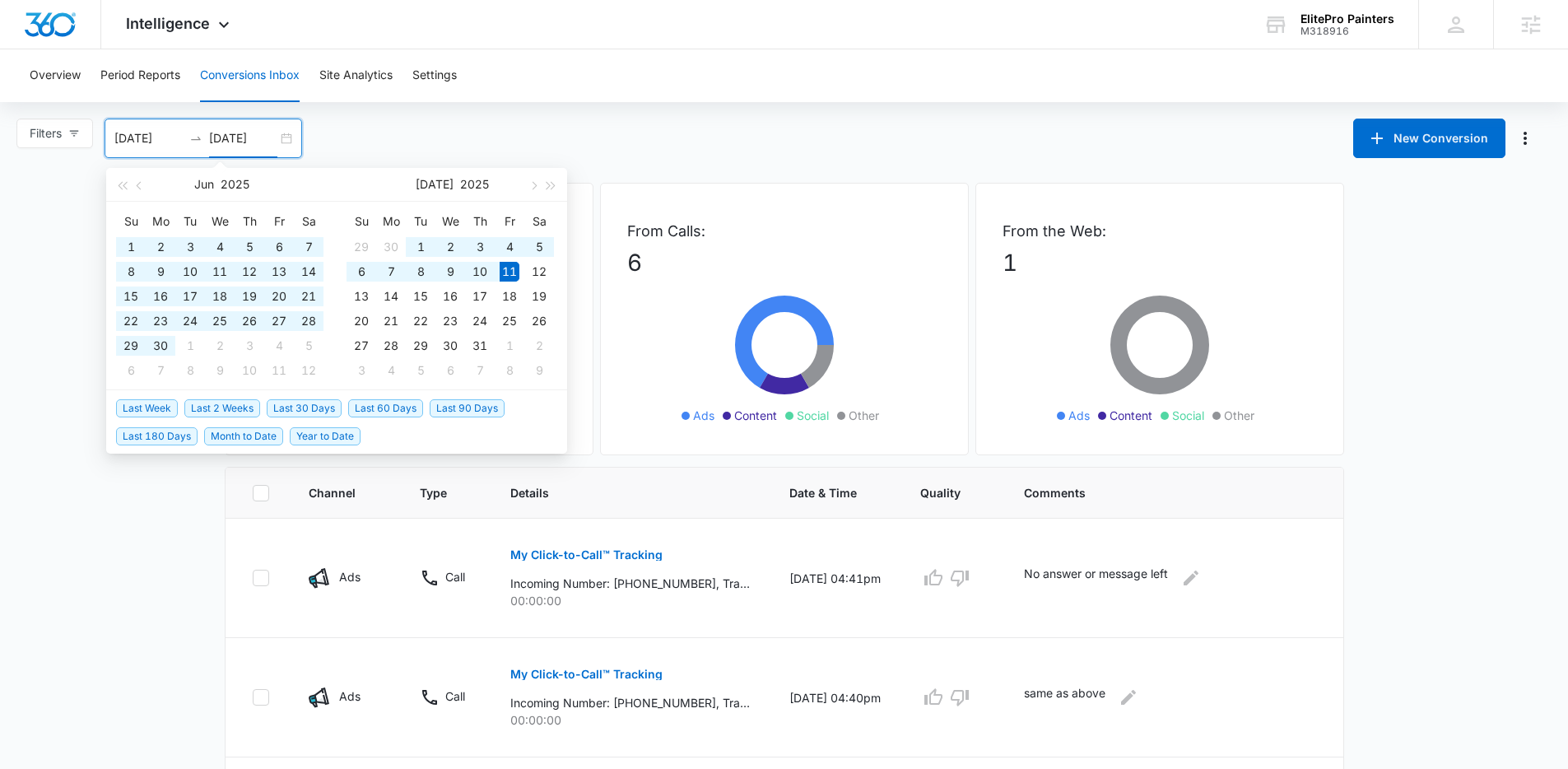 click on "Last 180 Days" at bounding box center [156, 436] 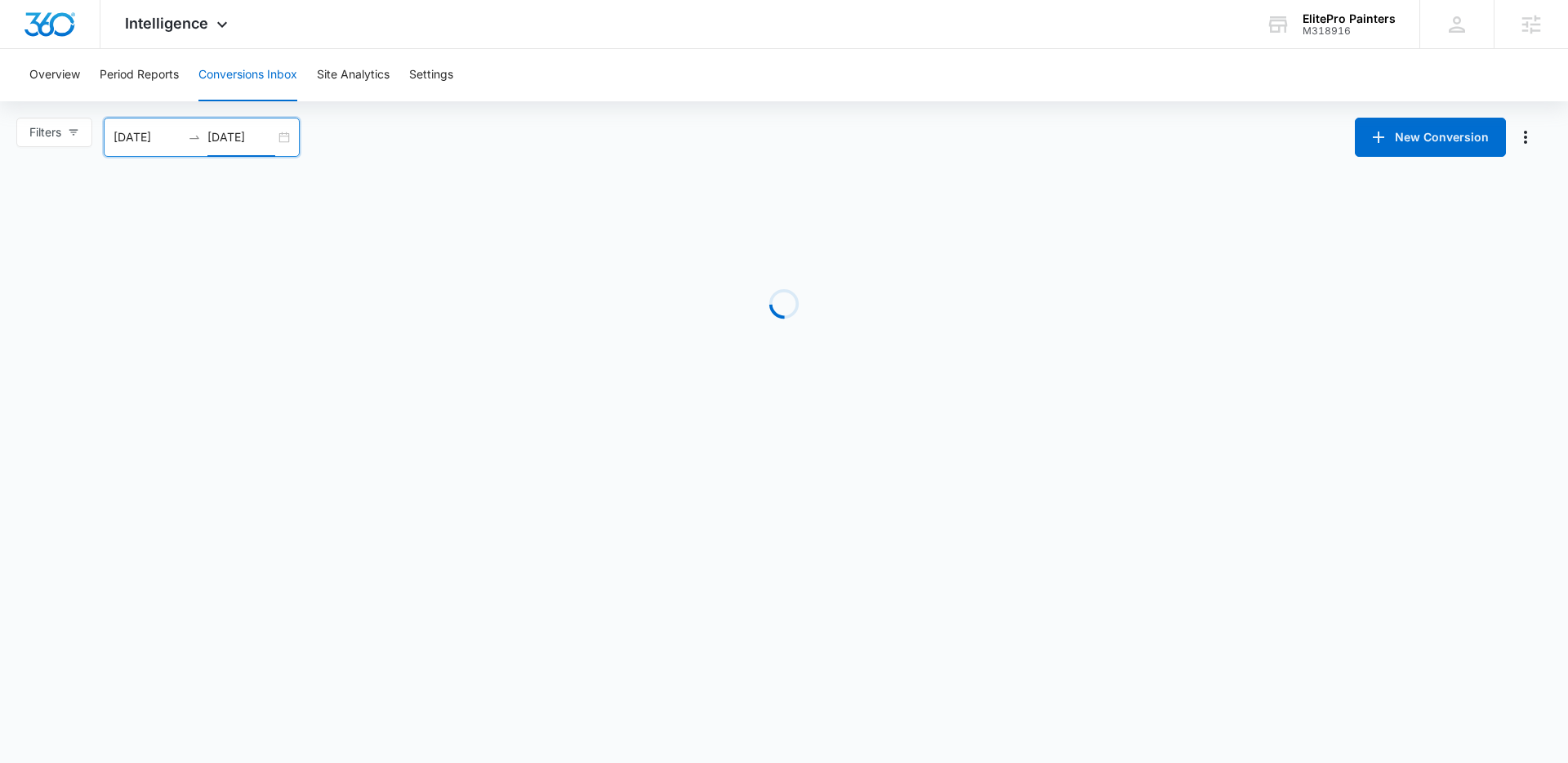 click on "Filters 01/12/2025 07/11/2025 New Conversion Jun 2025 Su Mo Tu We Th Fr Sa 1 2 3 4 5 6 7 8 9 10 11 12 13 14 15 16 17 18 19 20 21 22 23 24 25 26 27 28 29 30 1 2 3 4 5 6 7 8 9 10 11 12 Jul 2025 Su Mo Tu We Th Fr Sa 29 30 1 2 3 4 5 6 7 8 9 10 11 12 13 14 15 16 17 18 19 20 21 22 23 24 25 26 27 28 29 30 31 1 2 3 4 5 6 7 8 9 Last  Week Last 2 Weeks Last 30 Days Last 60 Days Last 90 Days Last 180 Days Month to Date Year to Date Loading" at bounding box center (784, 272) 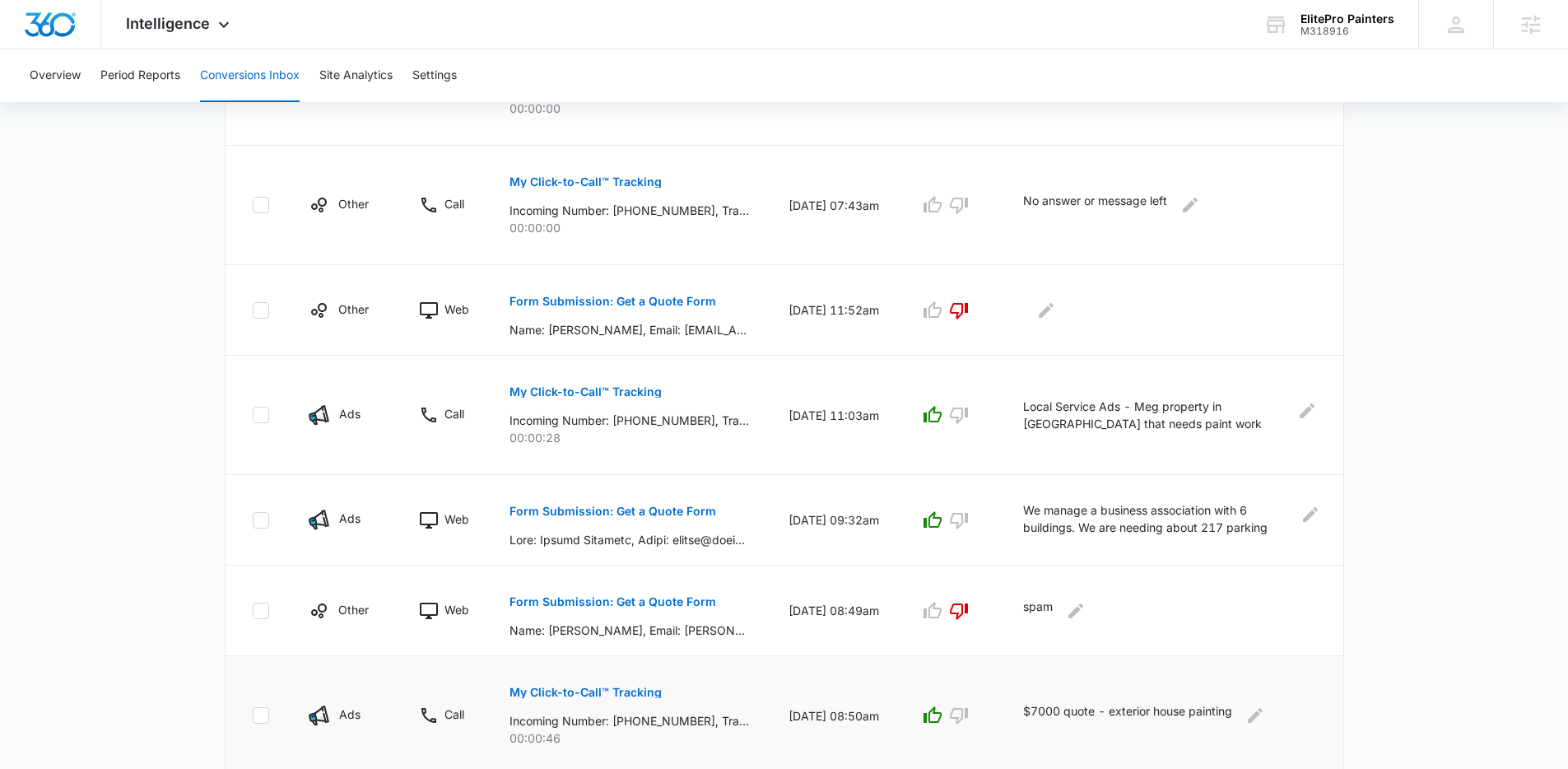 scroll, scrollTop: 908, scrollLeft: 0, axis: vertical 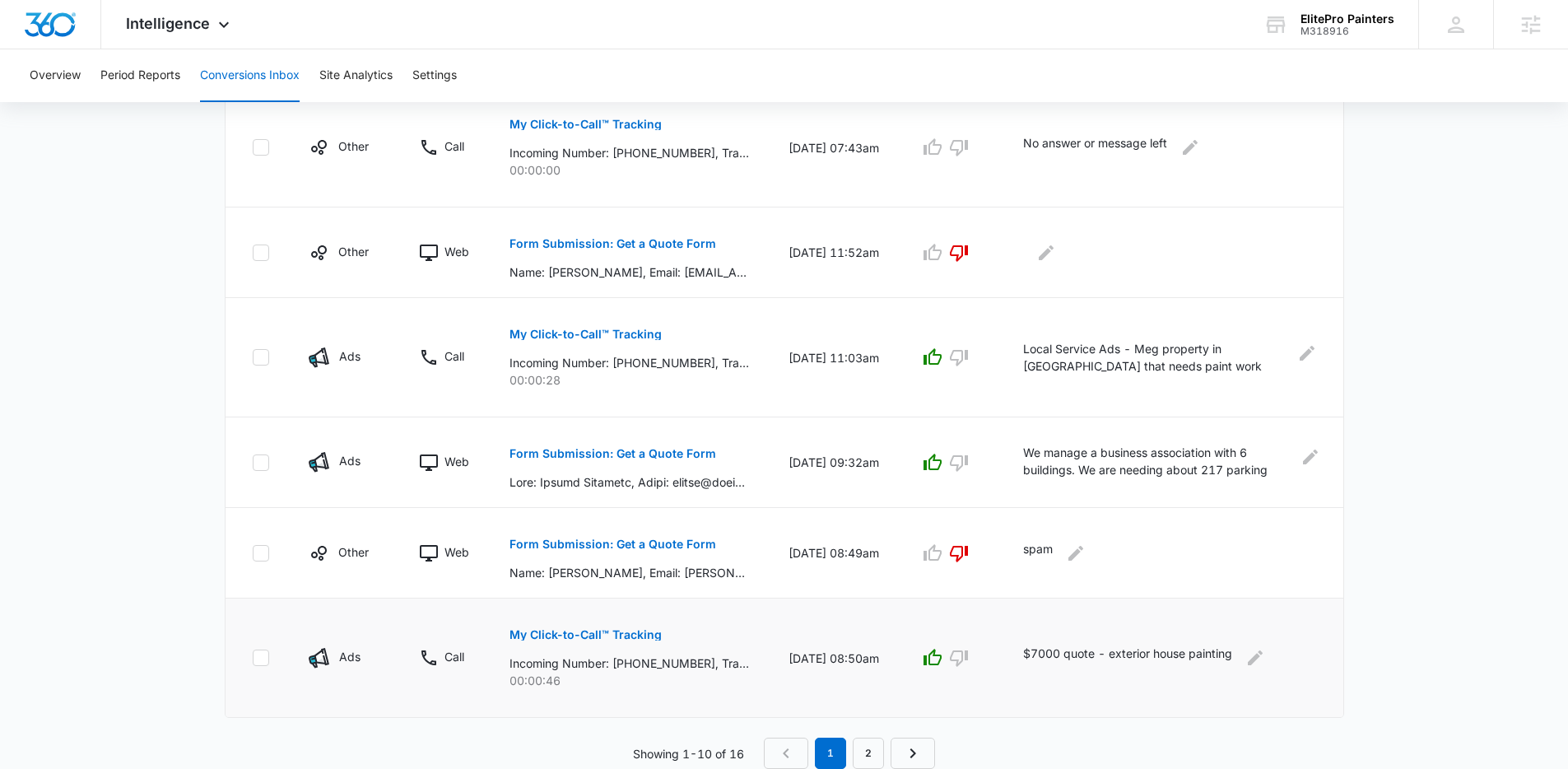 click on "00:00:46" at bounding box center [629, 680] 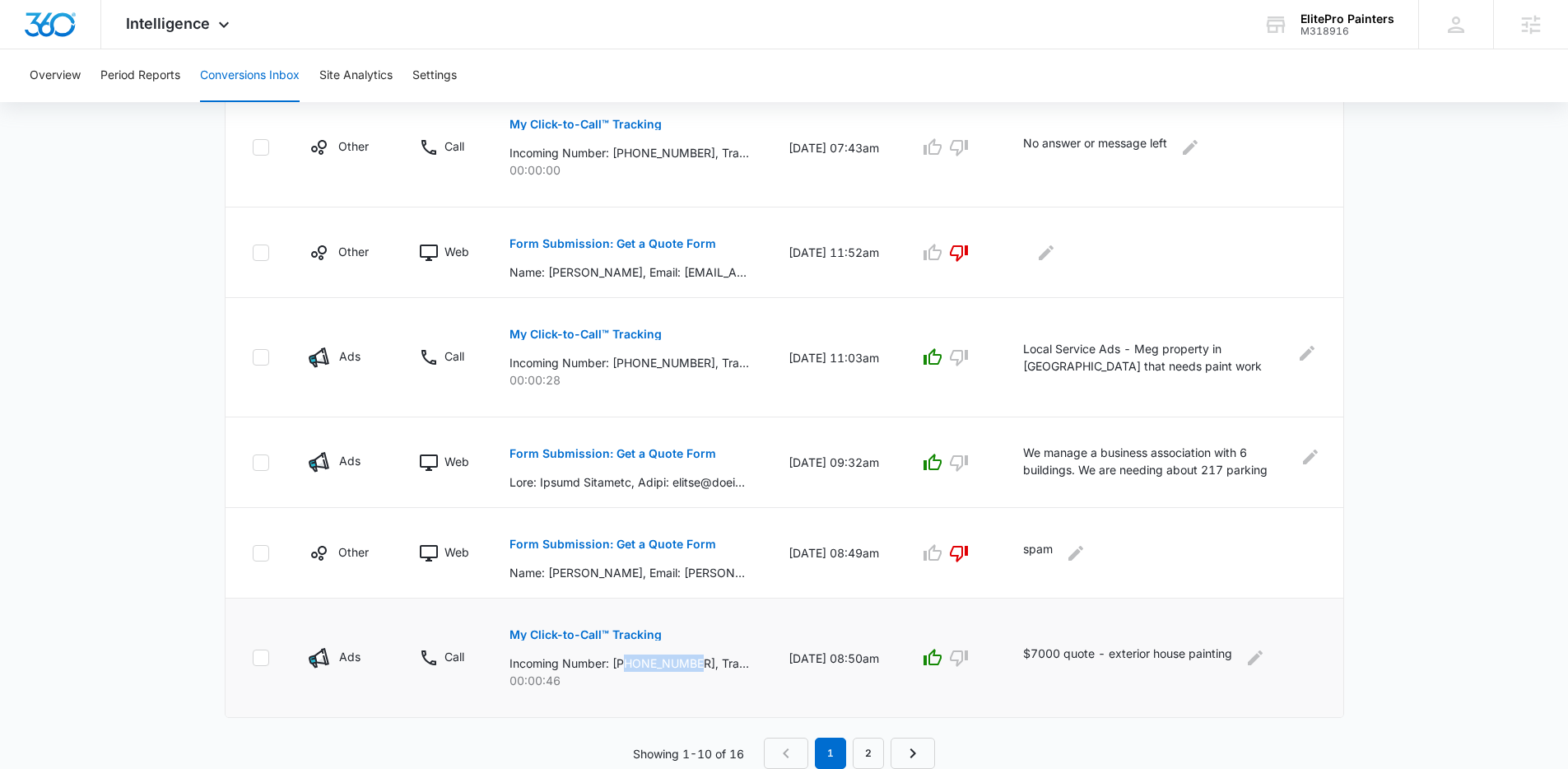 drag, startPoint x: 630, startPoint y: 664, endPoint x: 700, endPoint y: 666, distance: 70.02857 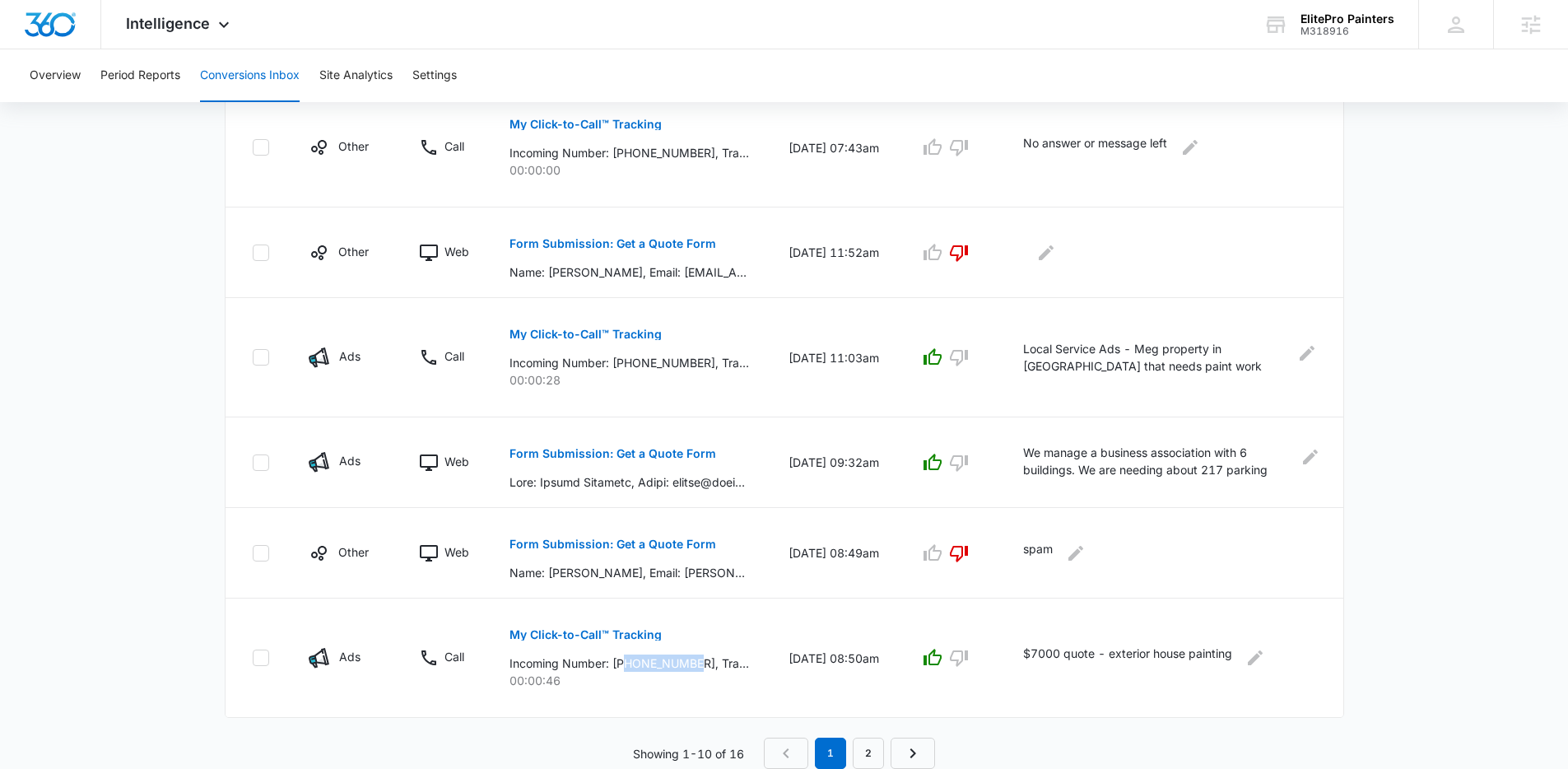 copy on "4807936230" 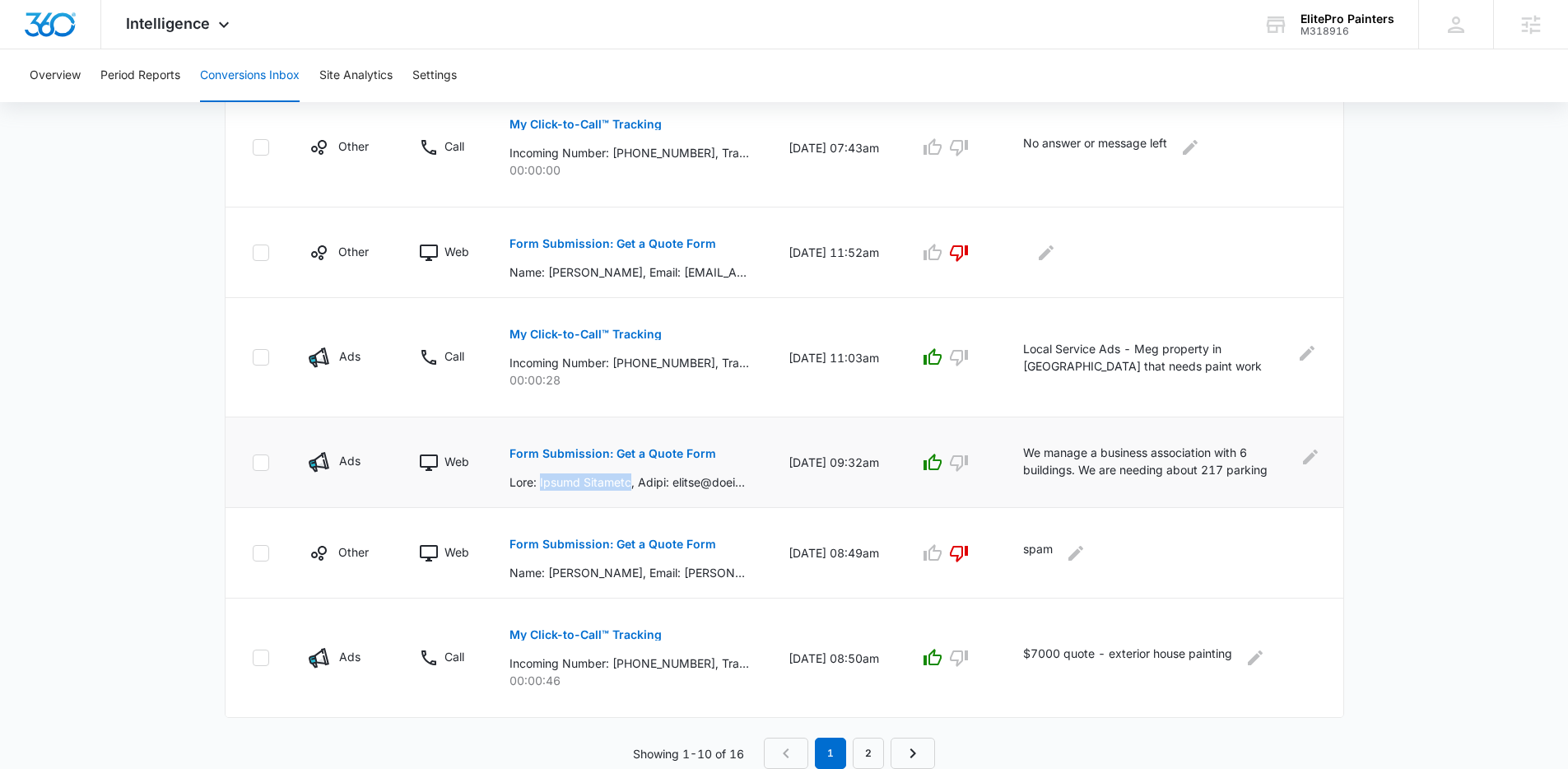 drag, startPoint x: 551, startPoint y: 486, endPoint x: 633, endPoint y: 479, distance: 82.29824 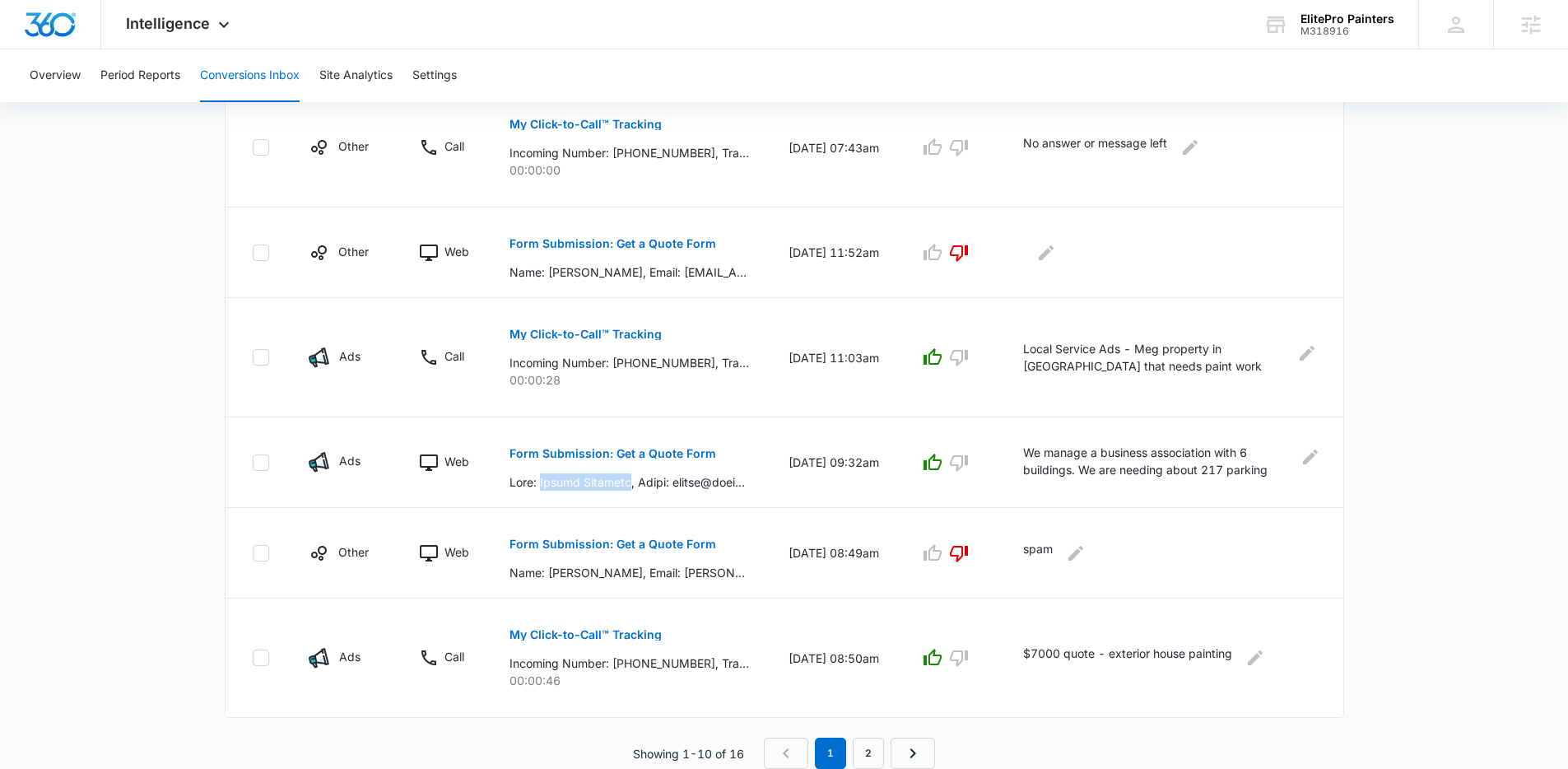copy on "Sierra Mccrorey" 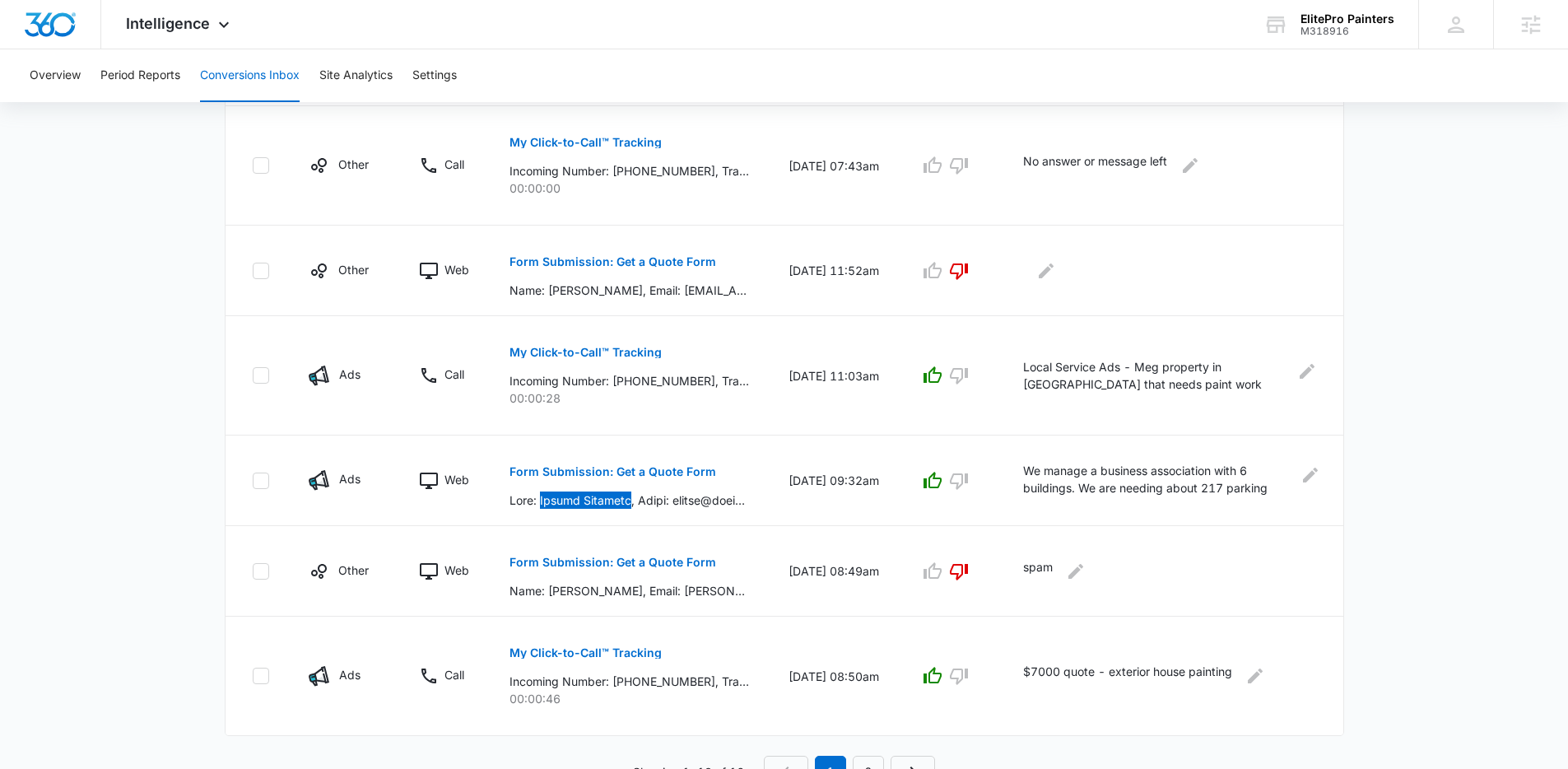 scroll, scrollTop: 880, scrollLeft: 0, axis: vertical 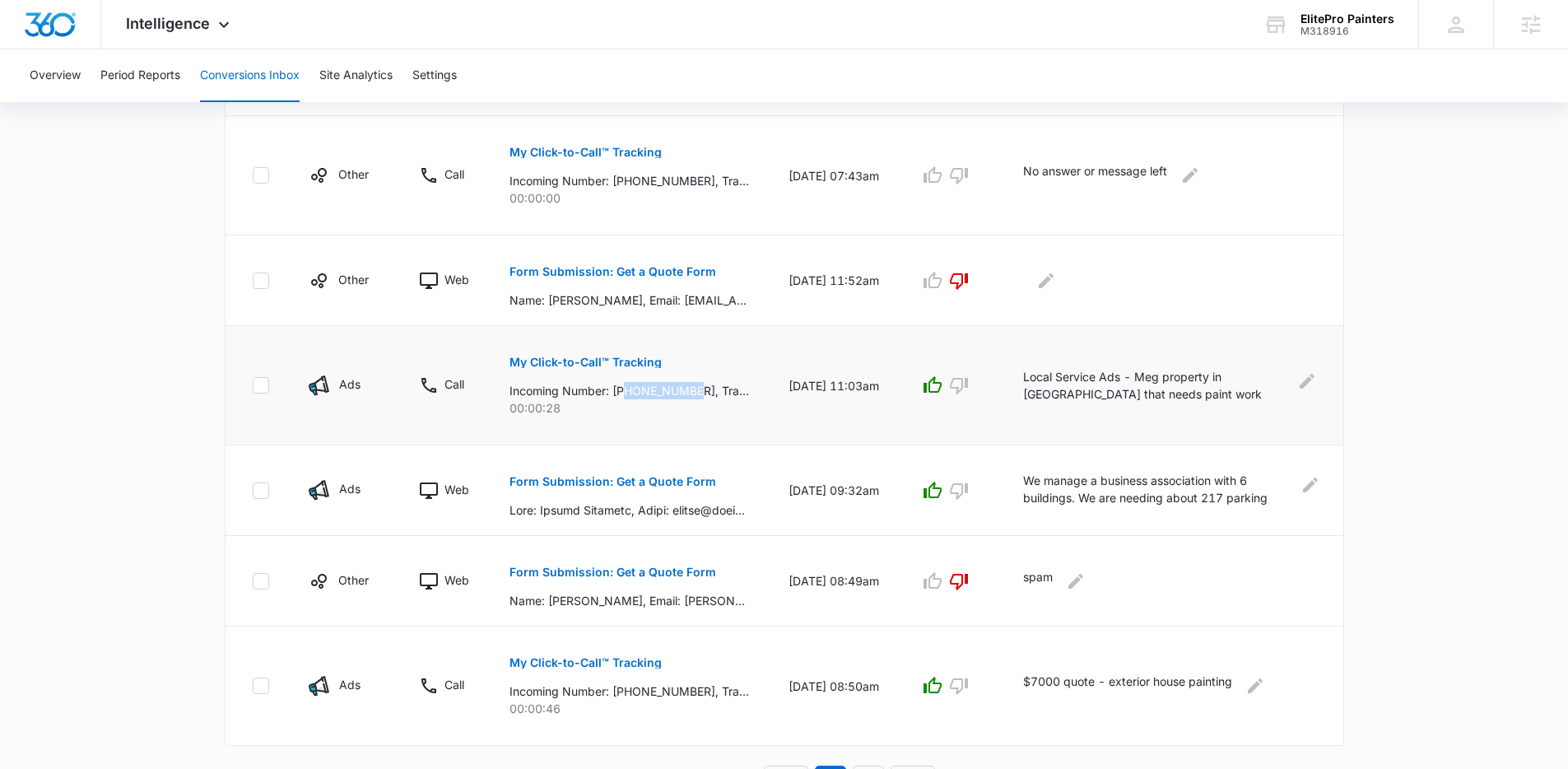 drag, startPoint x: 630, startPoint y: 392, endPoint x: 699, endPoint y: 395, distance: 69.06519 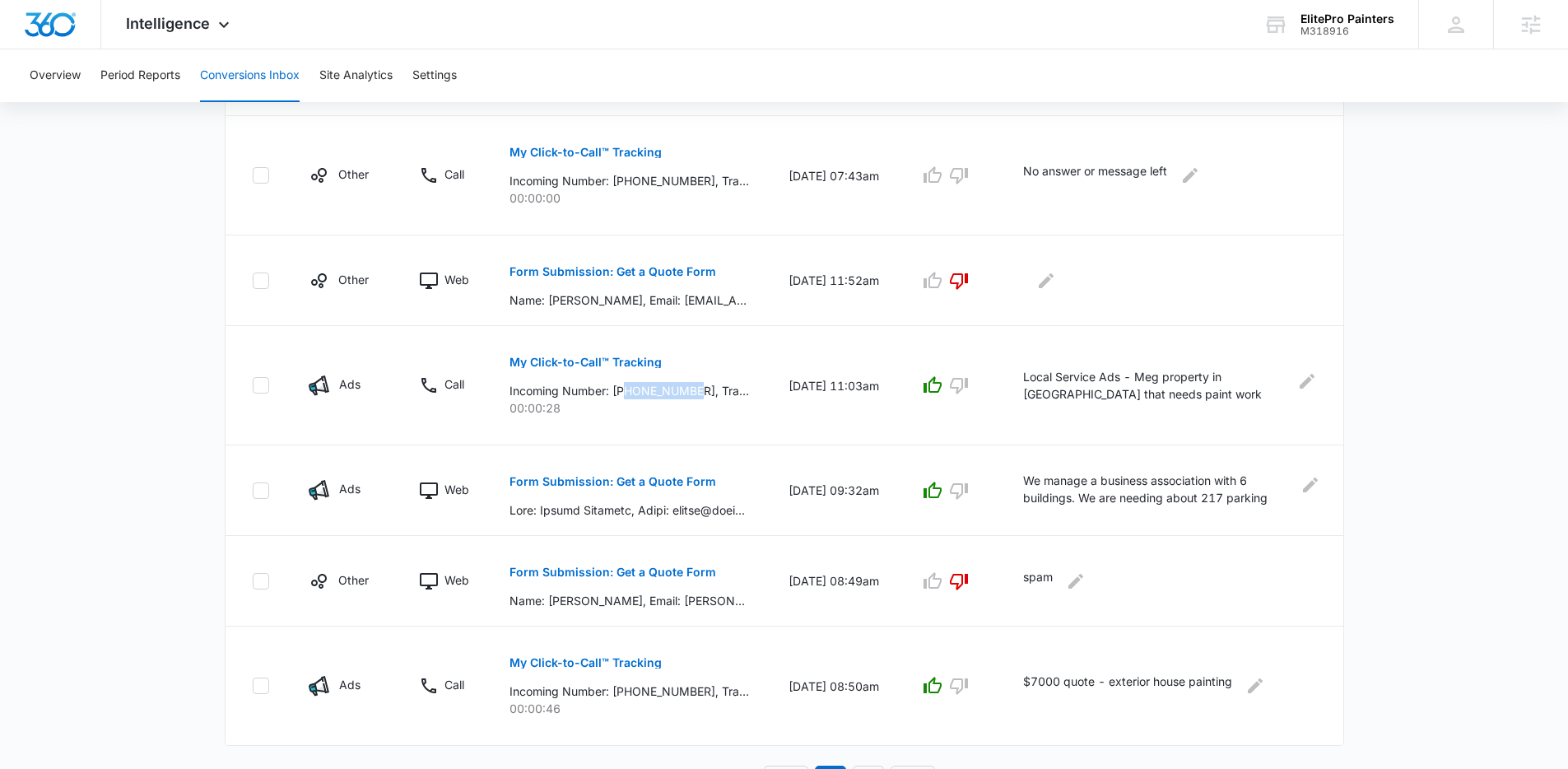 copy on "4084823128" 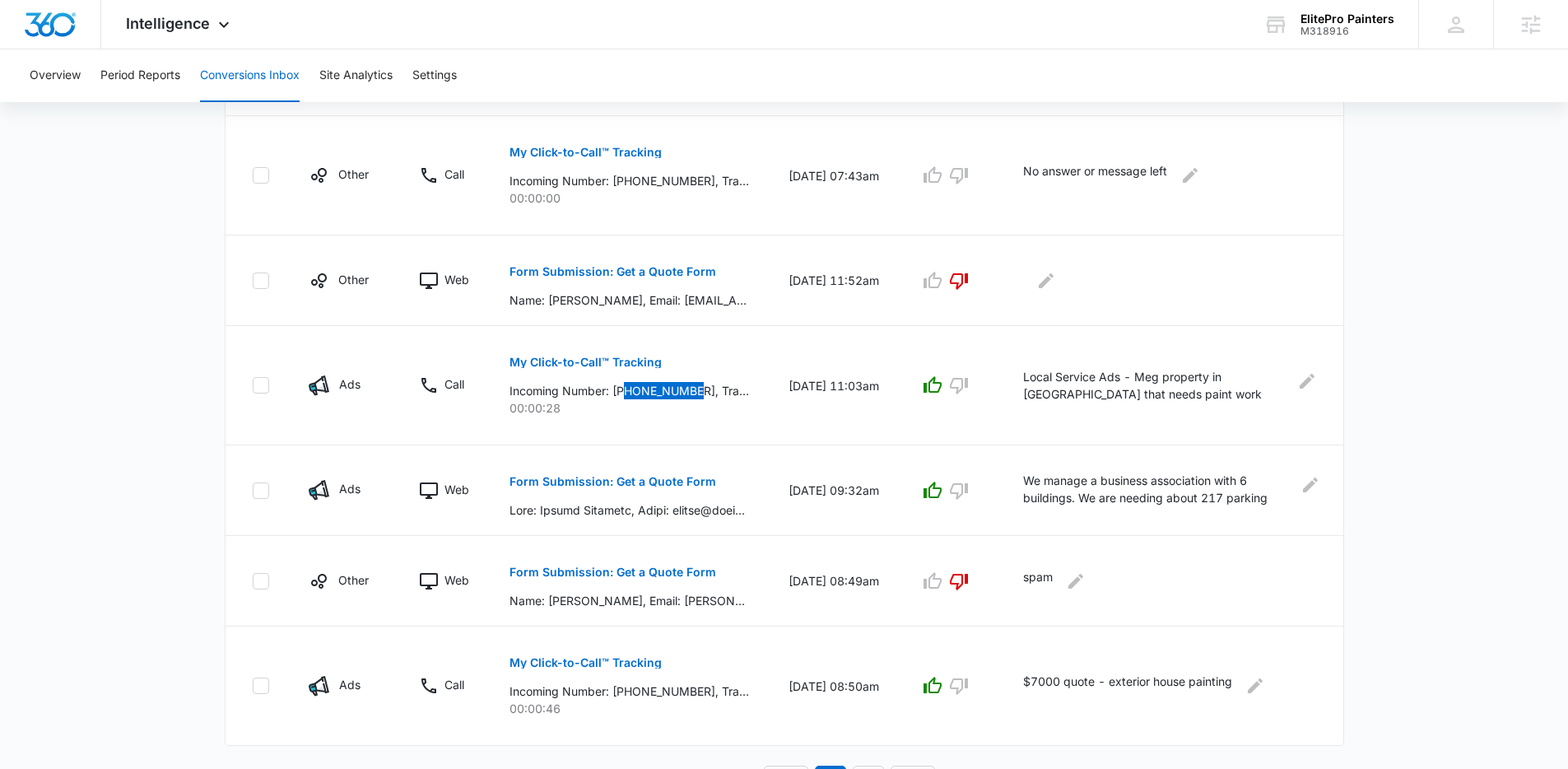 scroll, scrollTop: 908, scrollLeft: 0, axis: vertical 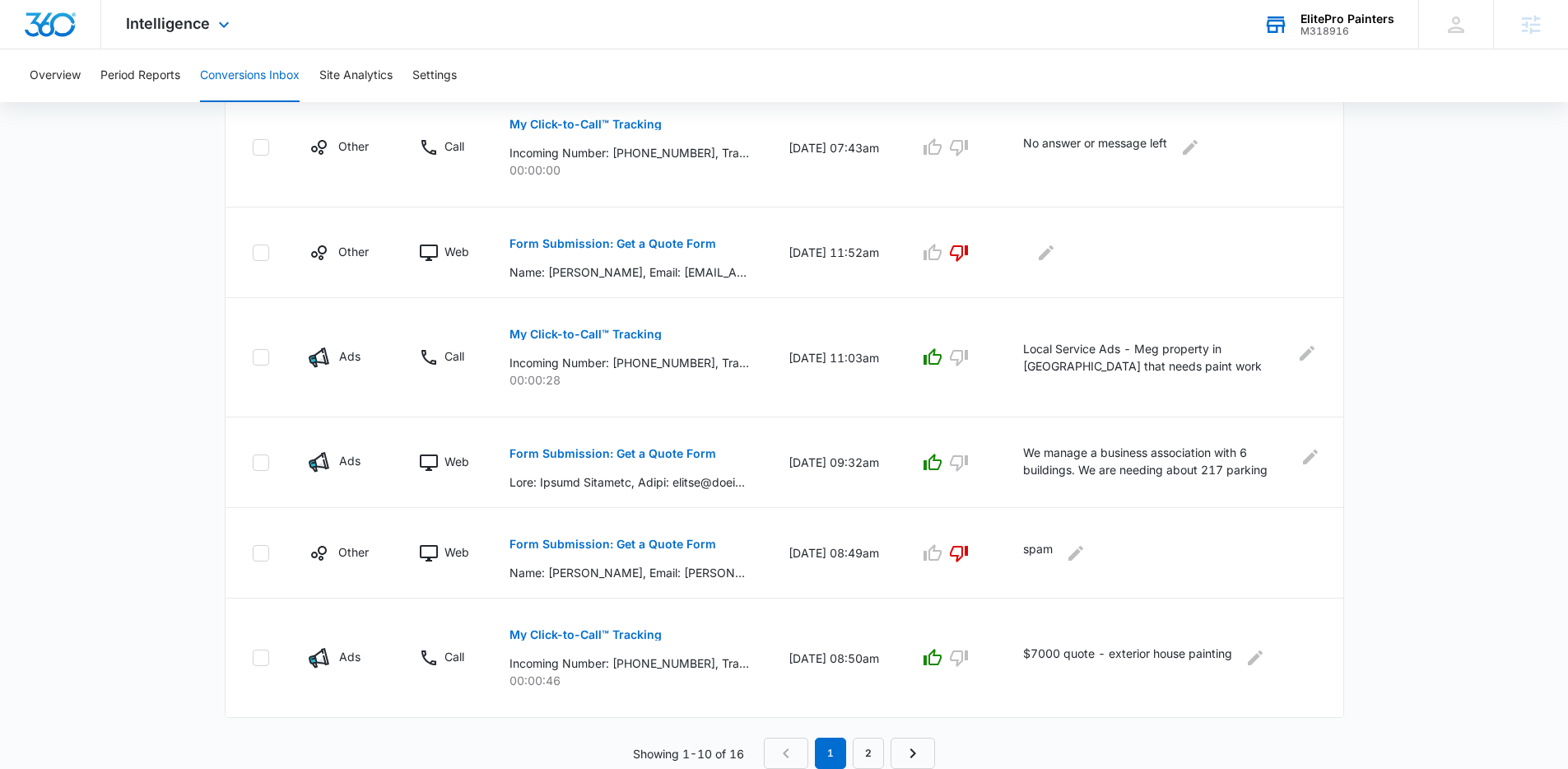 click on "M318916" at bounding box center [1347, 31] 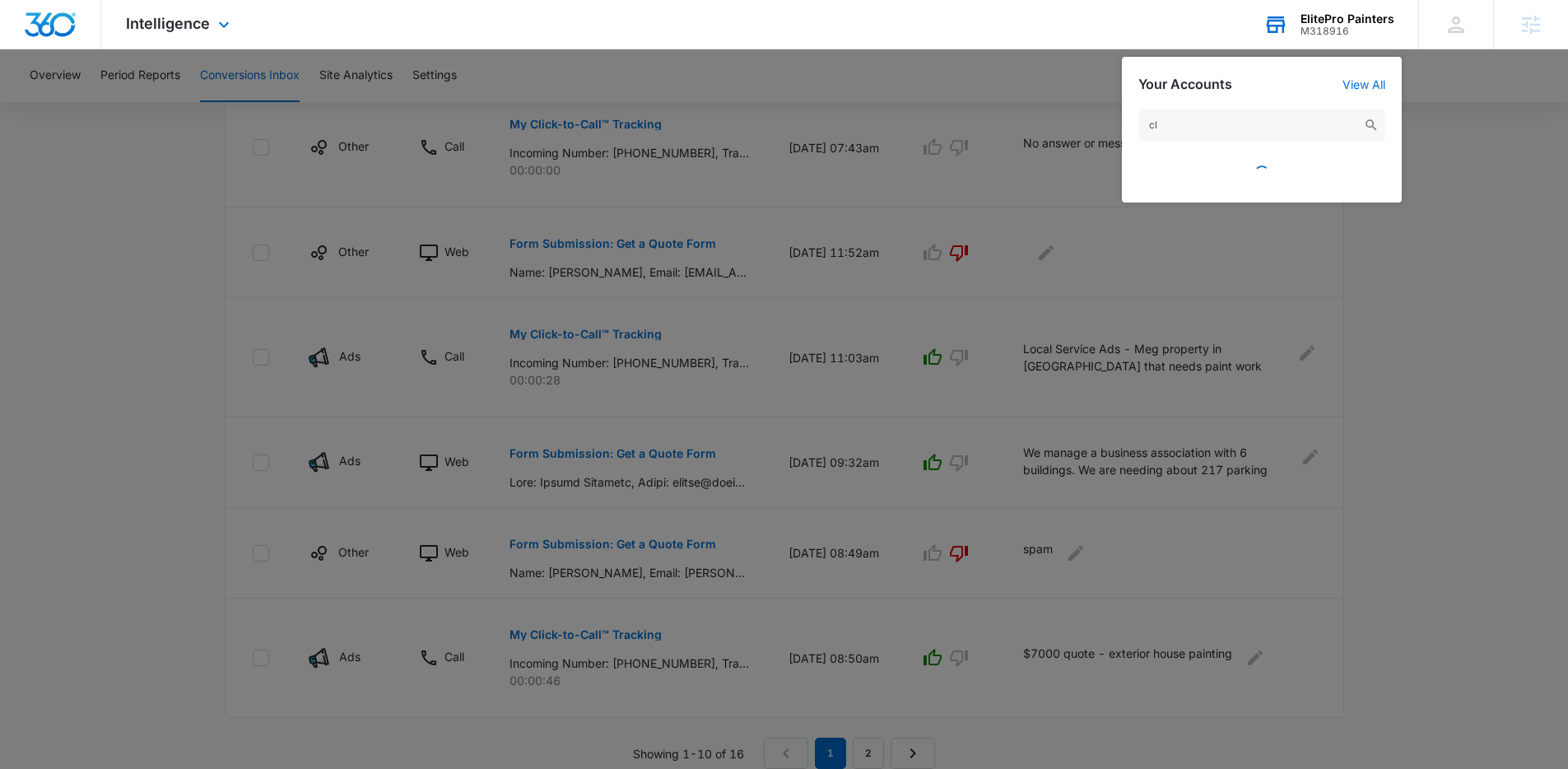 type on "c" 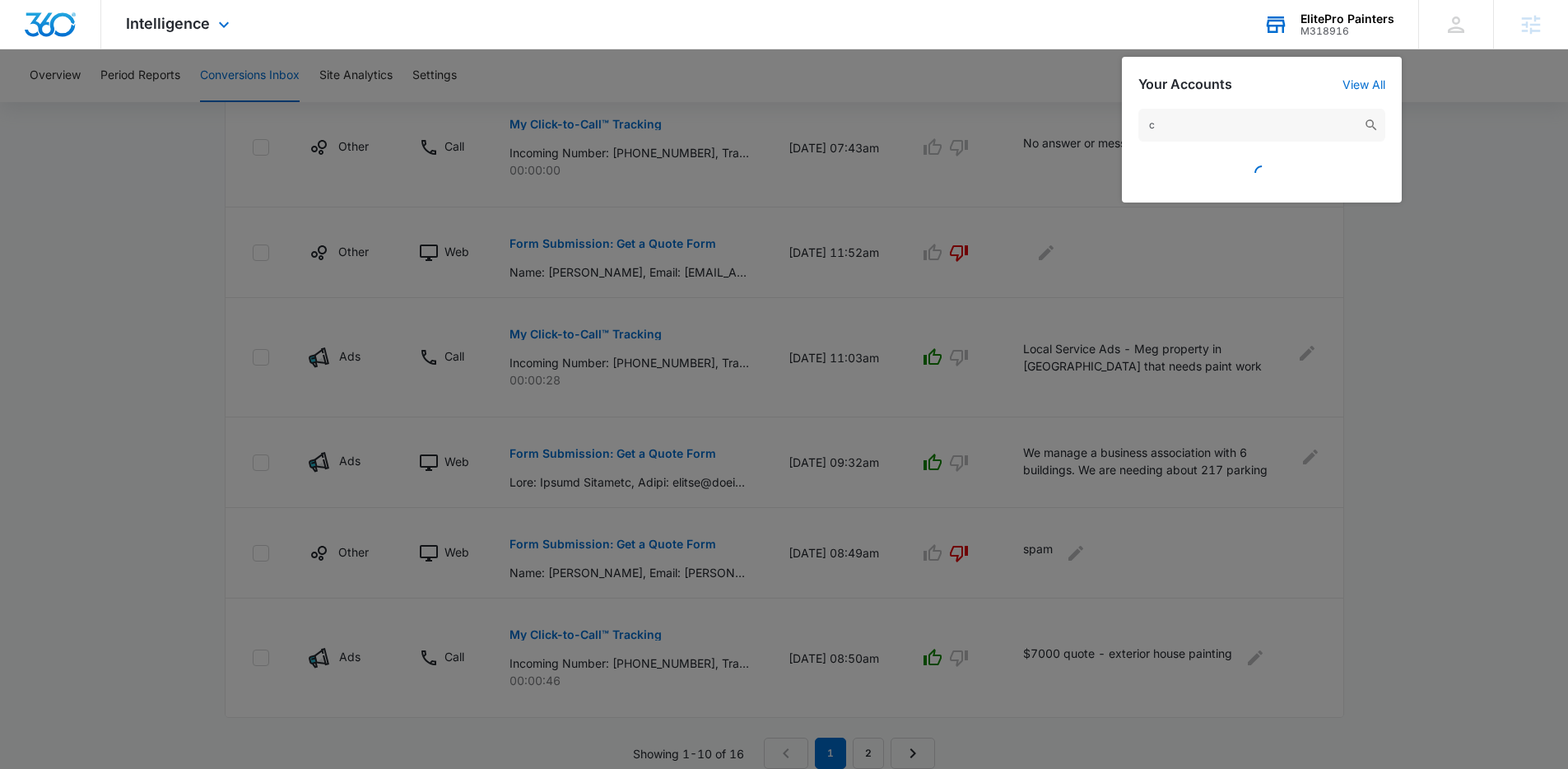 type 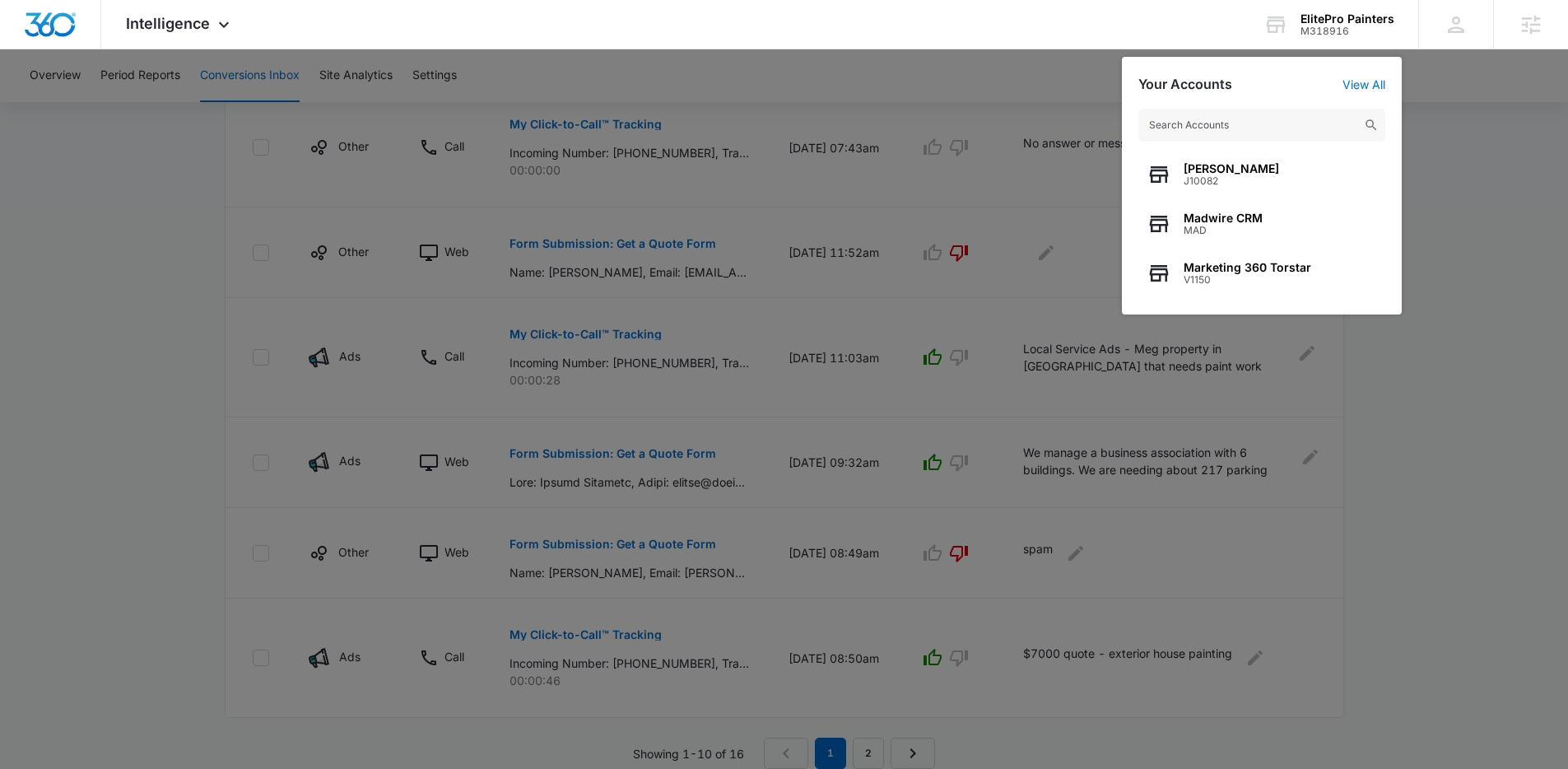 click at bounding box center [784, 384] 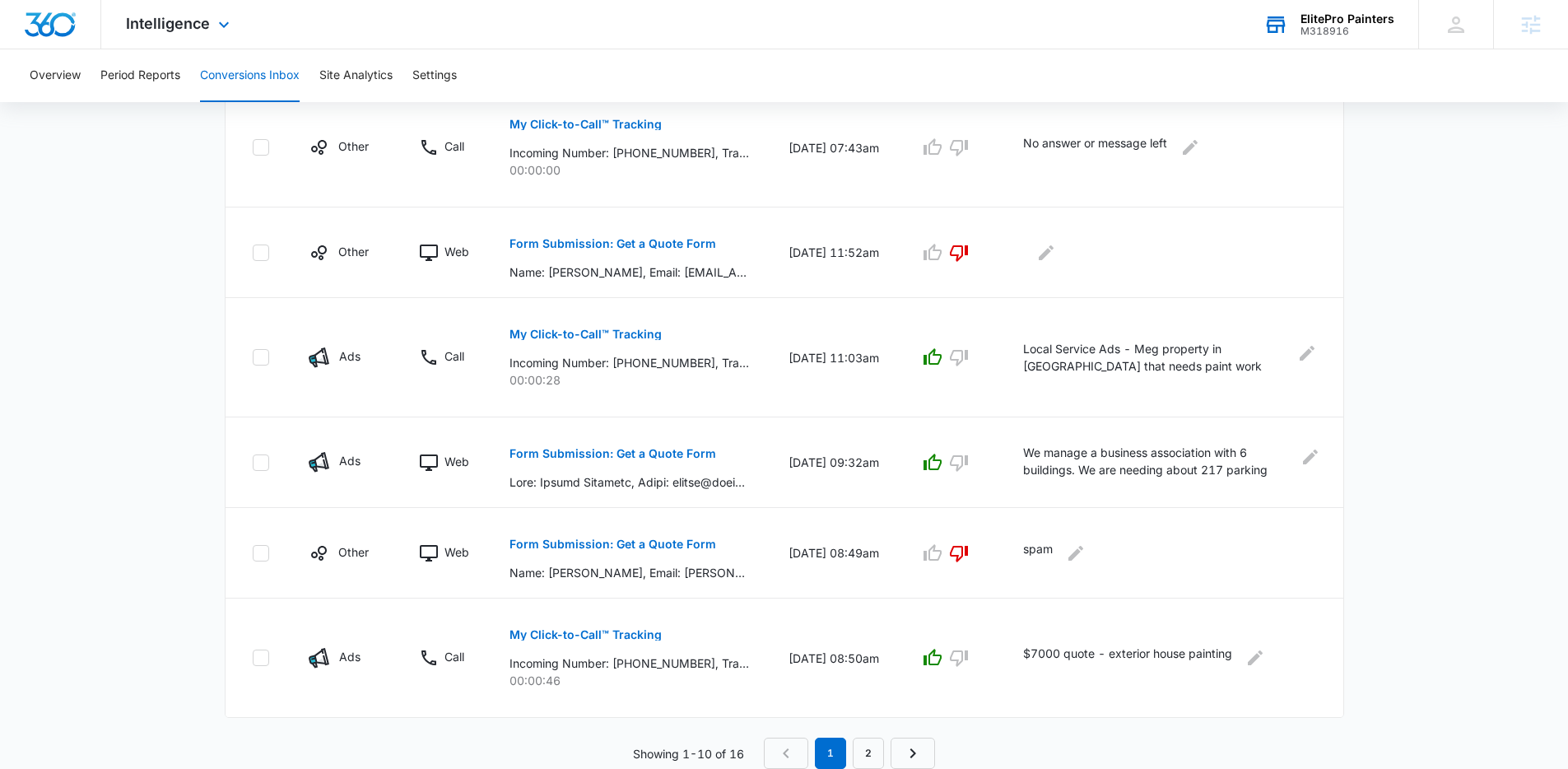 click on "M318916" at bounding box center (1347, 31) 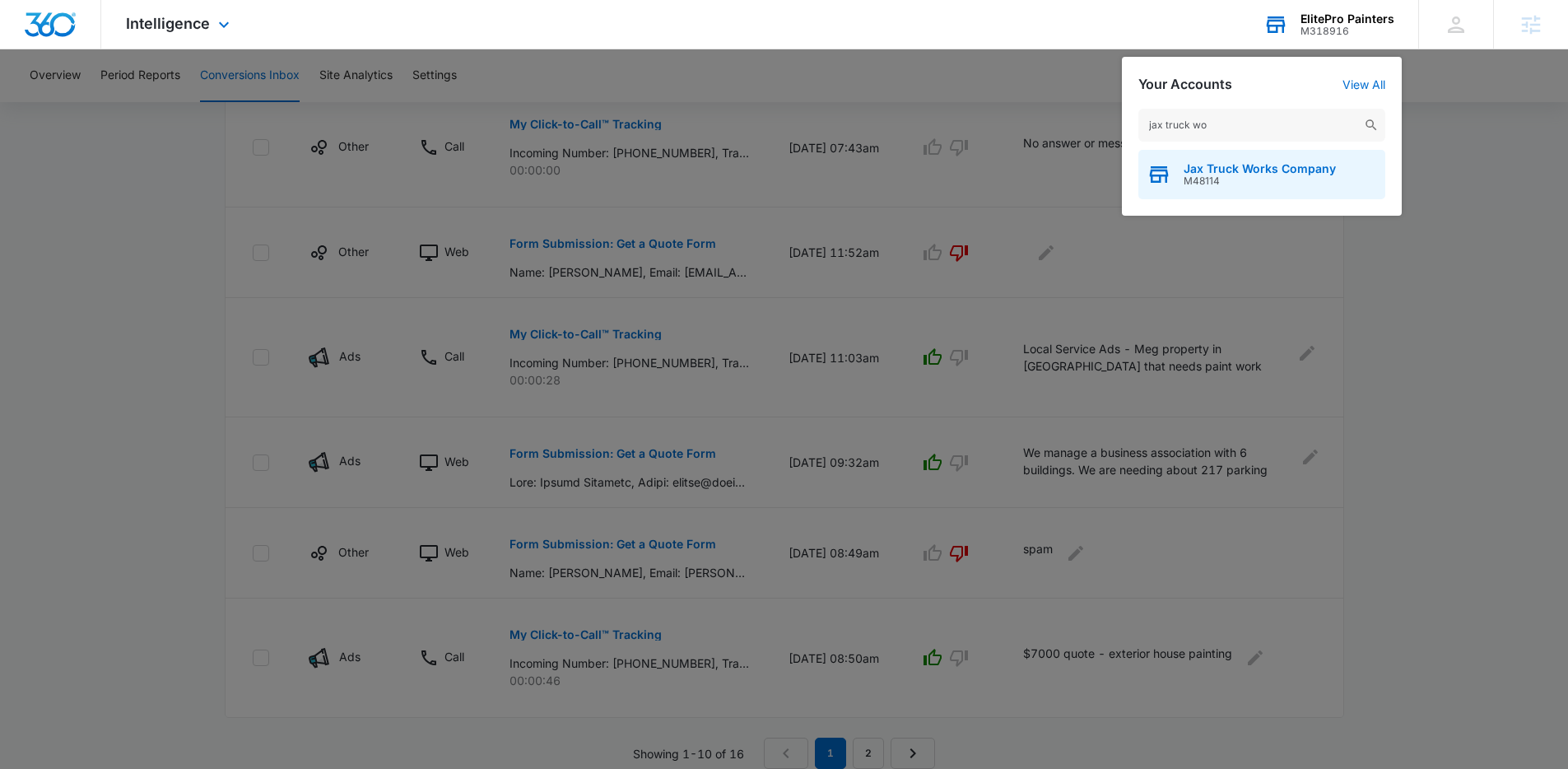 type on "jax truck wo" 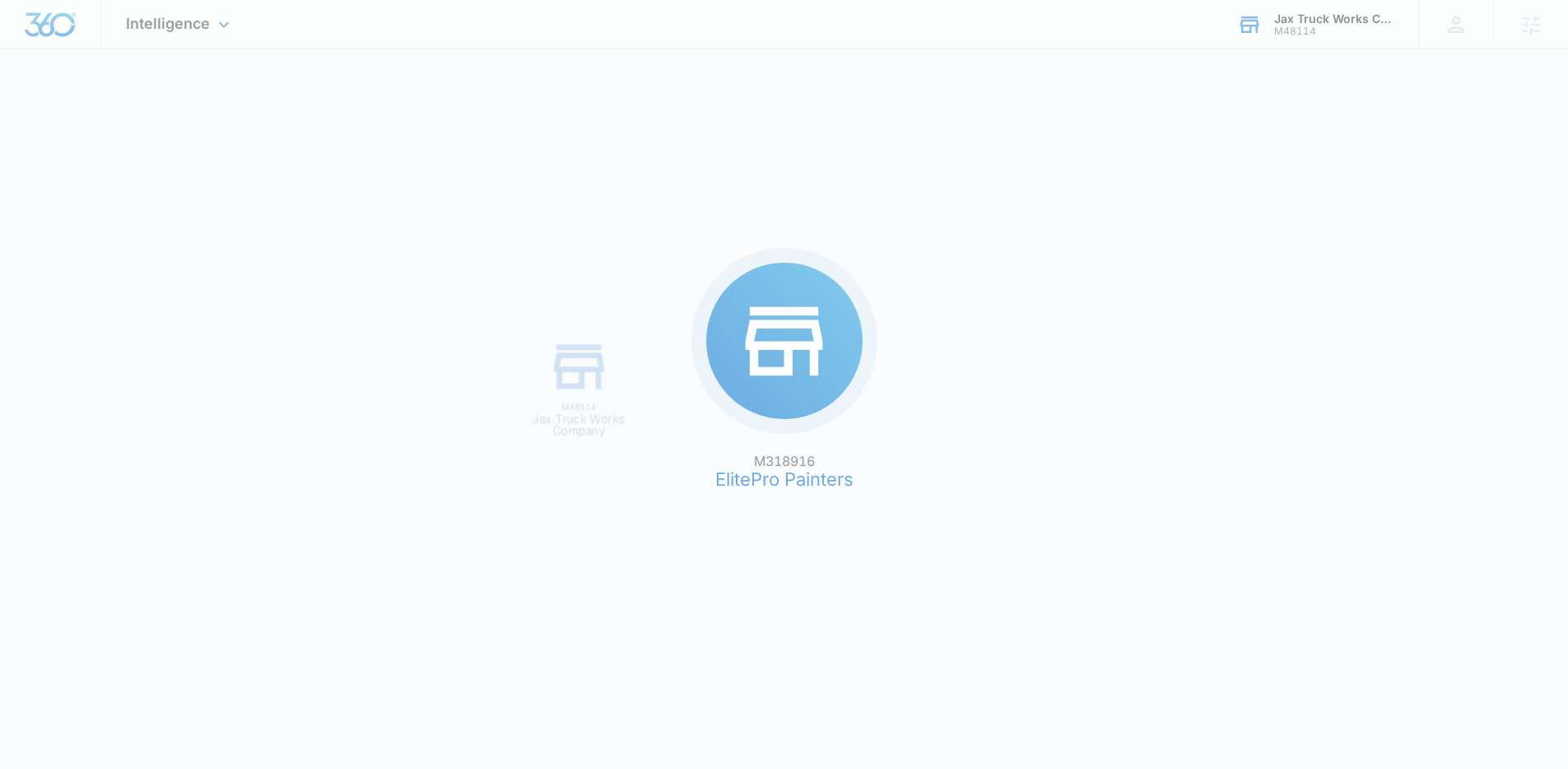 scroll, scrollTop: 0, scrollLeft: 0, axis: both 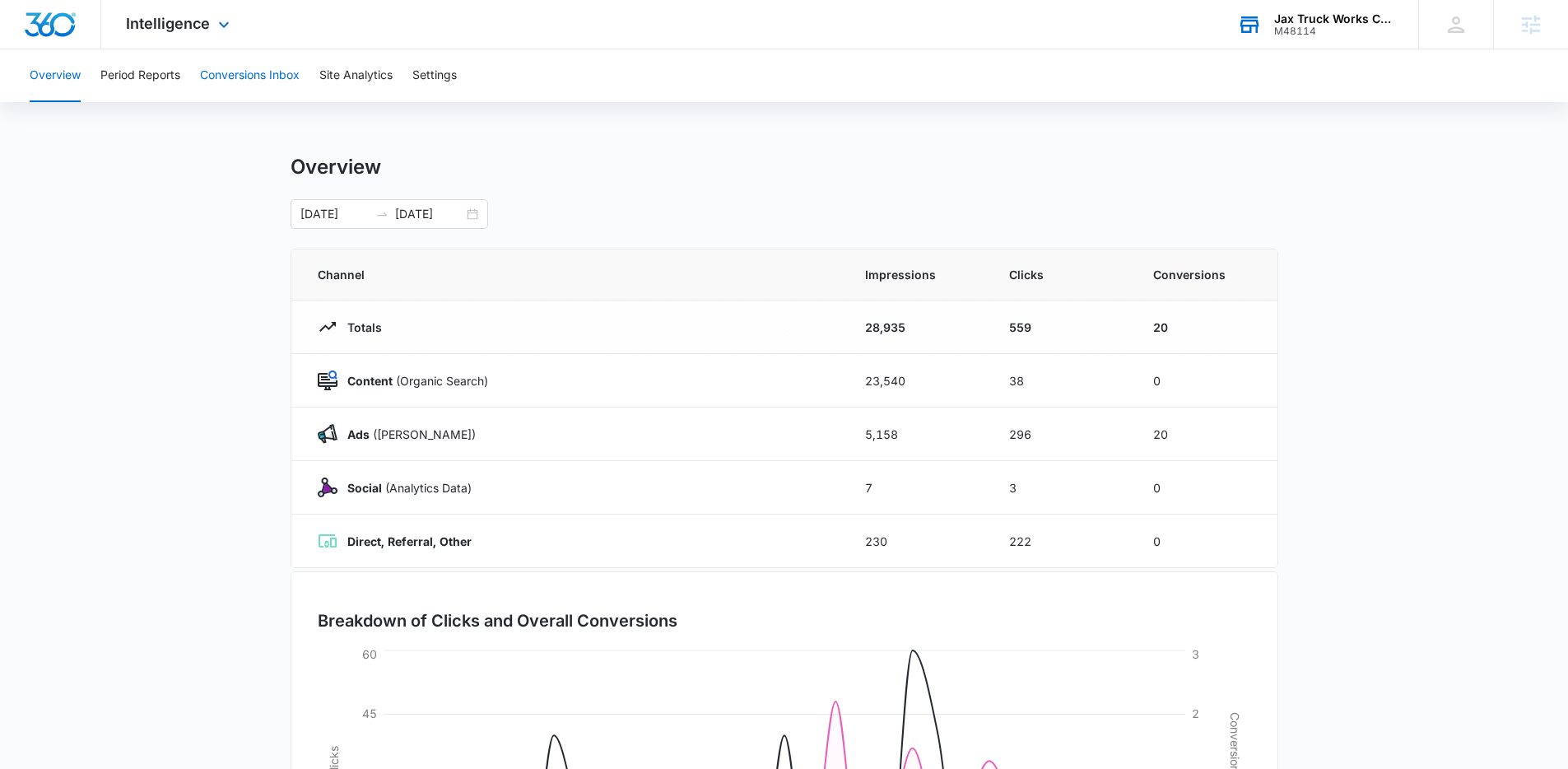 click on "Conversions Inbox" at bounding box center [249, 76] 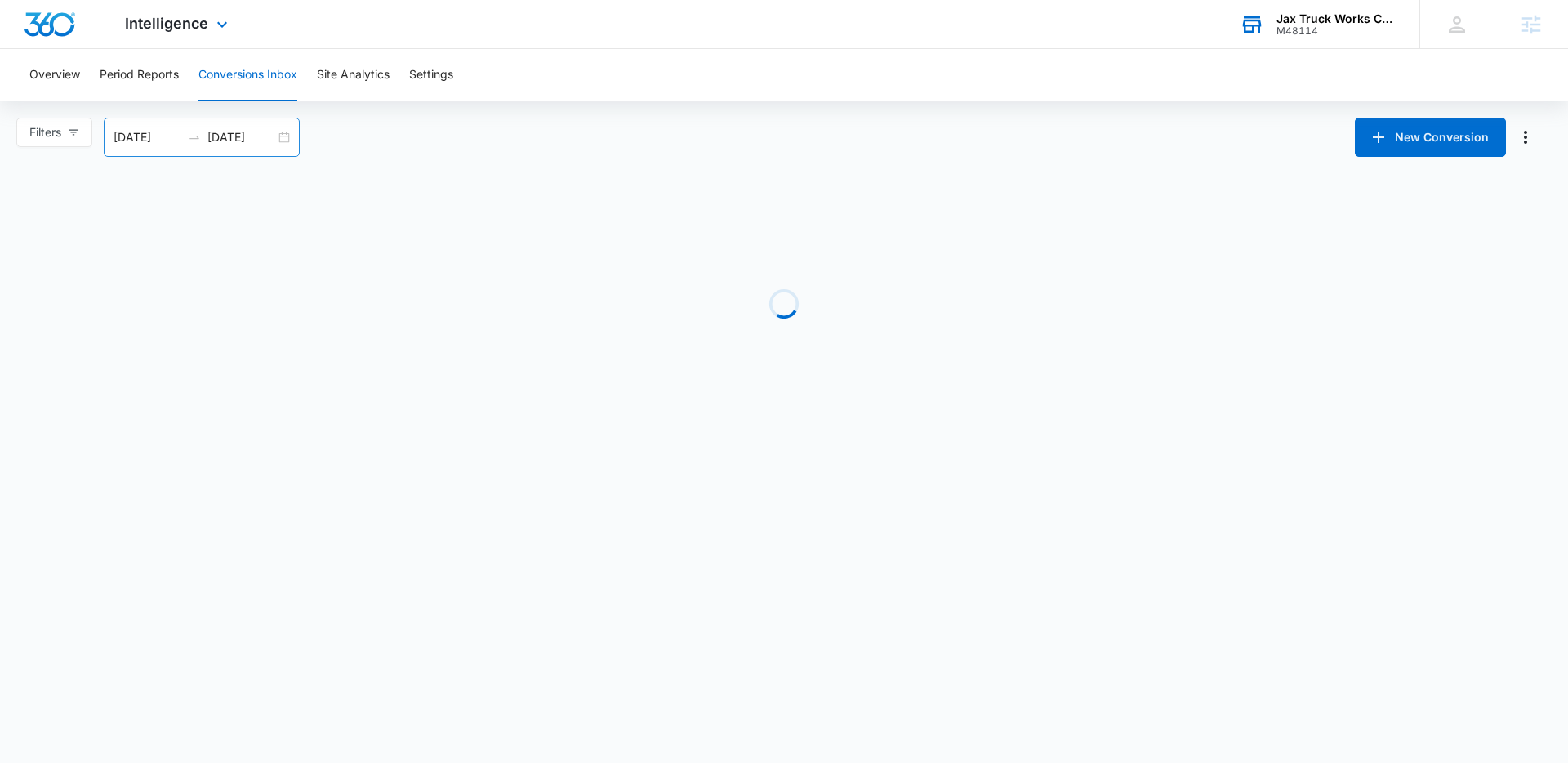 click on "Filters 06/11/2025 07/11/2025 New Conversion Loading" at bounding box center [784, 272] 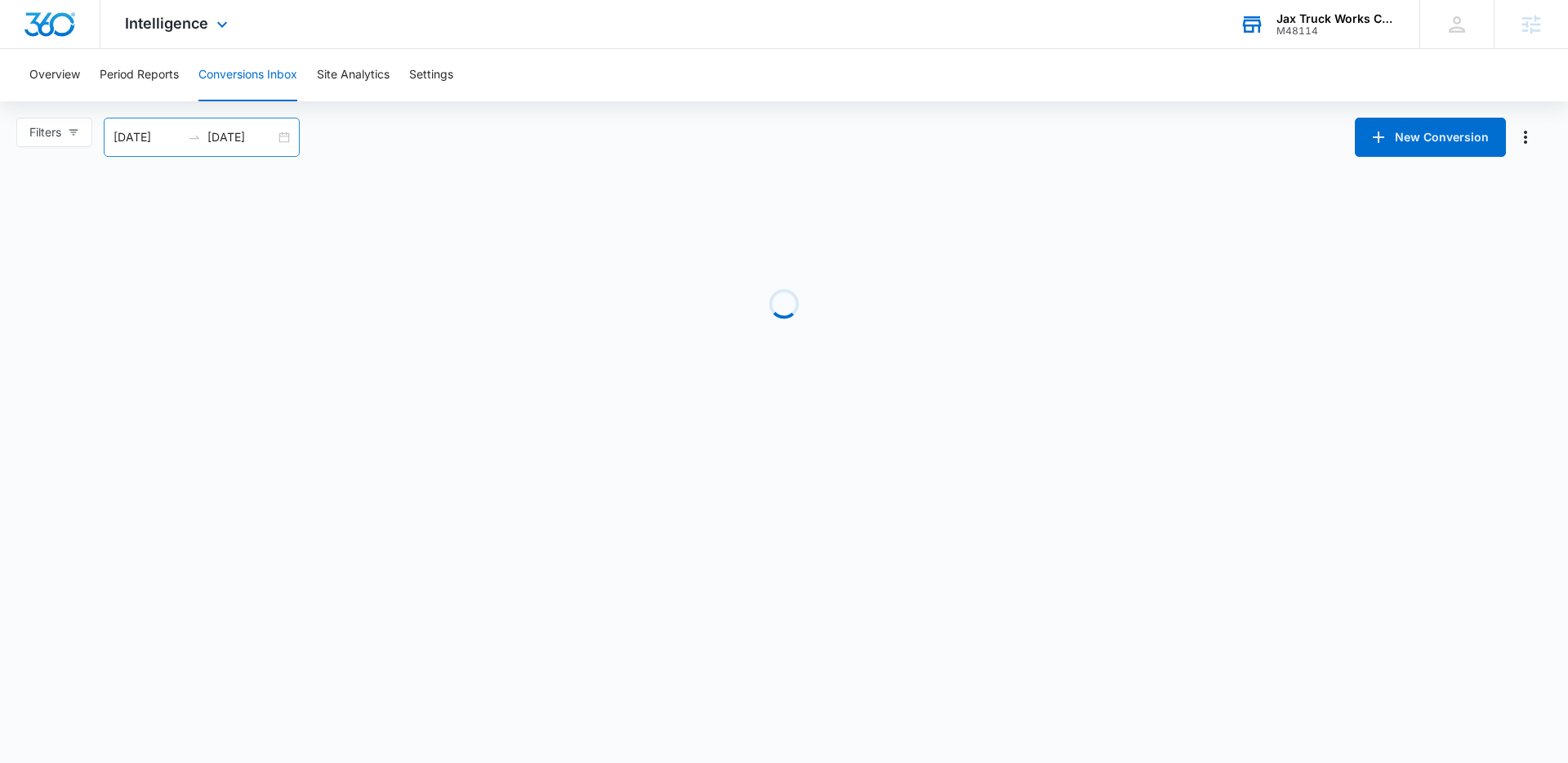 drag, startPoint x: 231, startPoint y: 149, endPoint x: 228, endPoint y: 222, distance: 73.06162 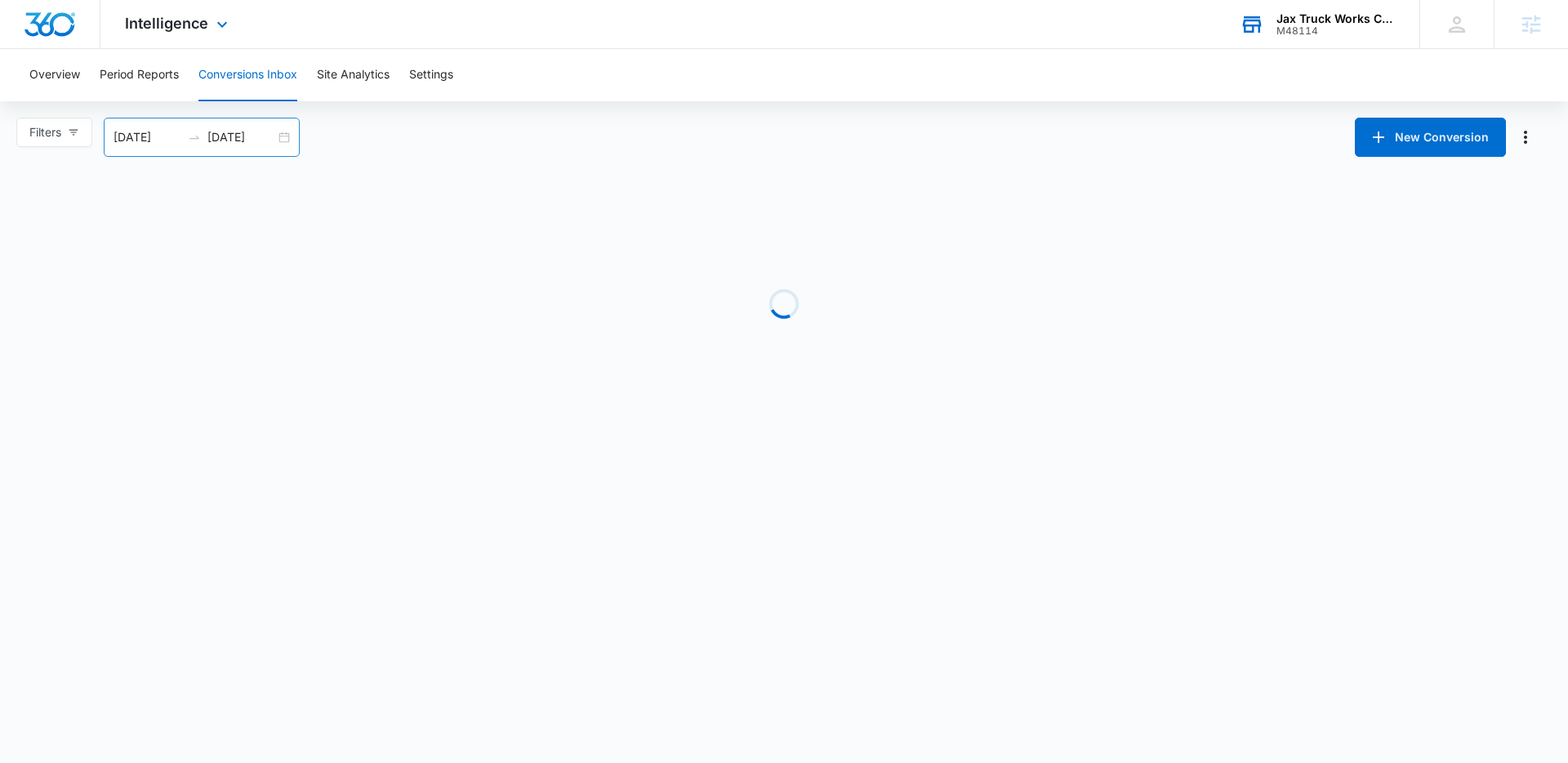click on "06/11/2025 07/11/2025" at bounding box center (202, 137) 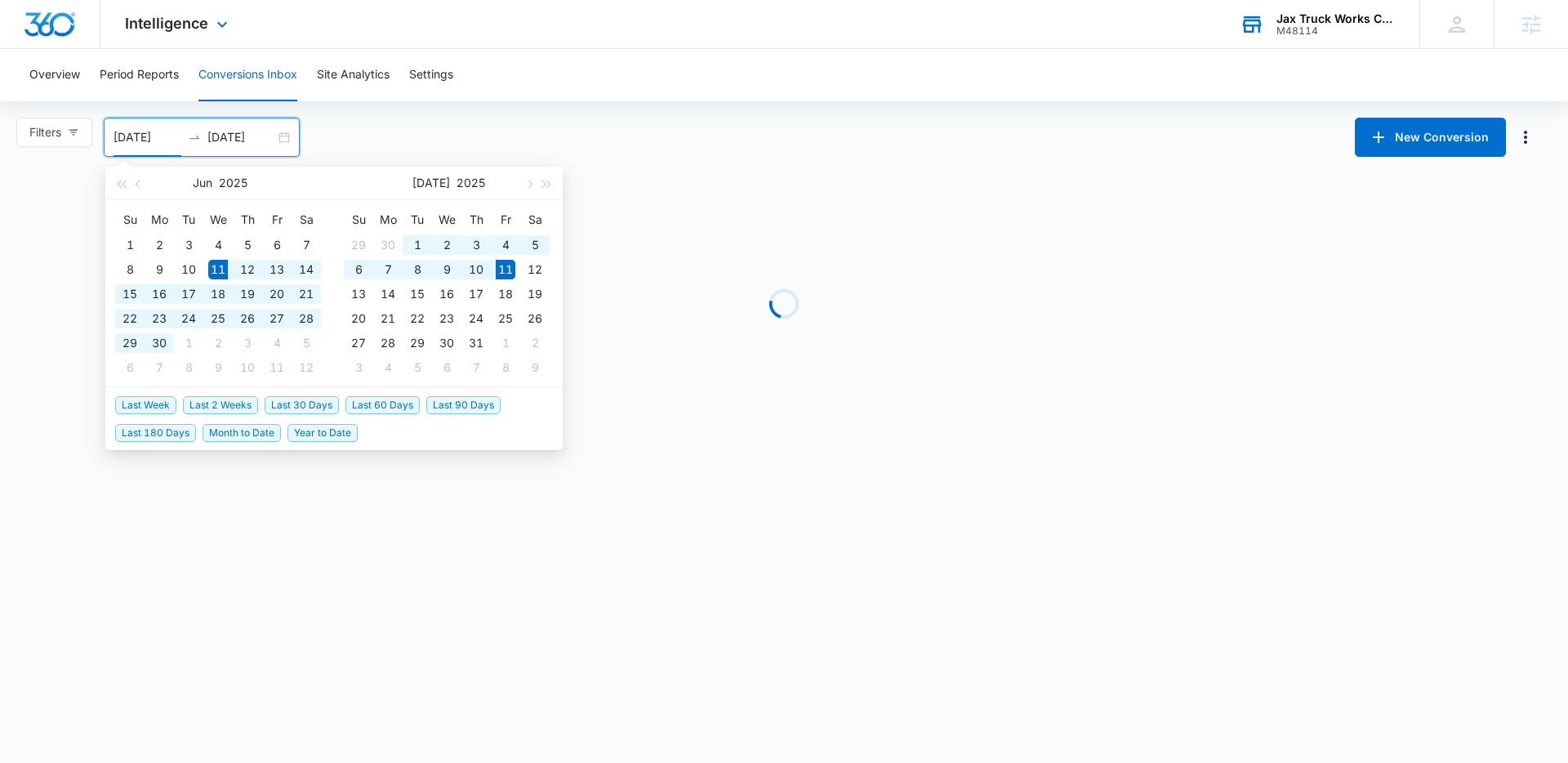 type on "06/11/2025" 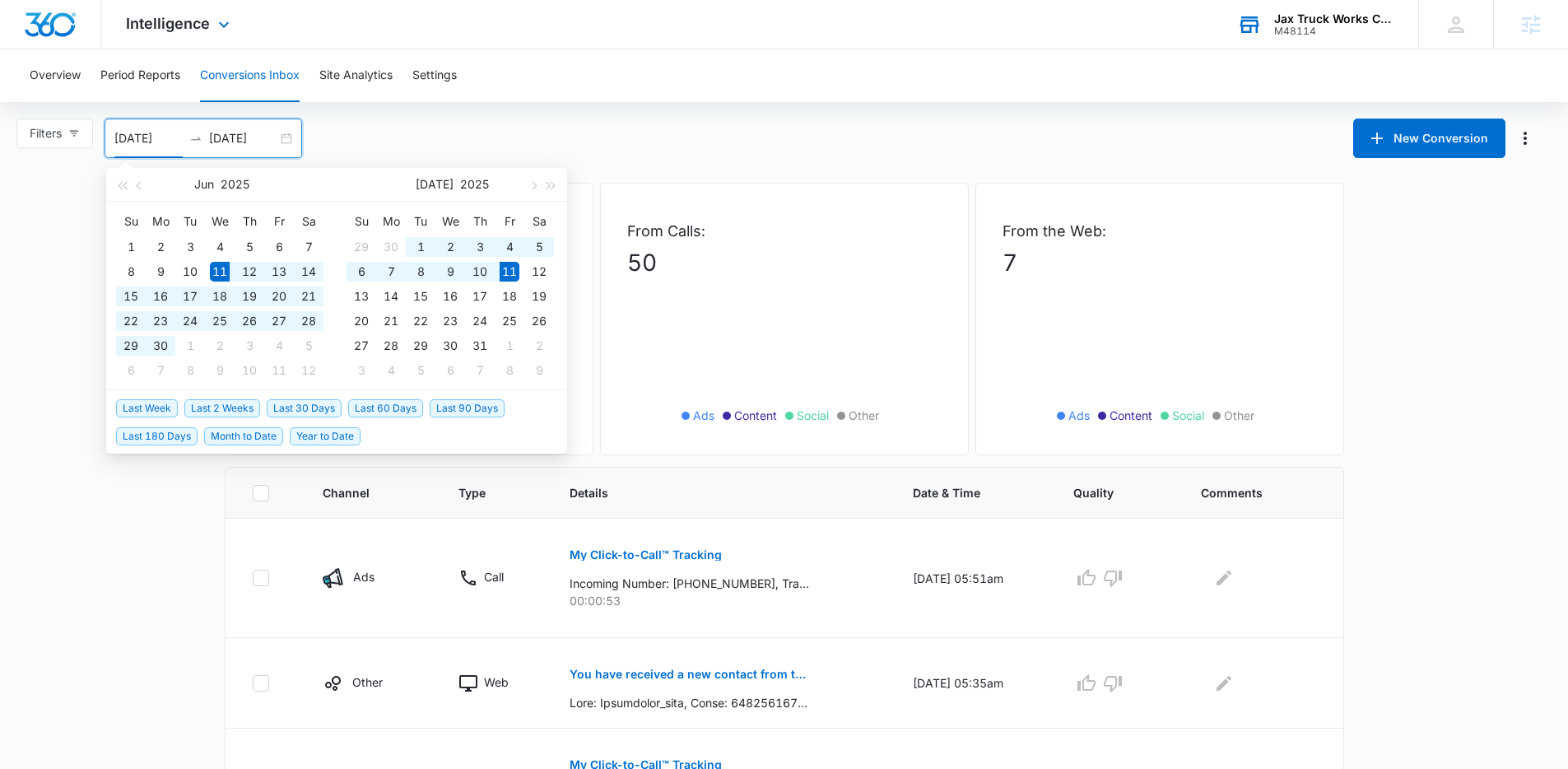 click on "Last 30 Days" at bounding box center [304, 408] 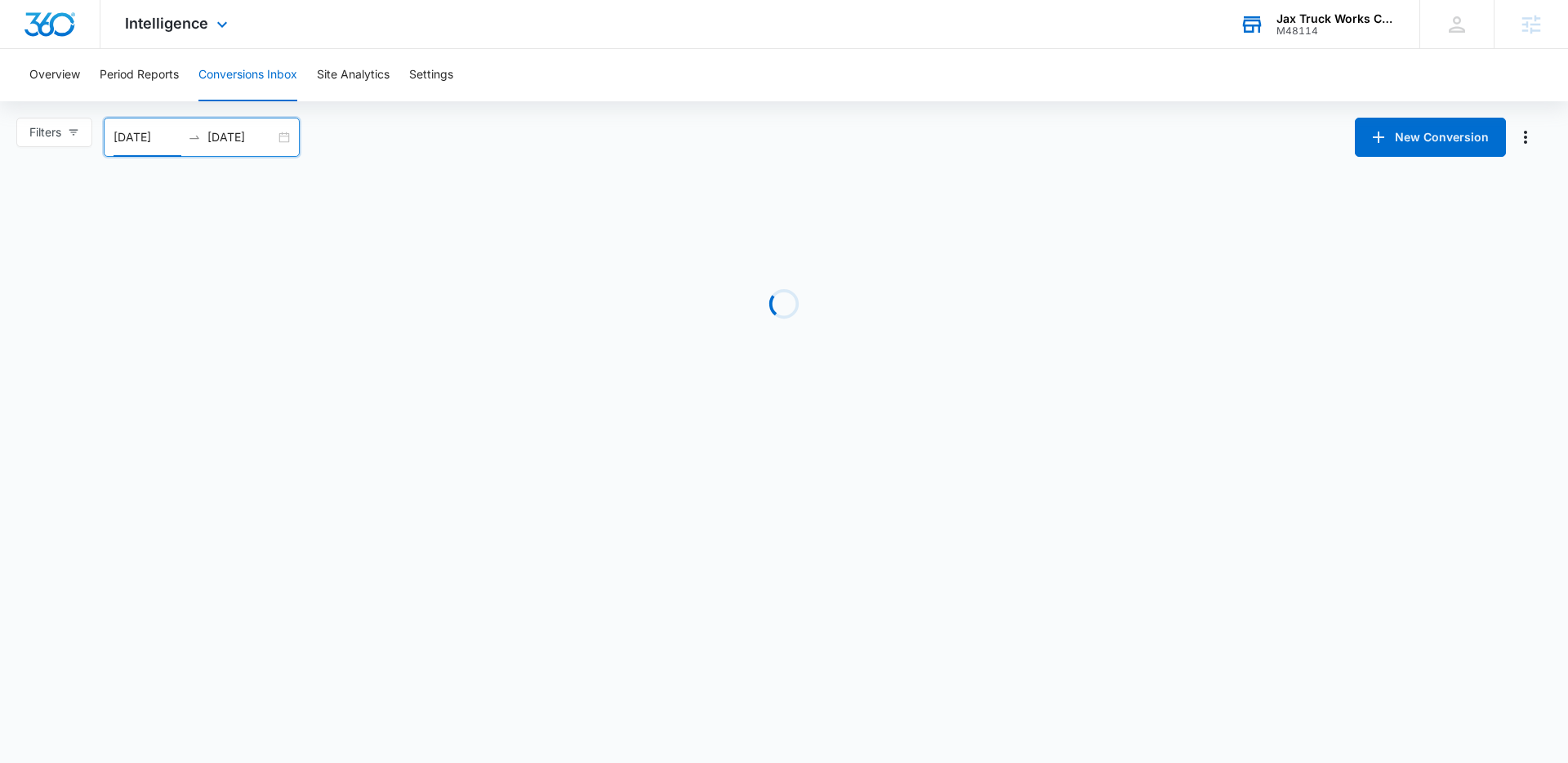 drag, startPoint x: 212, startPoint y: 29, endPoint x: 223, endPoint y: 249, distance: 220.27483 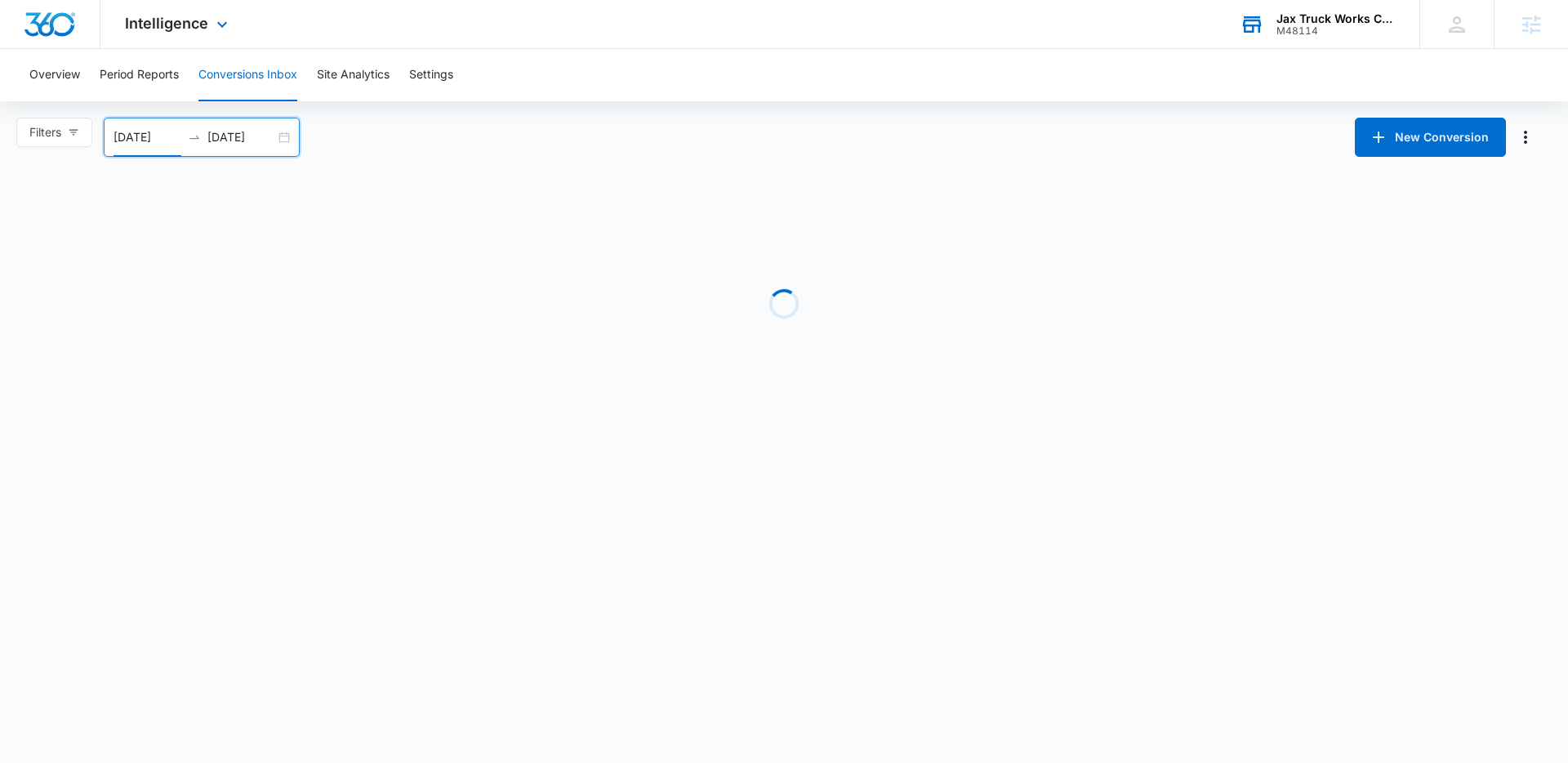 click 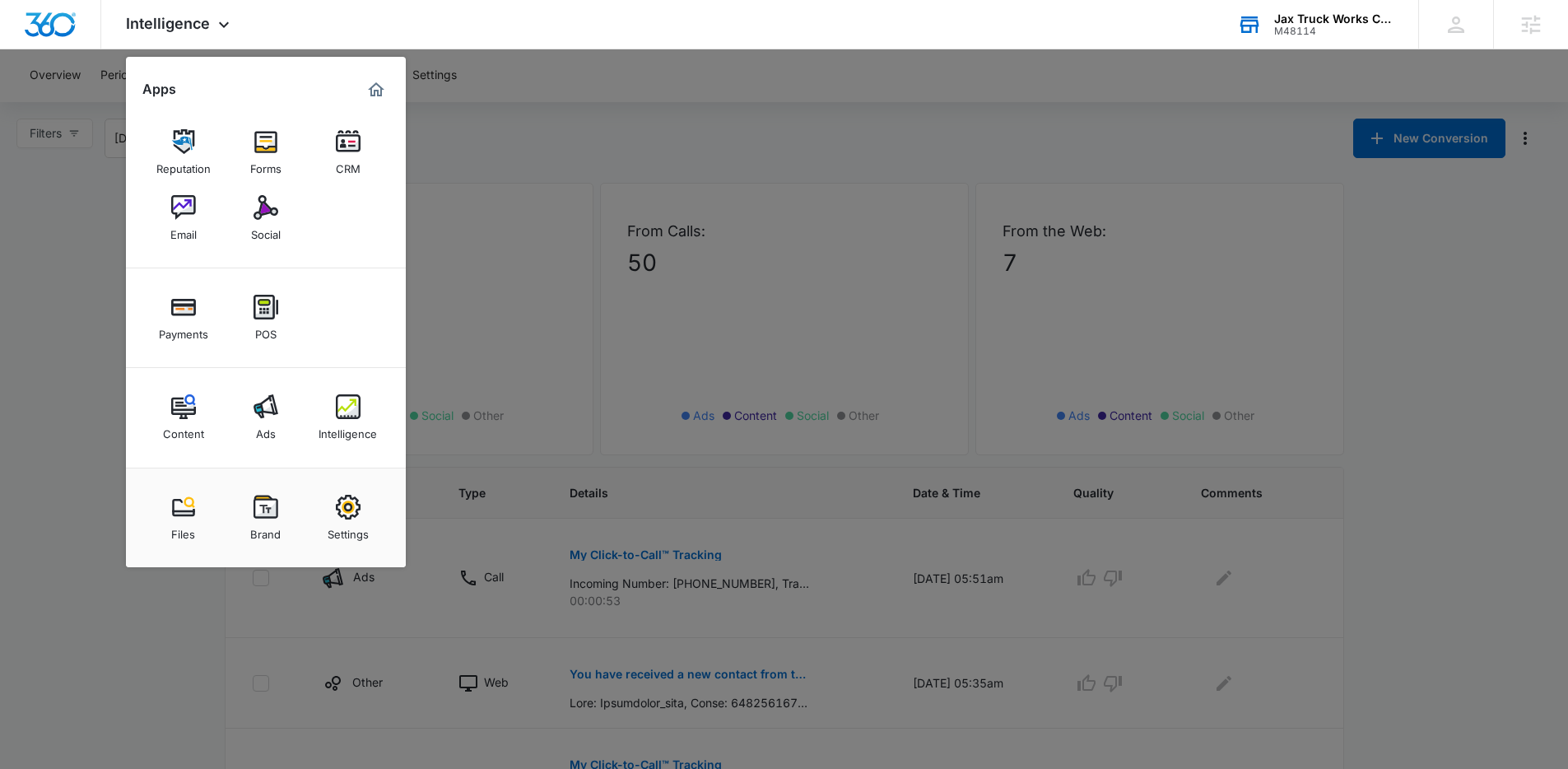 click at bounding box center (784, 384) 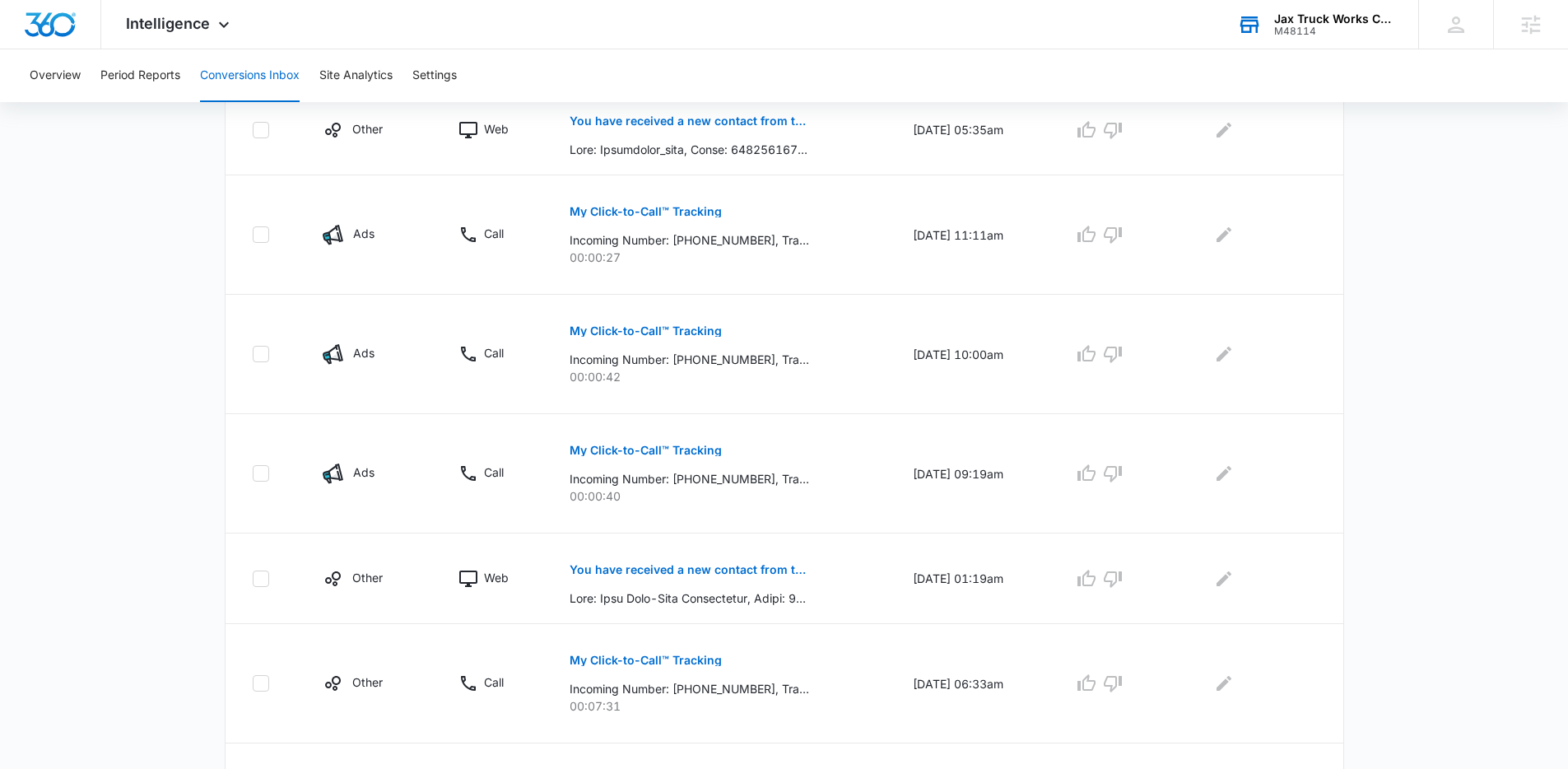 scroll, scrollTop: 629, scrollLeft: 0, axis: vertical 